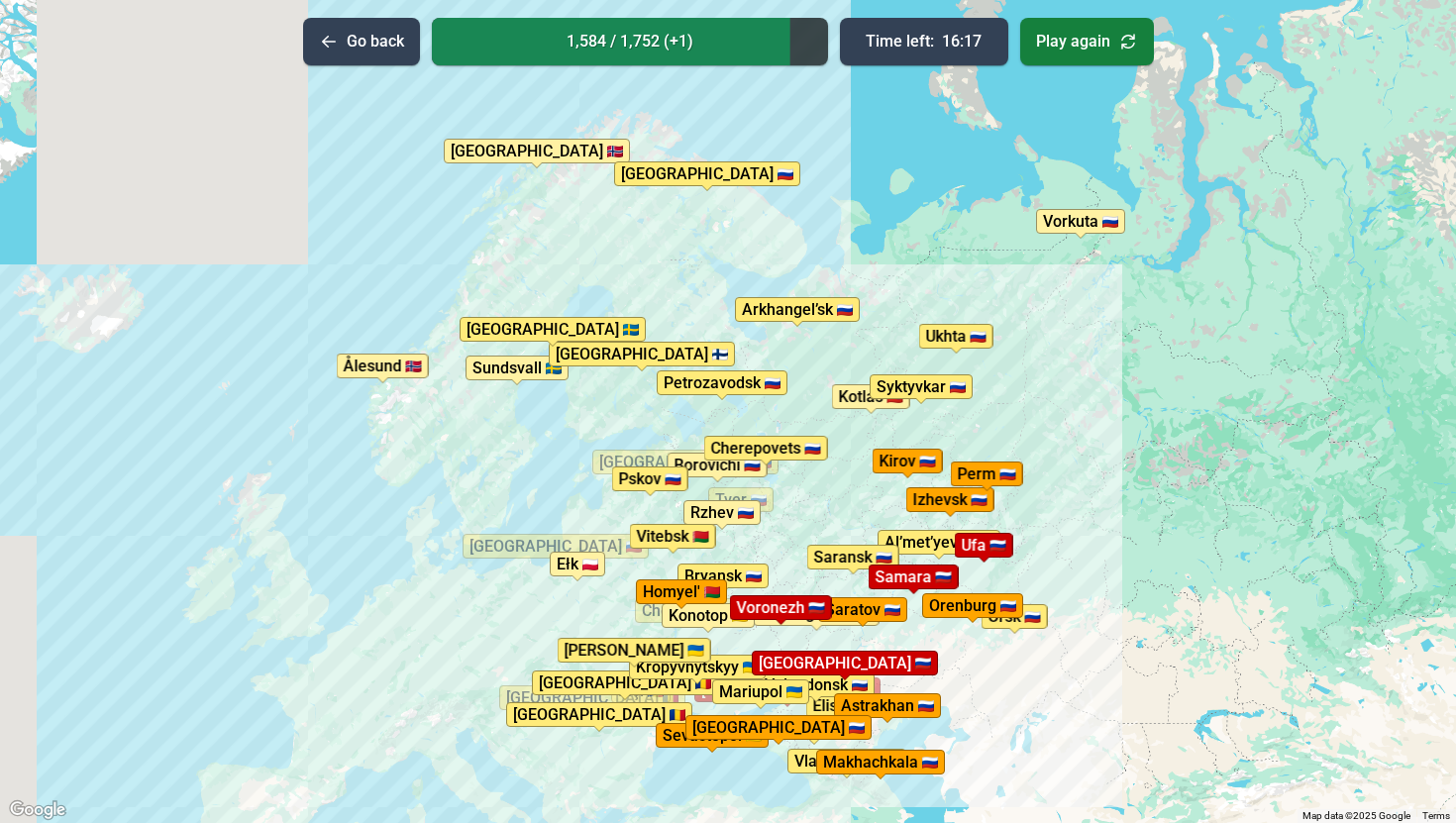 scroll, scrollTop: 0, scrollLeft: 0, axis: both 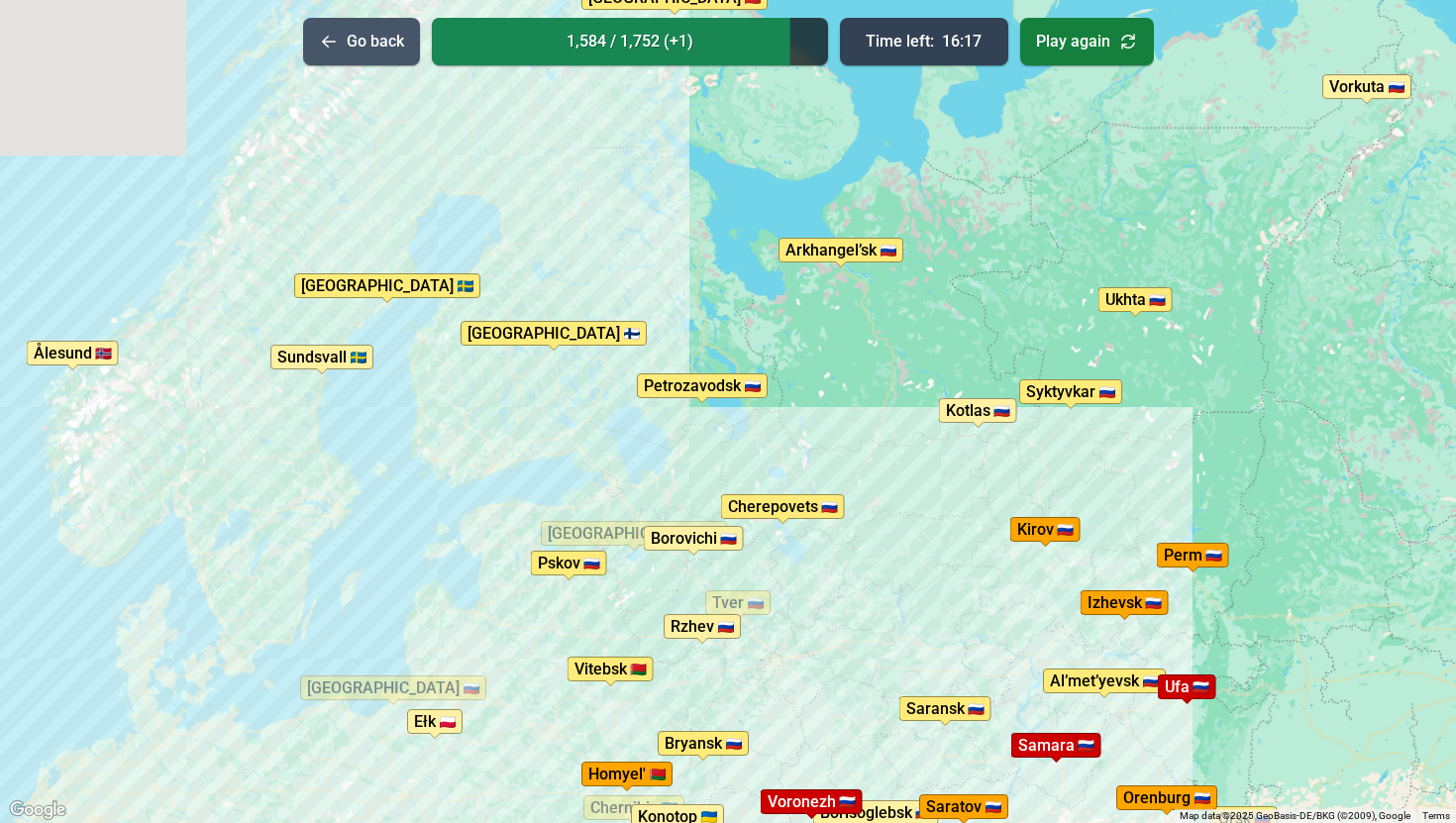 click on "Go back" at bounding box center (362, 42) 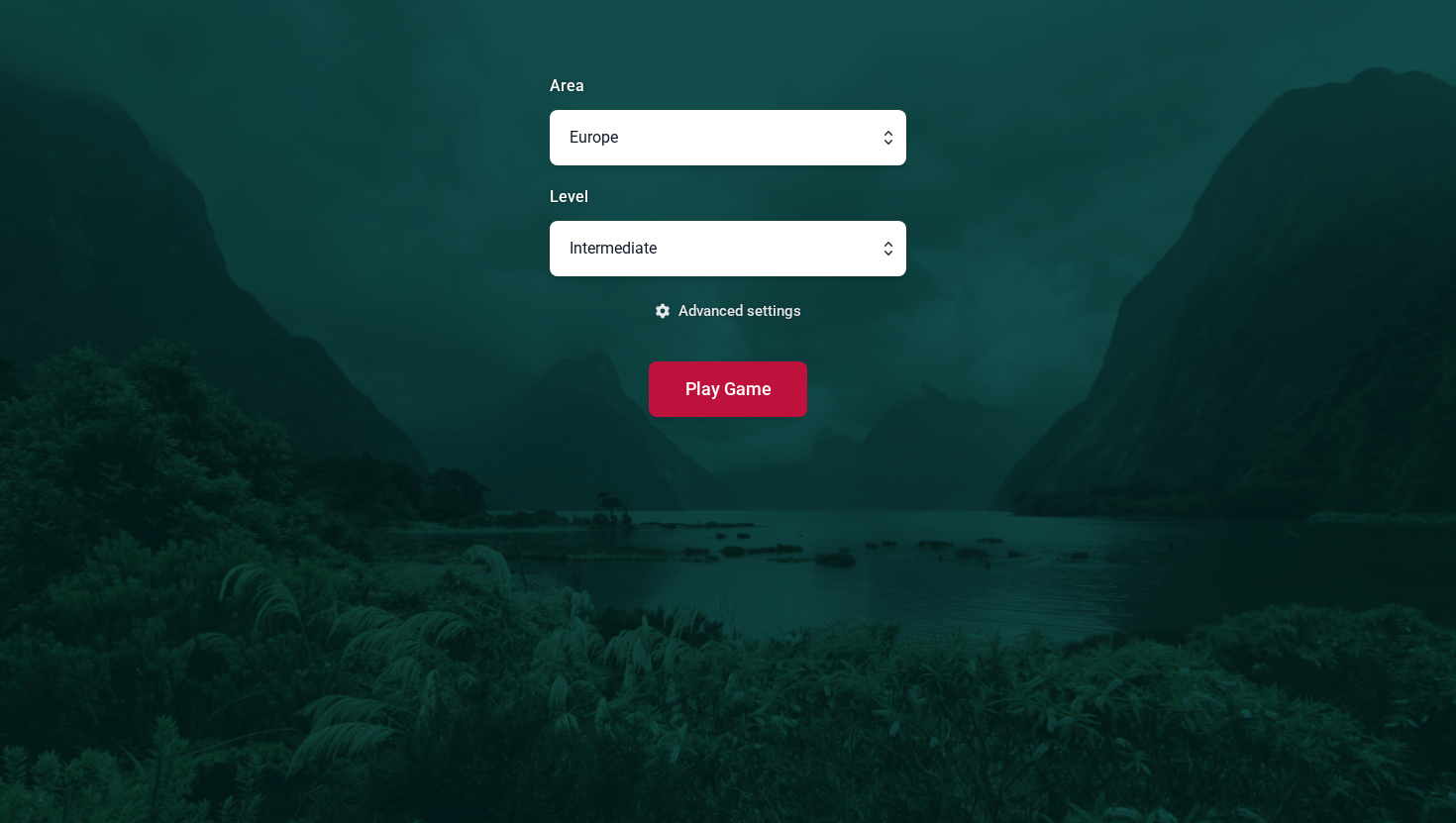 click at bounding box center (728, 249) 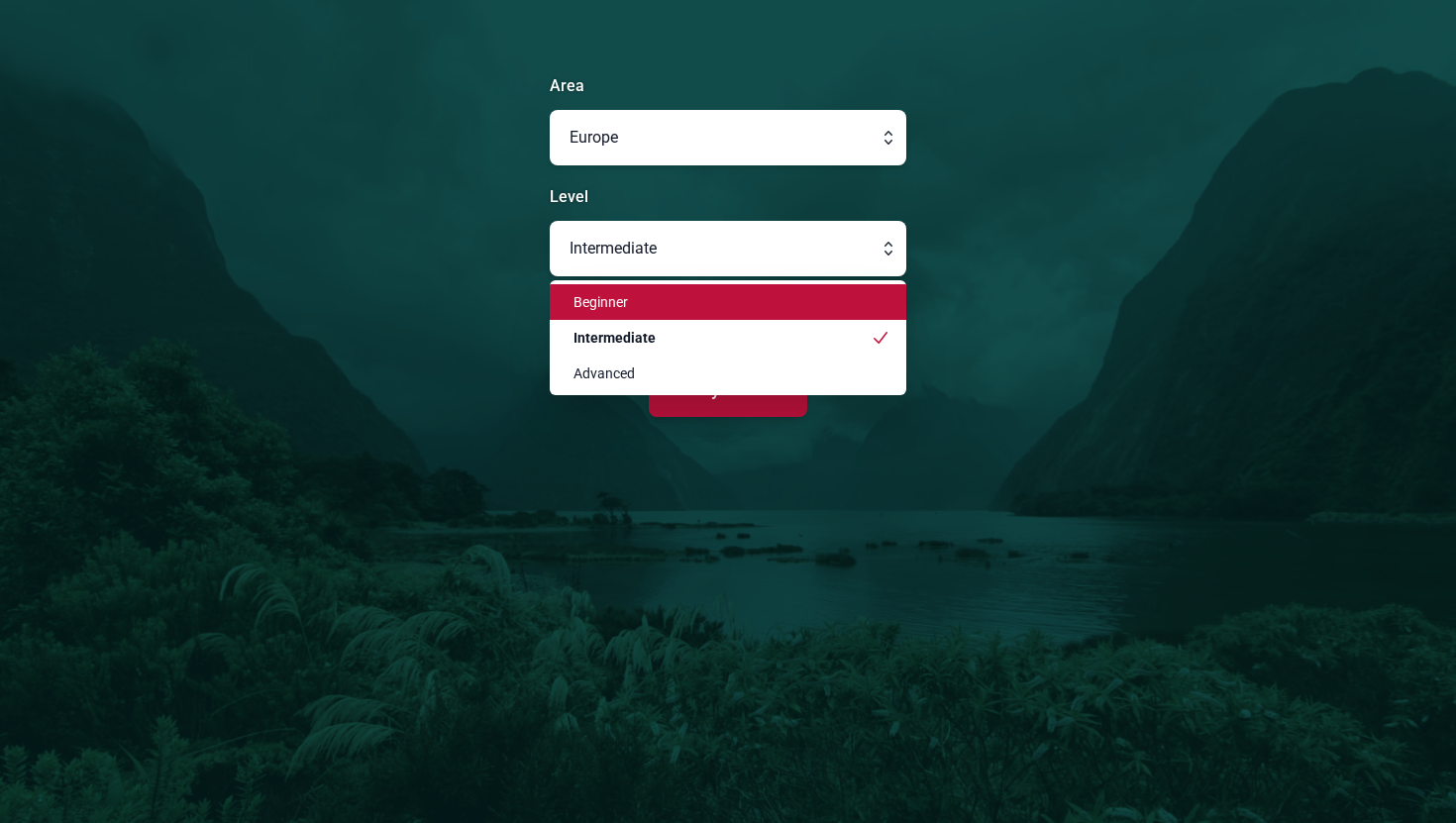 click on "Beginner" 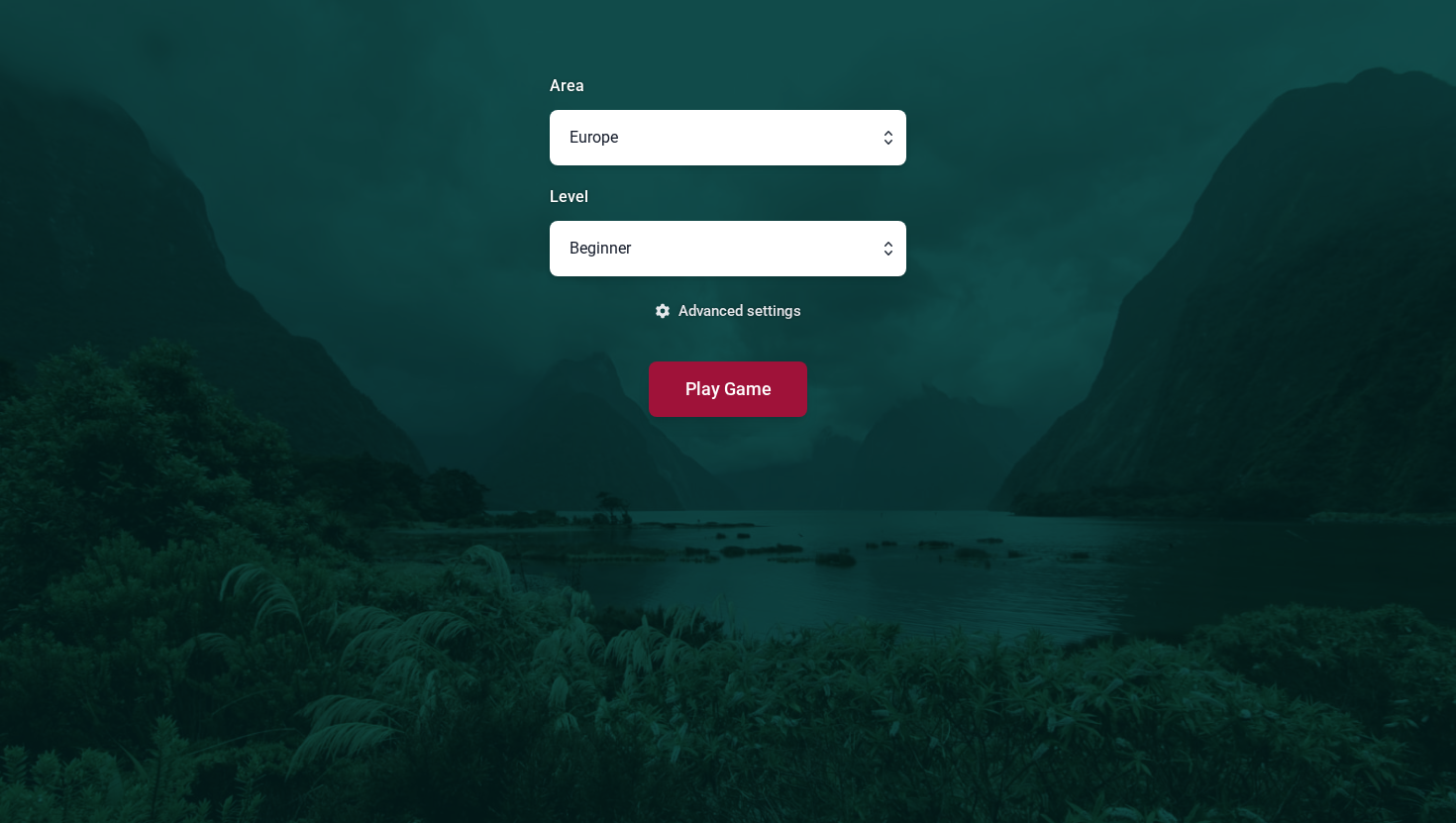 click on "Play Game" at bounding box center (728, 388) 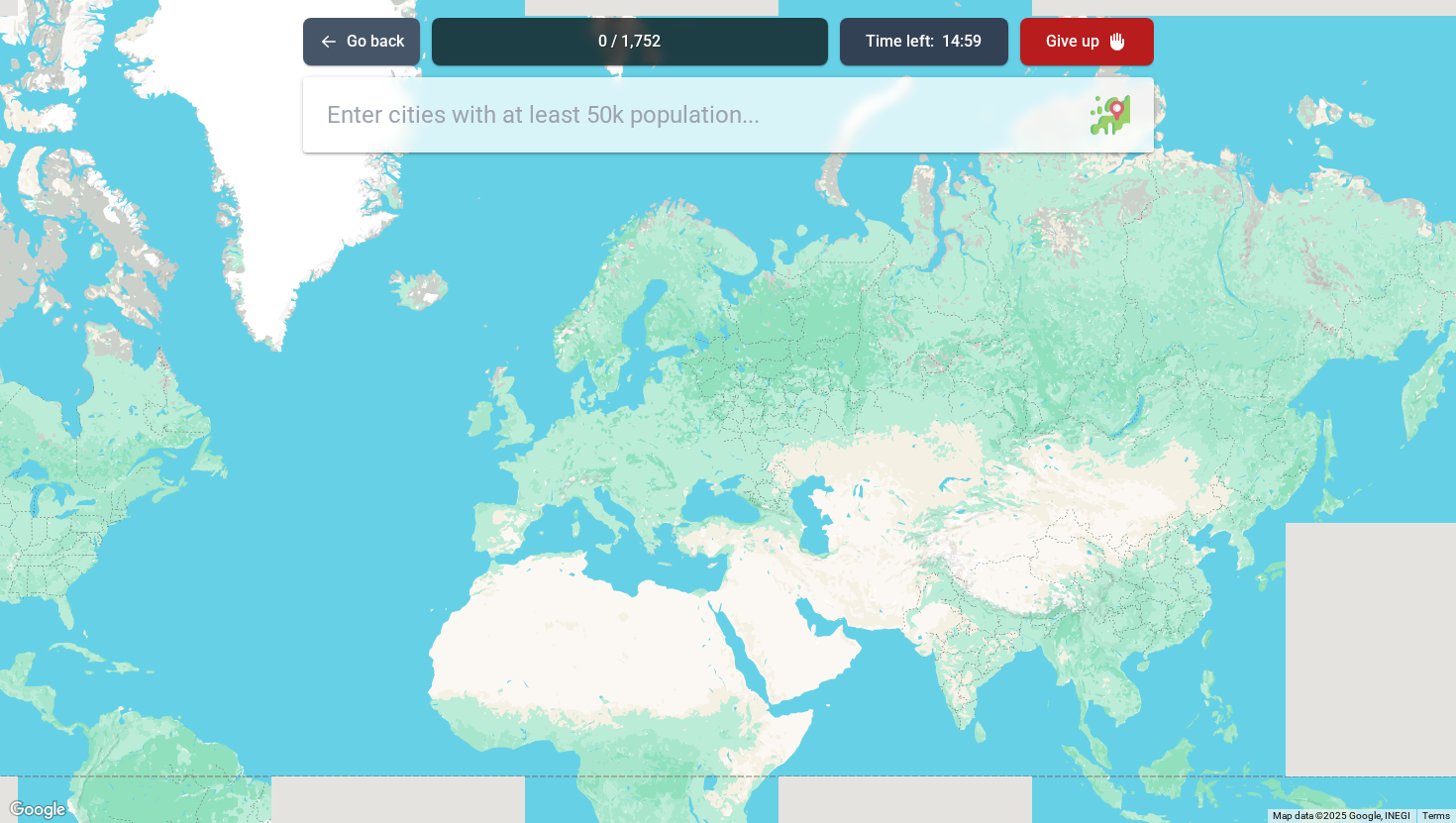 click on "Go back" at bounding box center [362, 42] 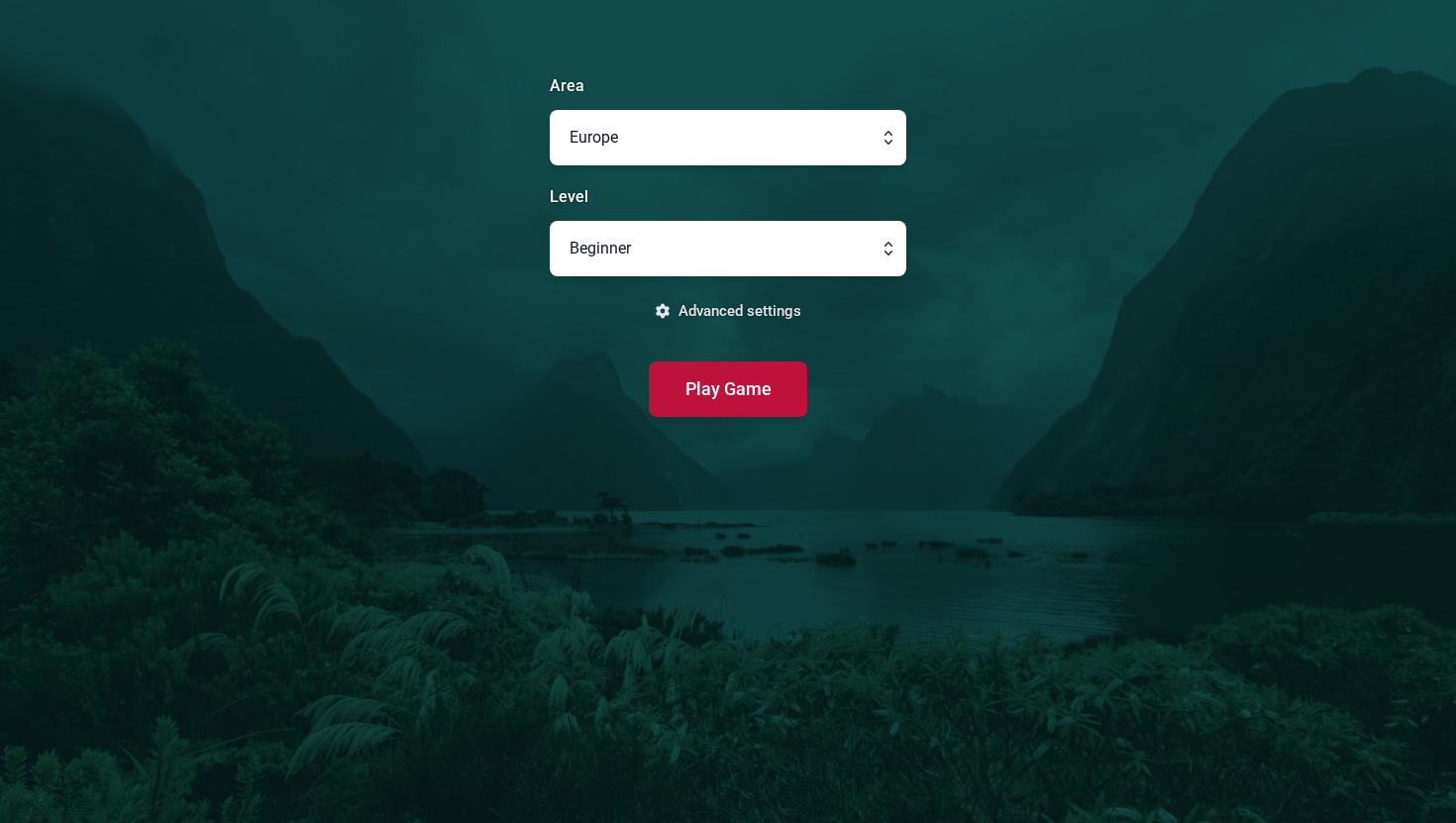 click at bounding box center [728, 249] 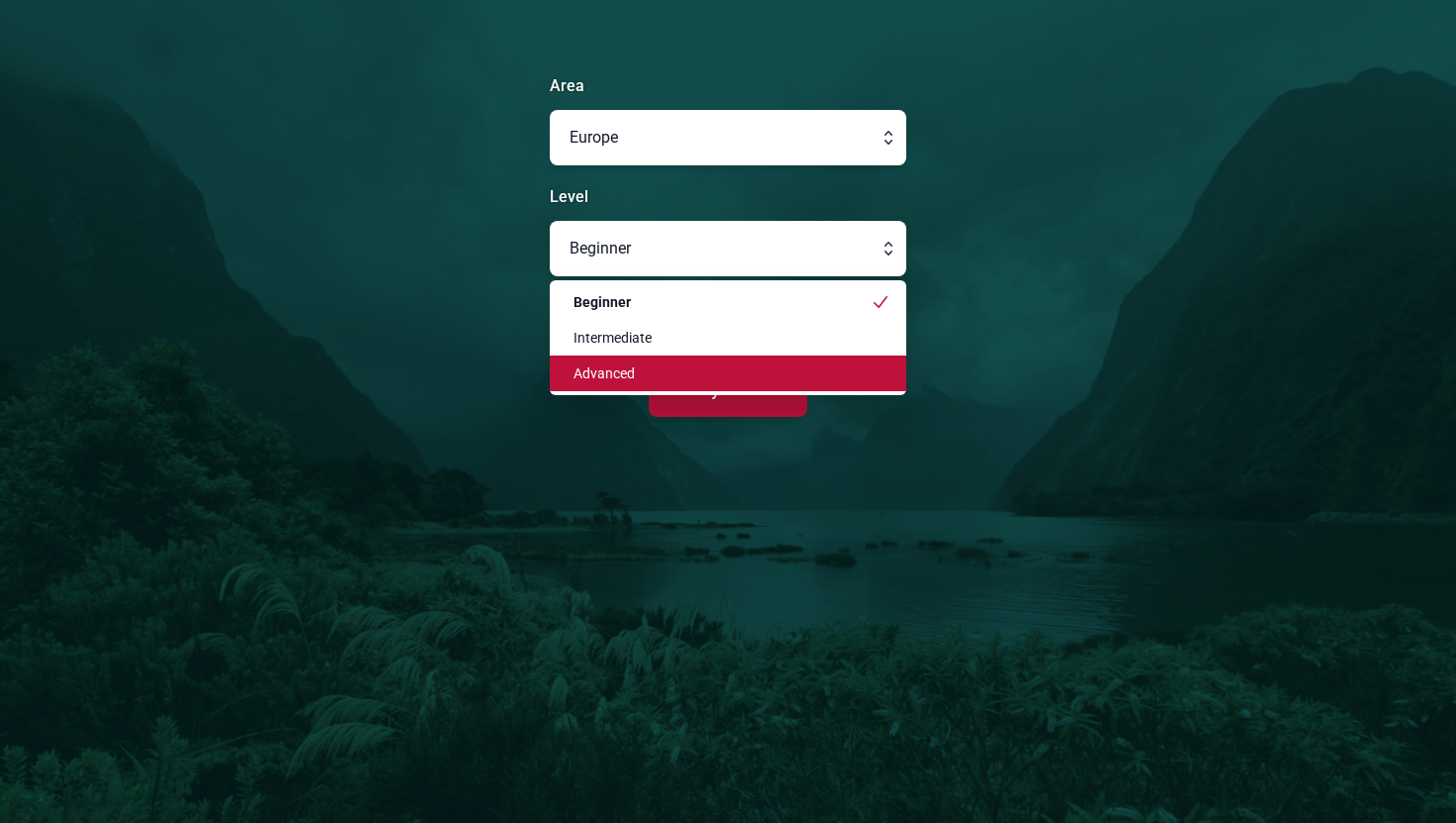 click on "Advanced" at bounding box center [716, 373] 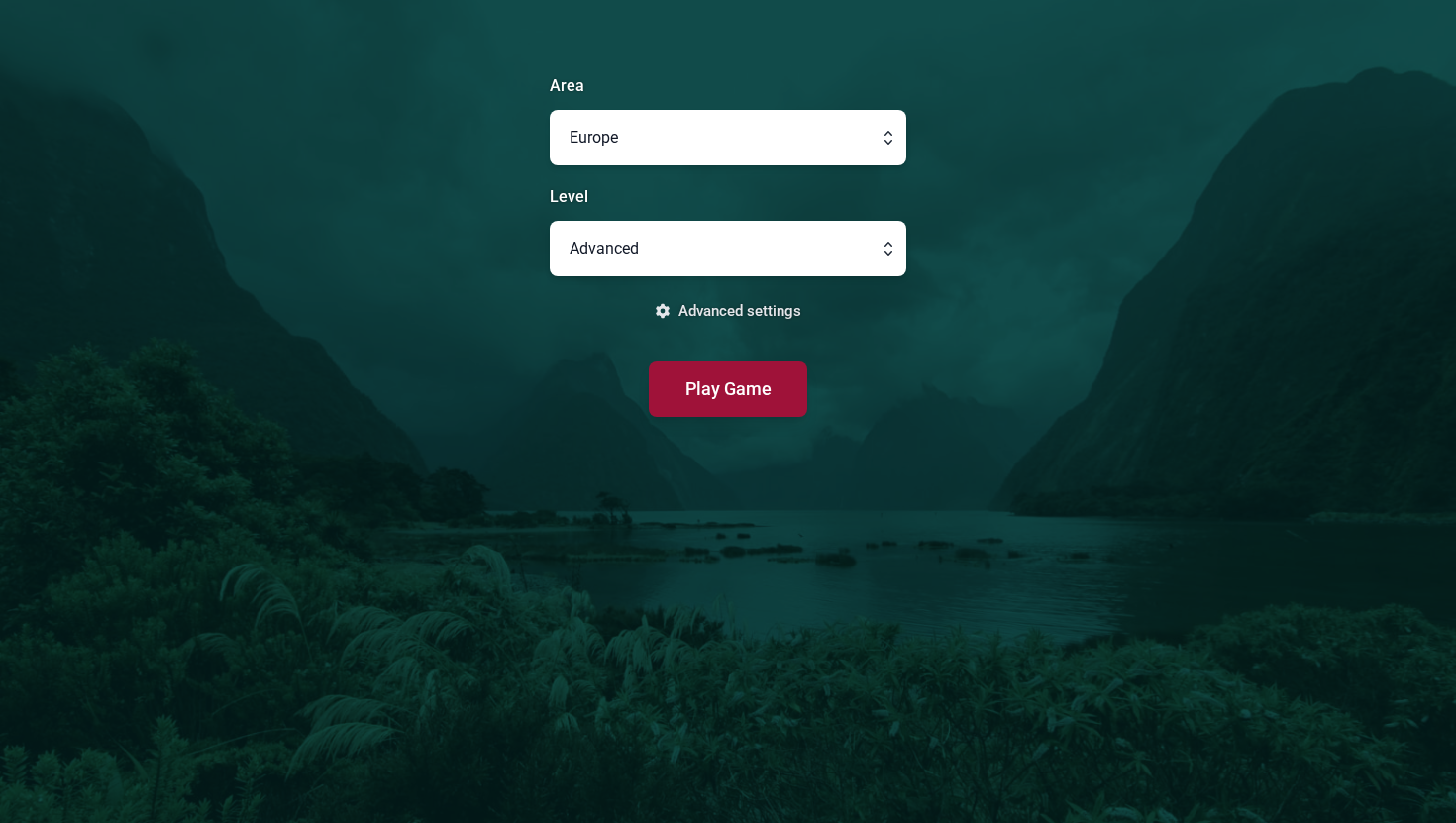 click on "Play Game" at bounding box center (728, 388) 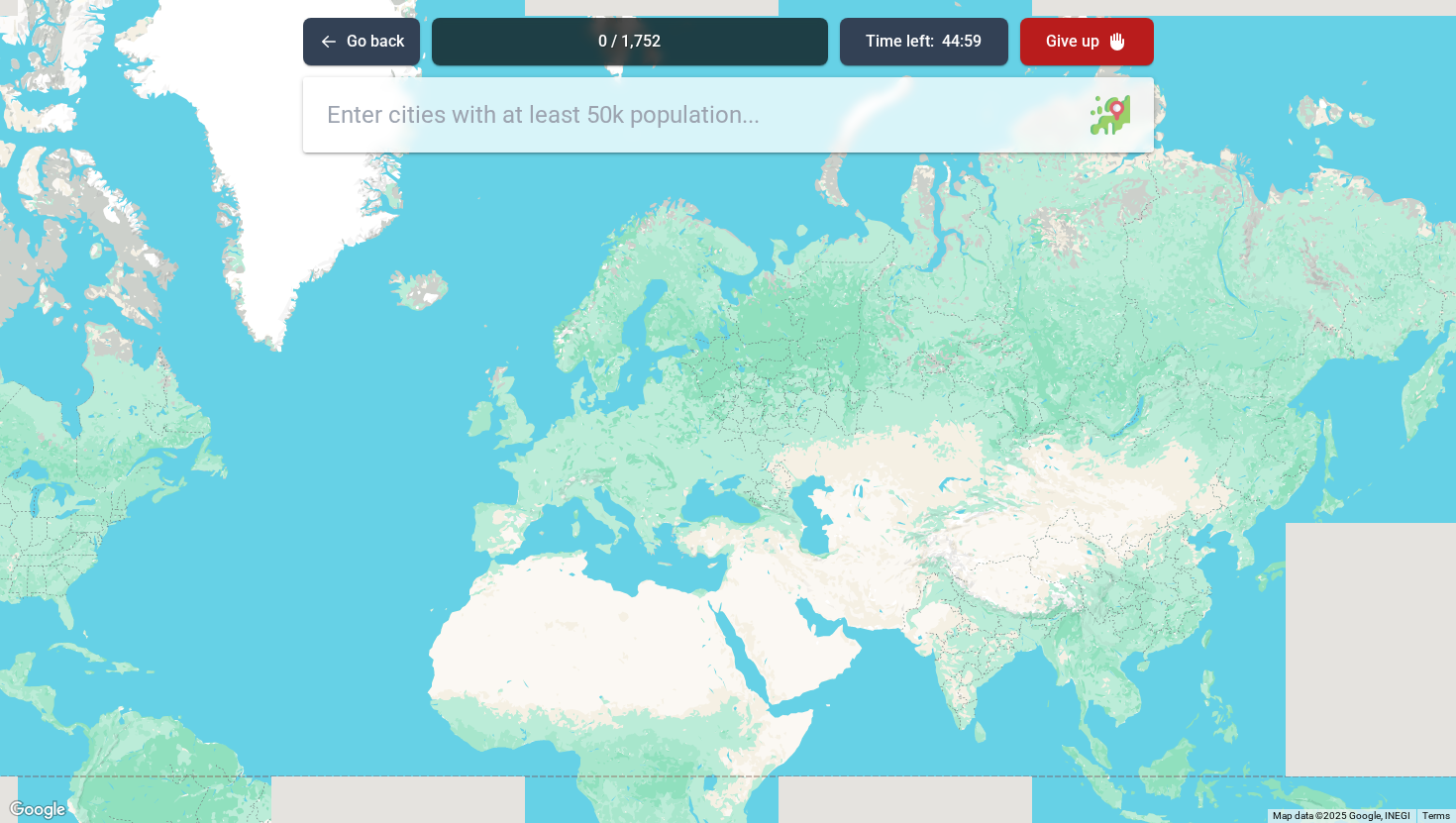 click at bounding box center [728, 411] 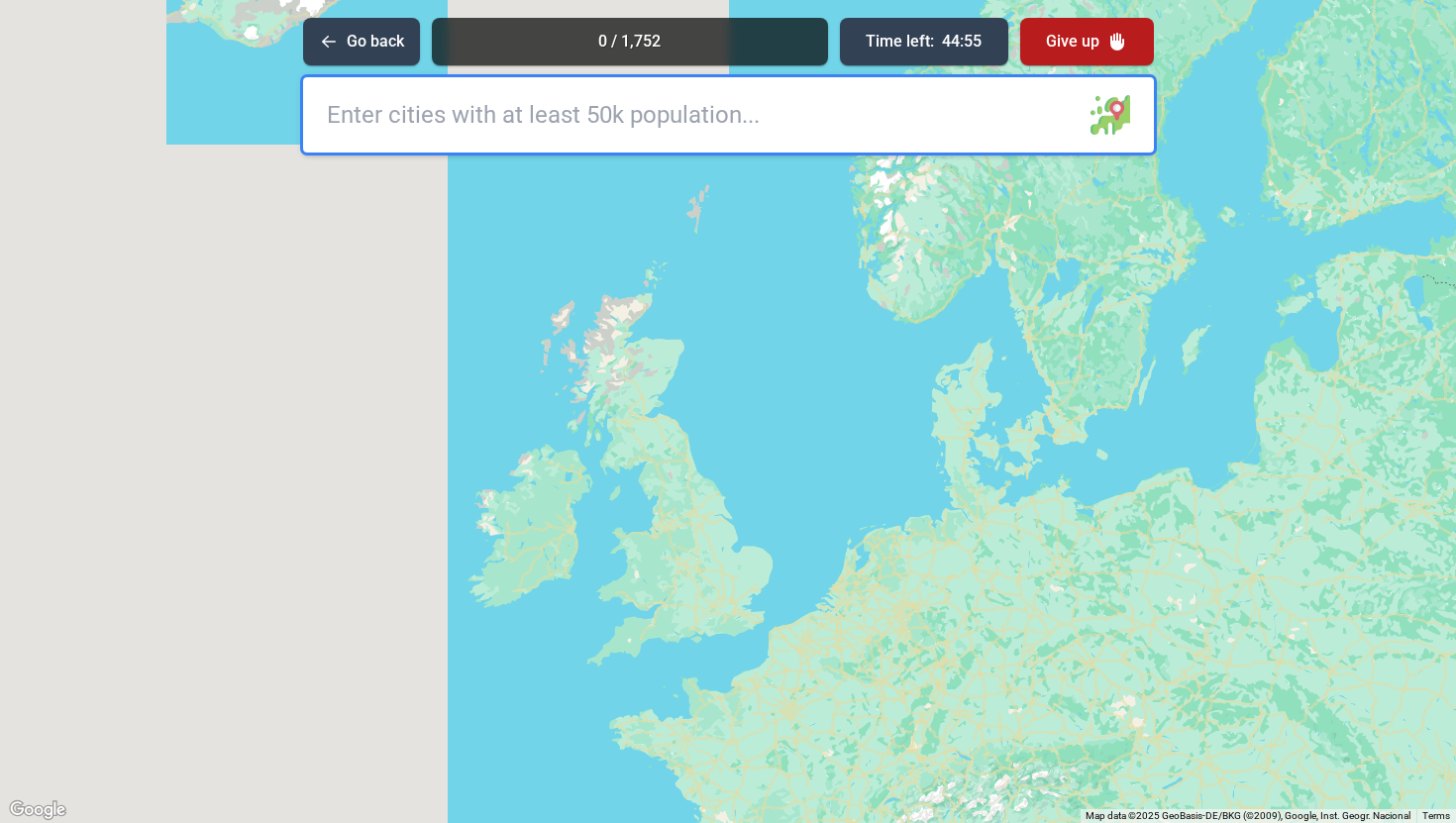 click at bounding box center (728, 115) 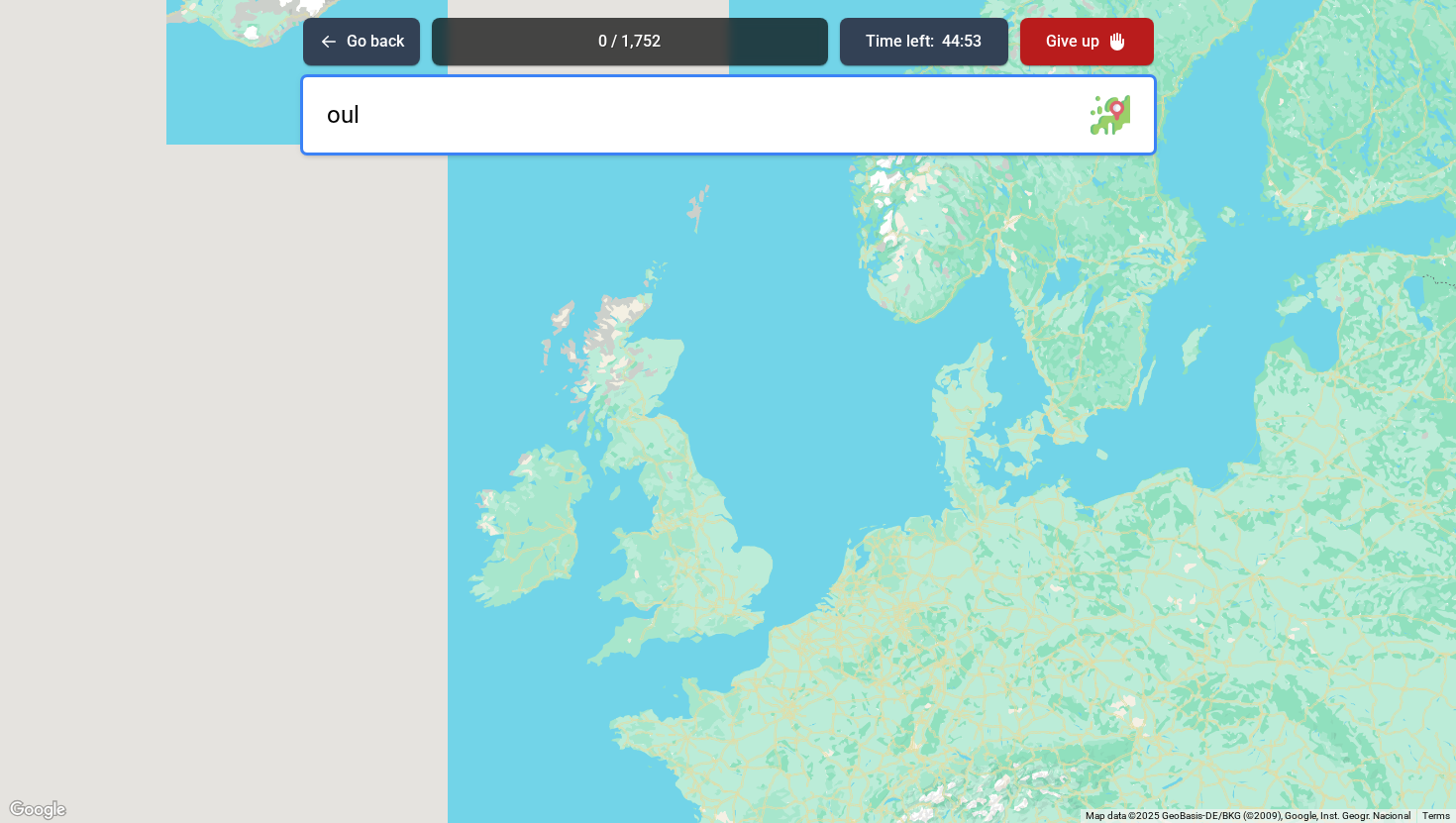 type on "oulu" 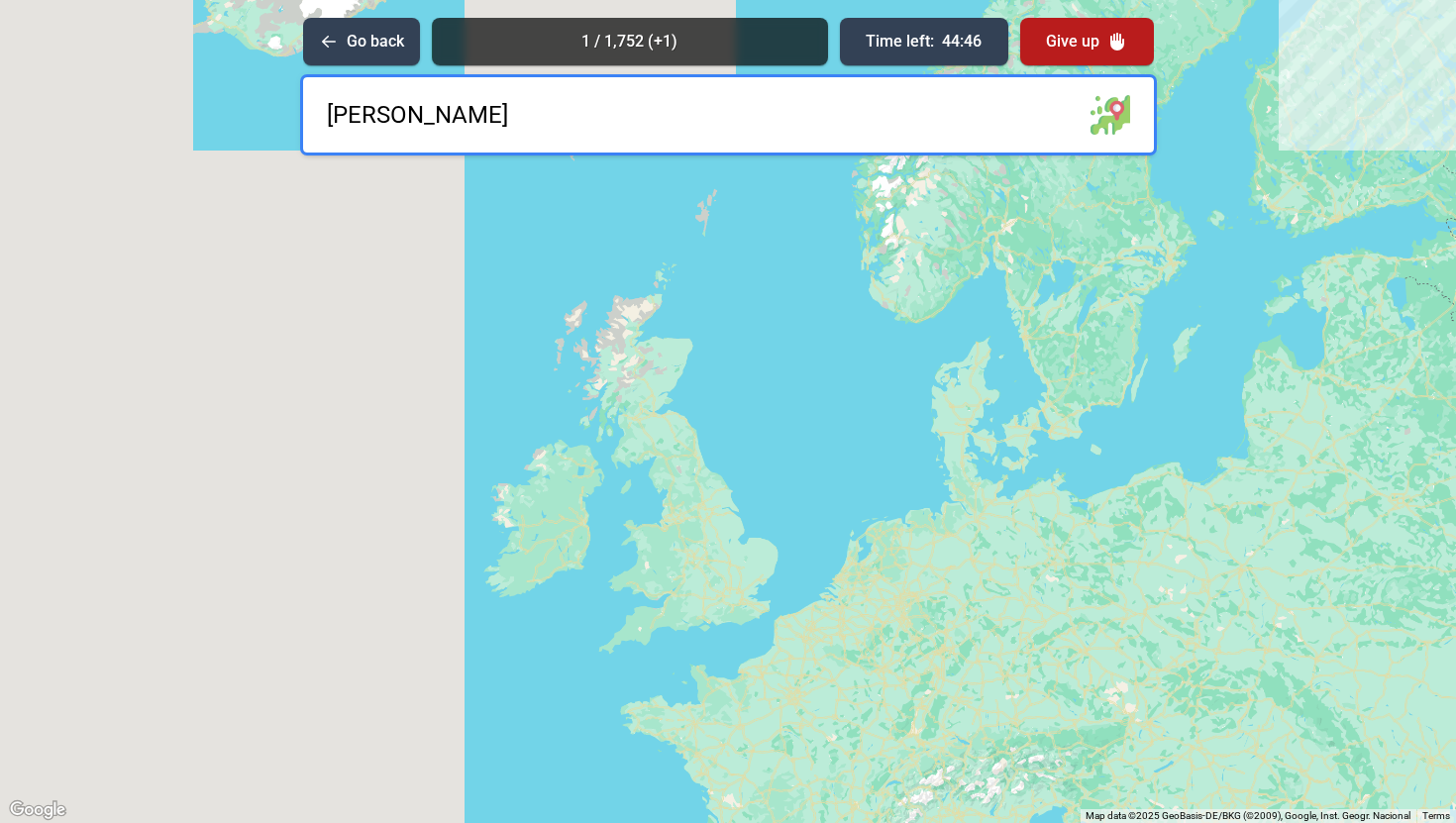 type on "[GEOGRAPHIC_DATA]" 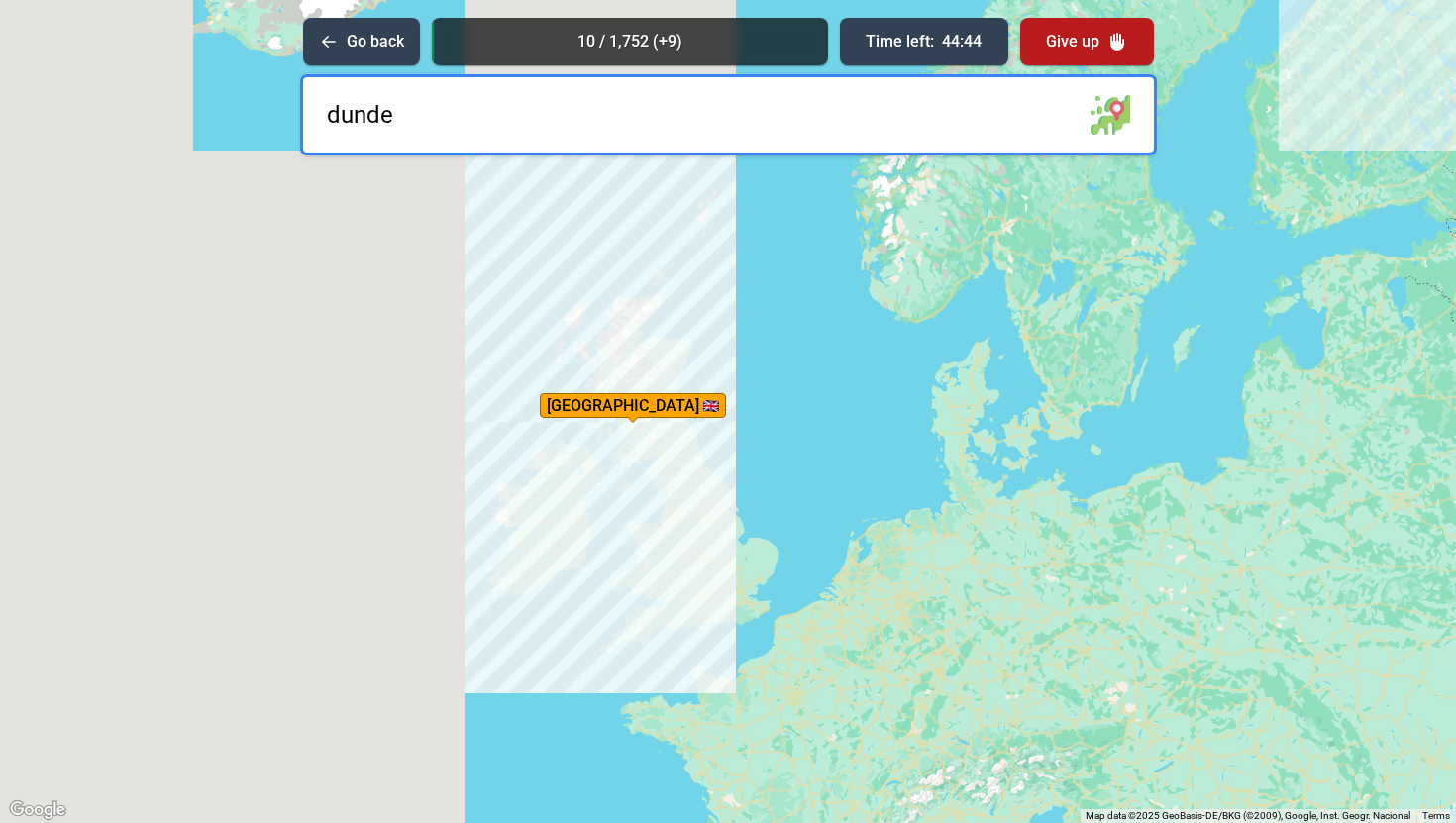 type on "dundee" 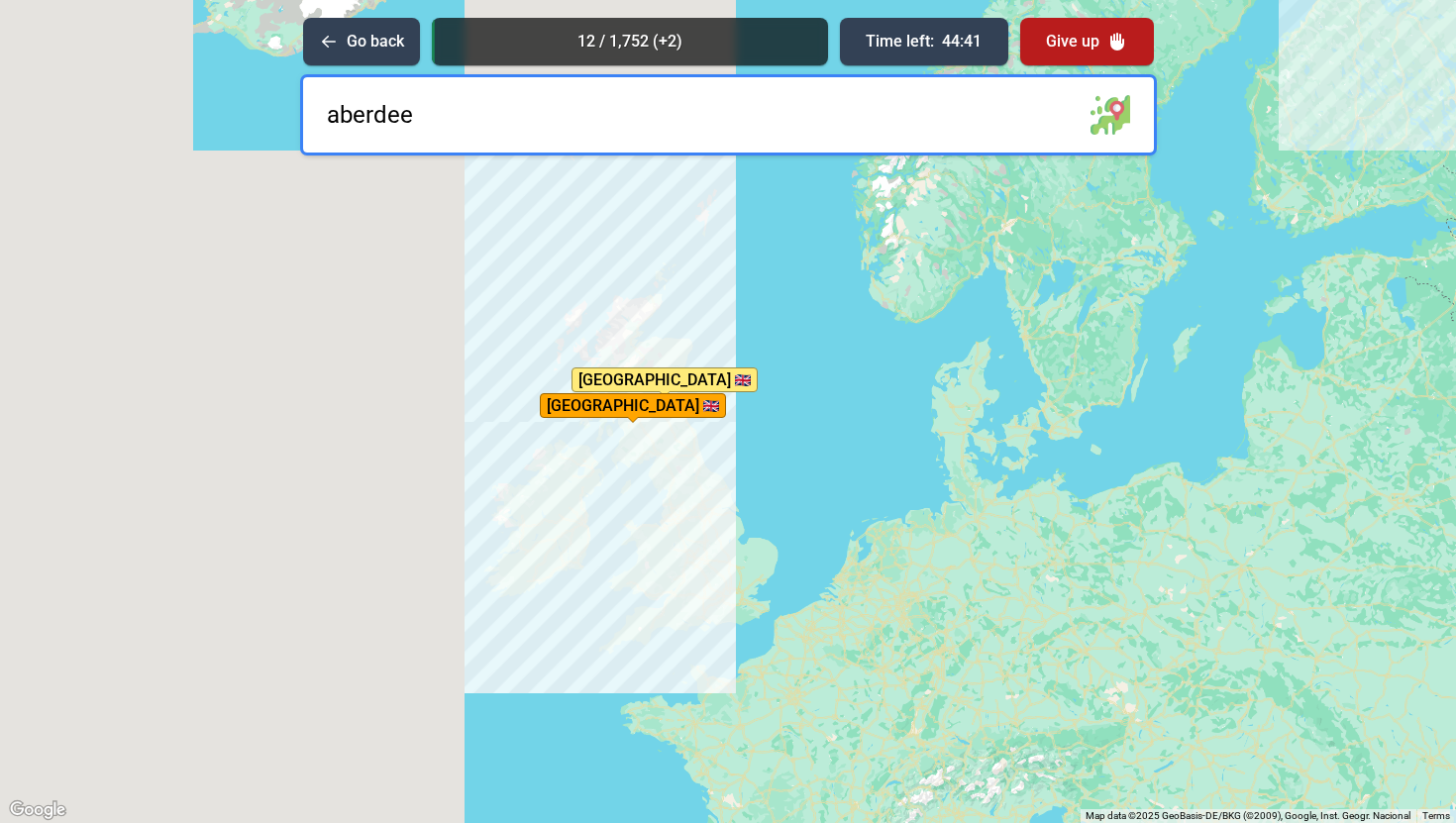 type on "[GEOGRAPHIC_DATA]" 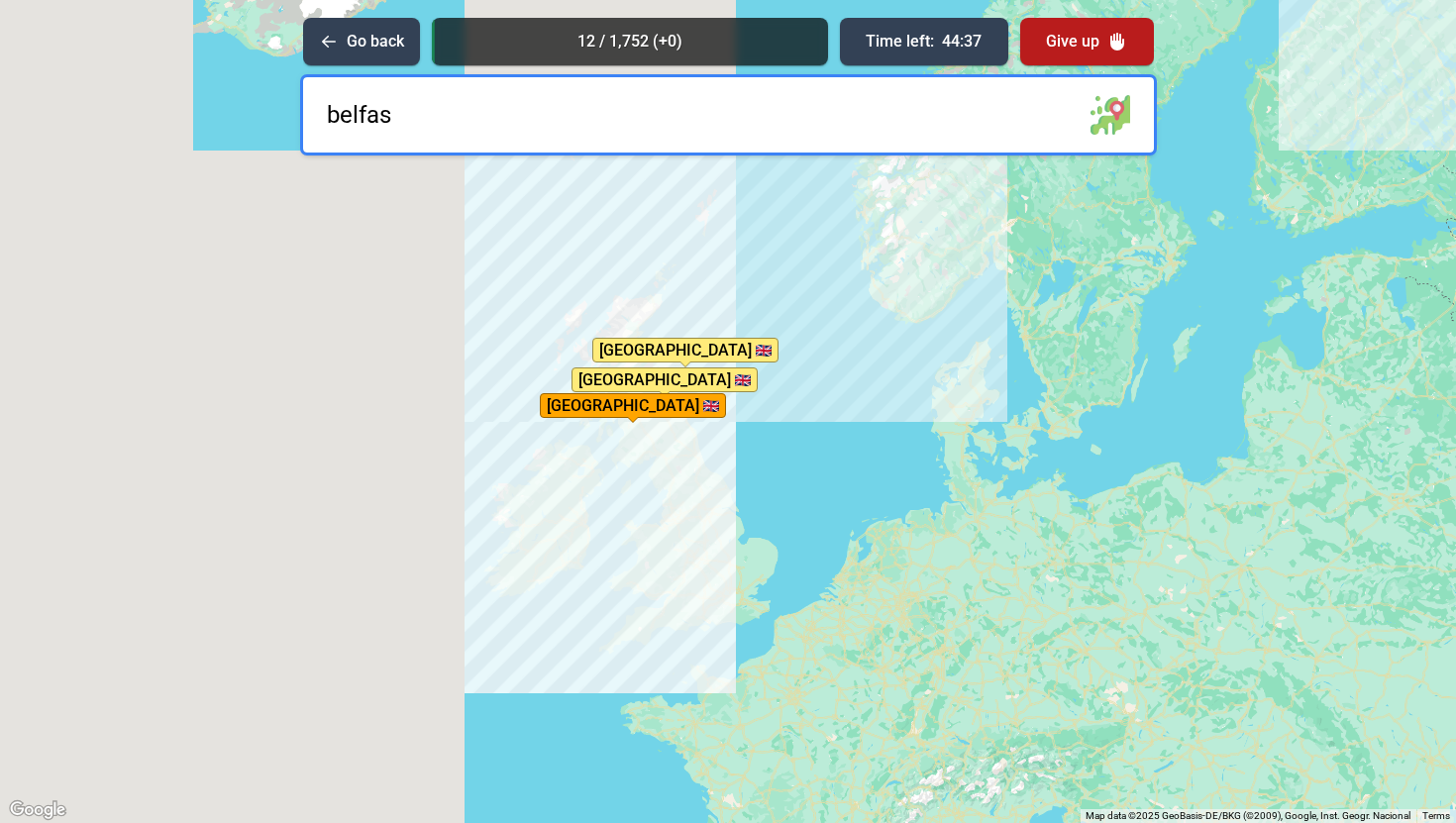 type on "[GEOGRAPHIC_DATA]" 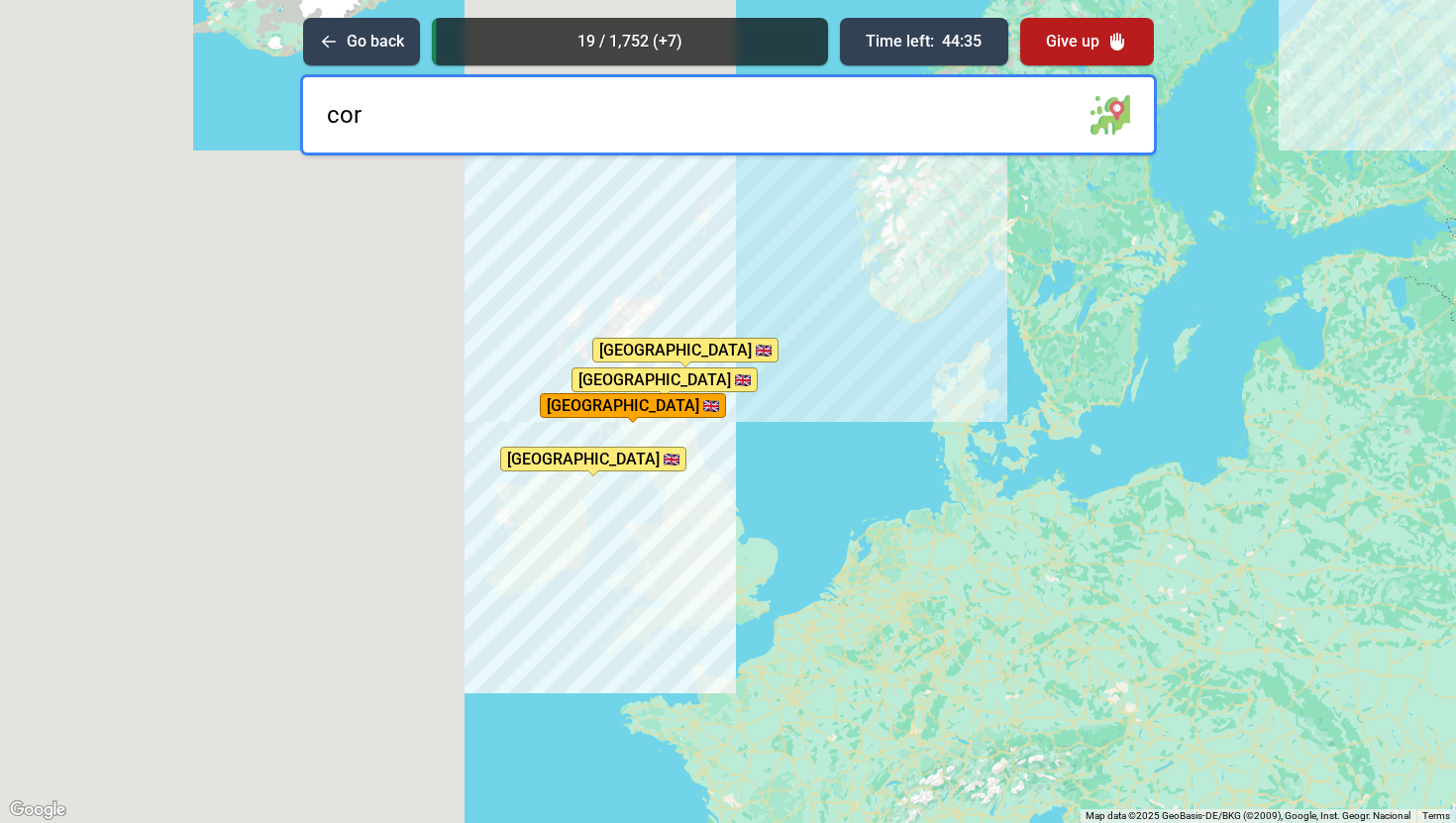 type on "cork" 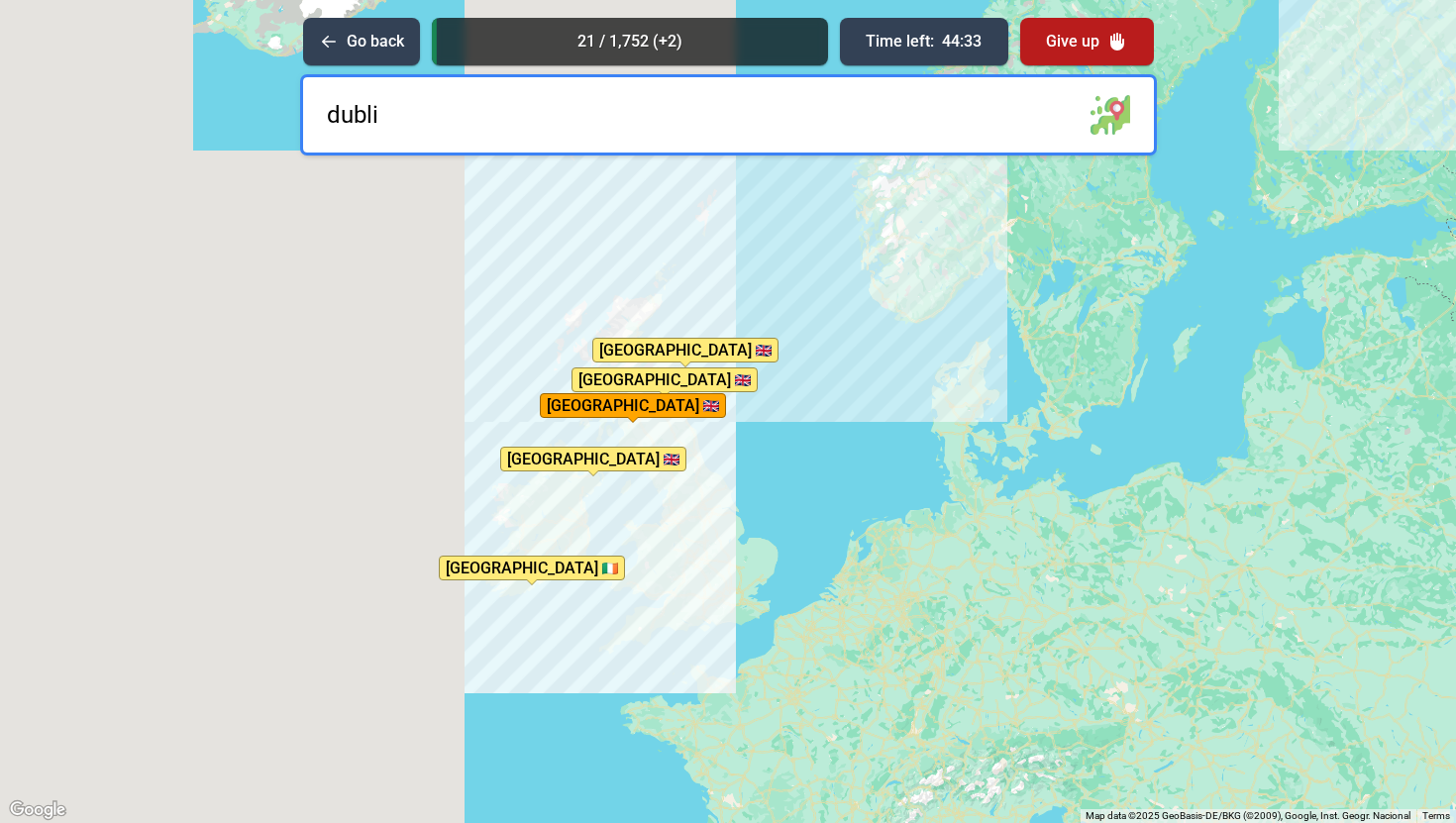 type on "[GEOGRAPHIC_DATA]" 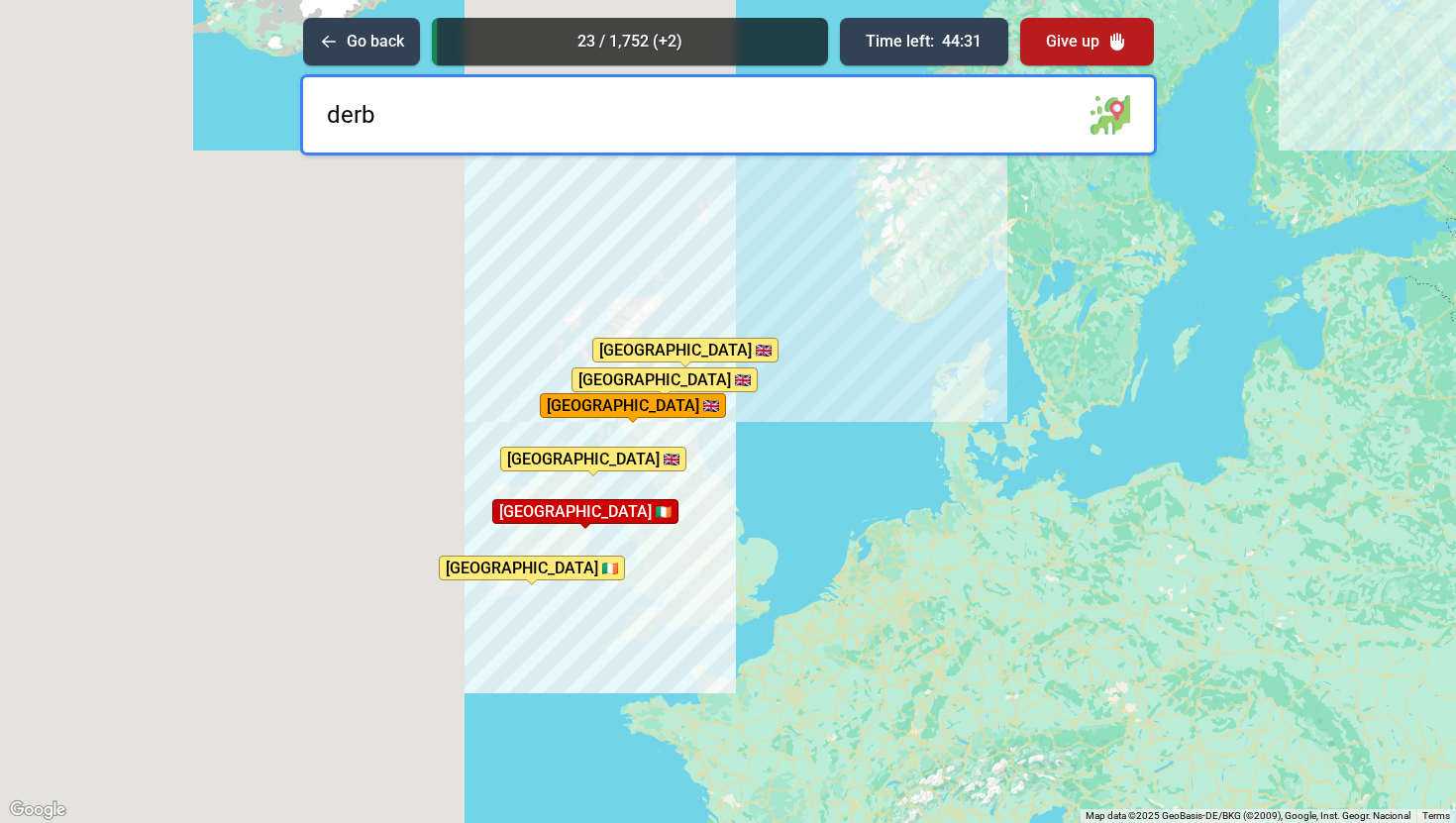 type on "derby" 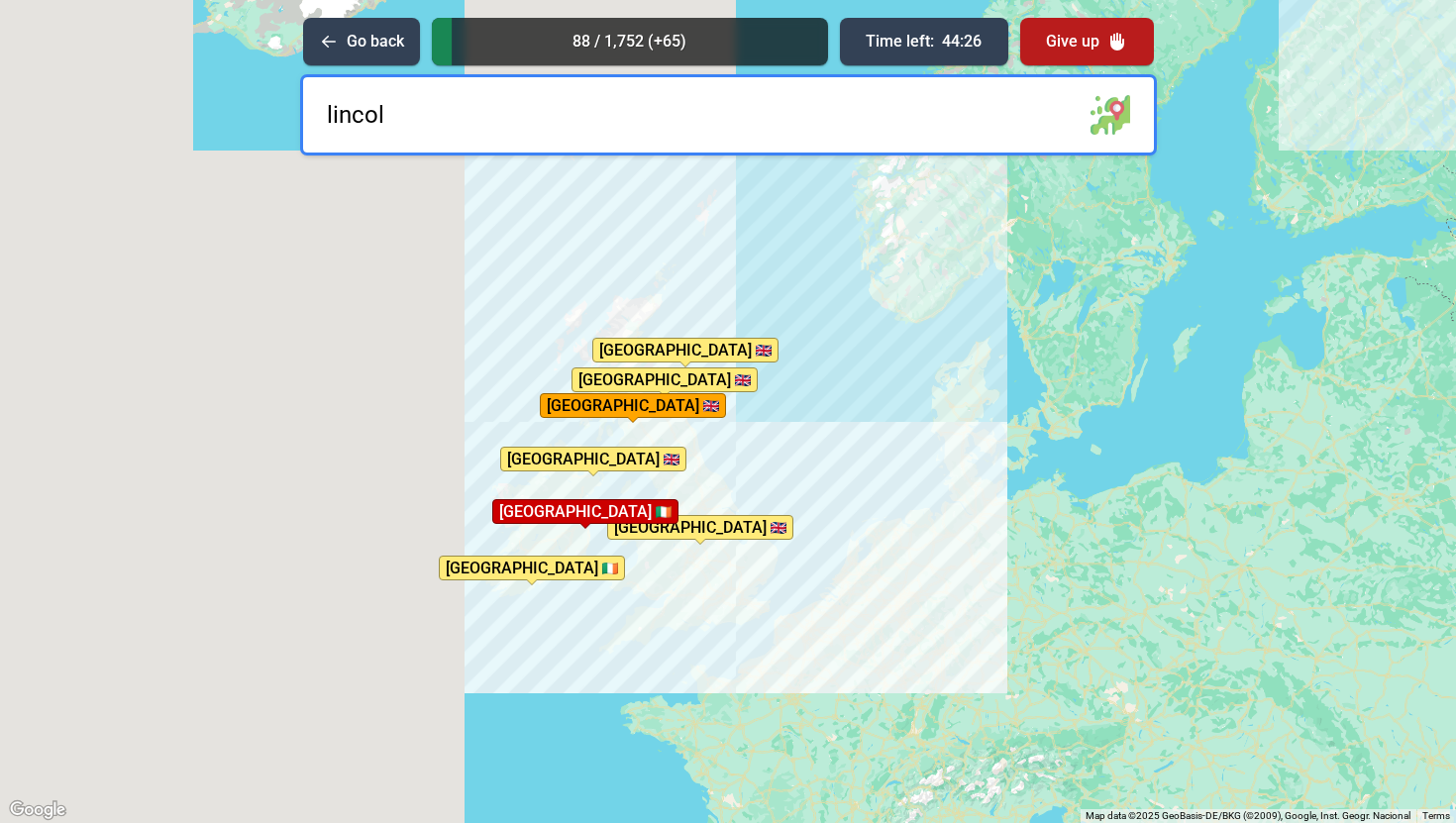 type on "lincoln" 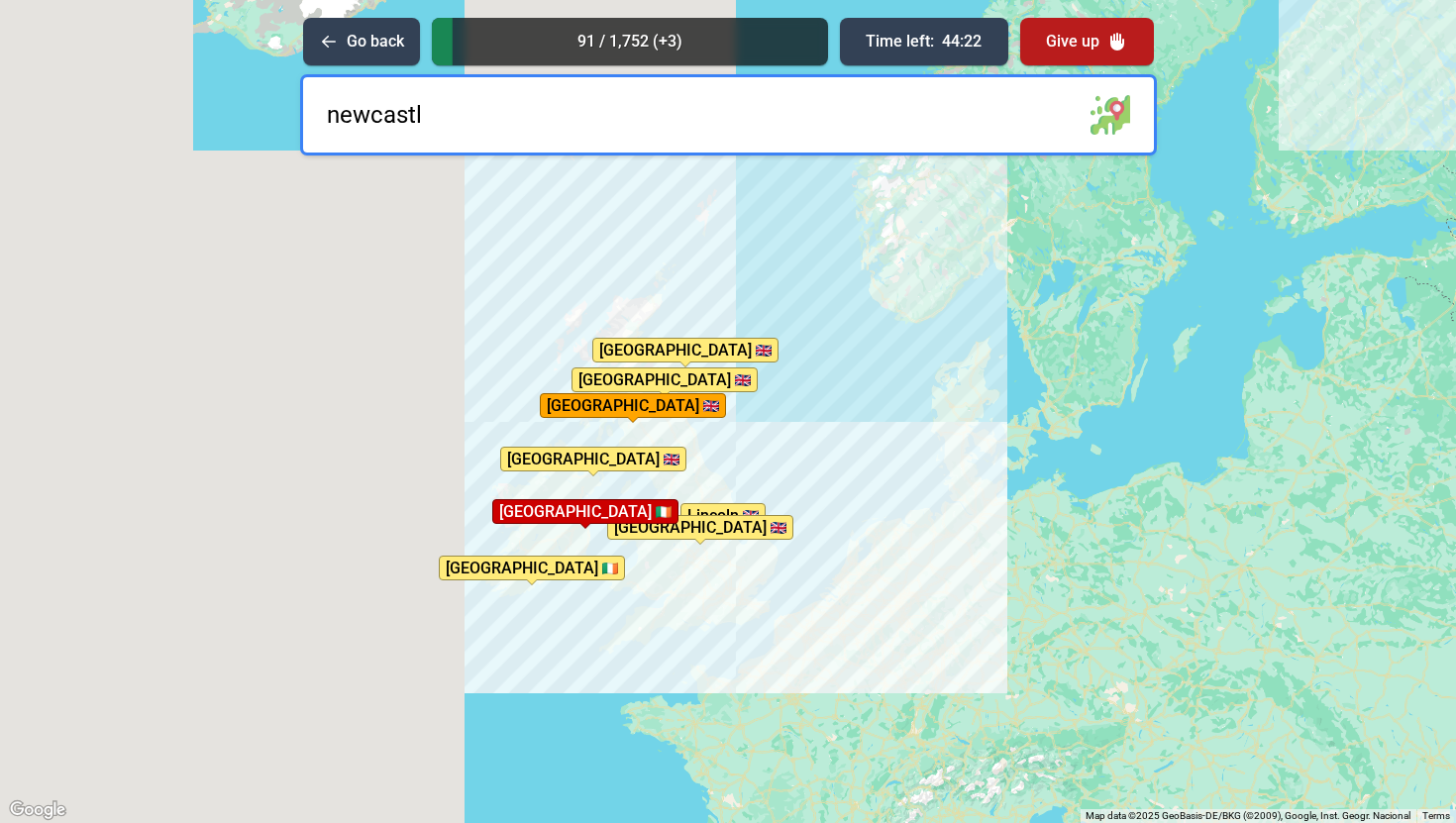 type on "[GEOGRAPHIC_DATA]" 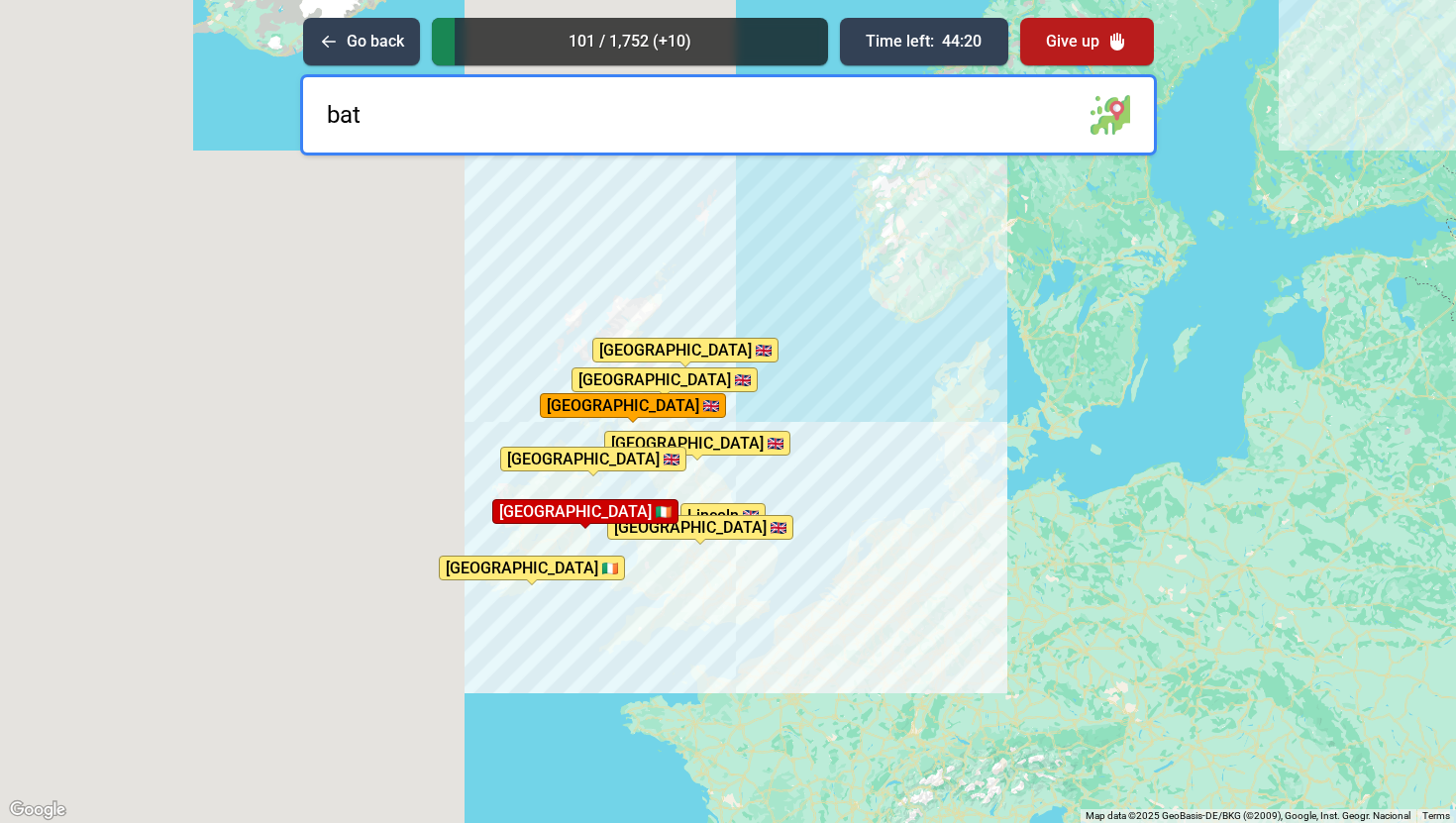 type on "bath" 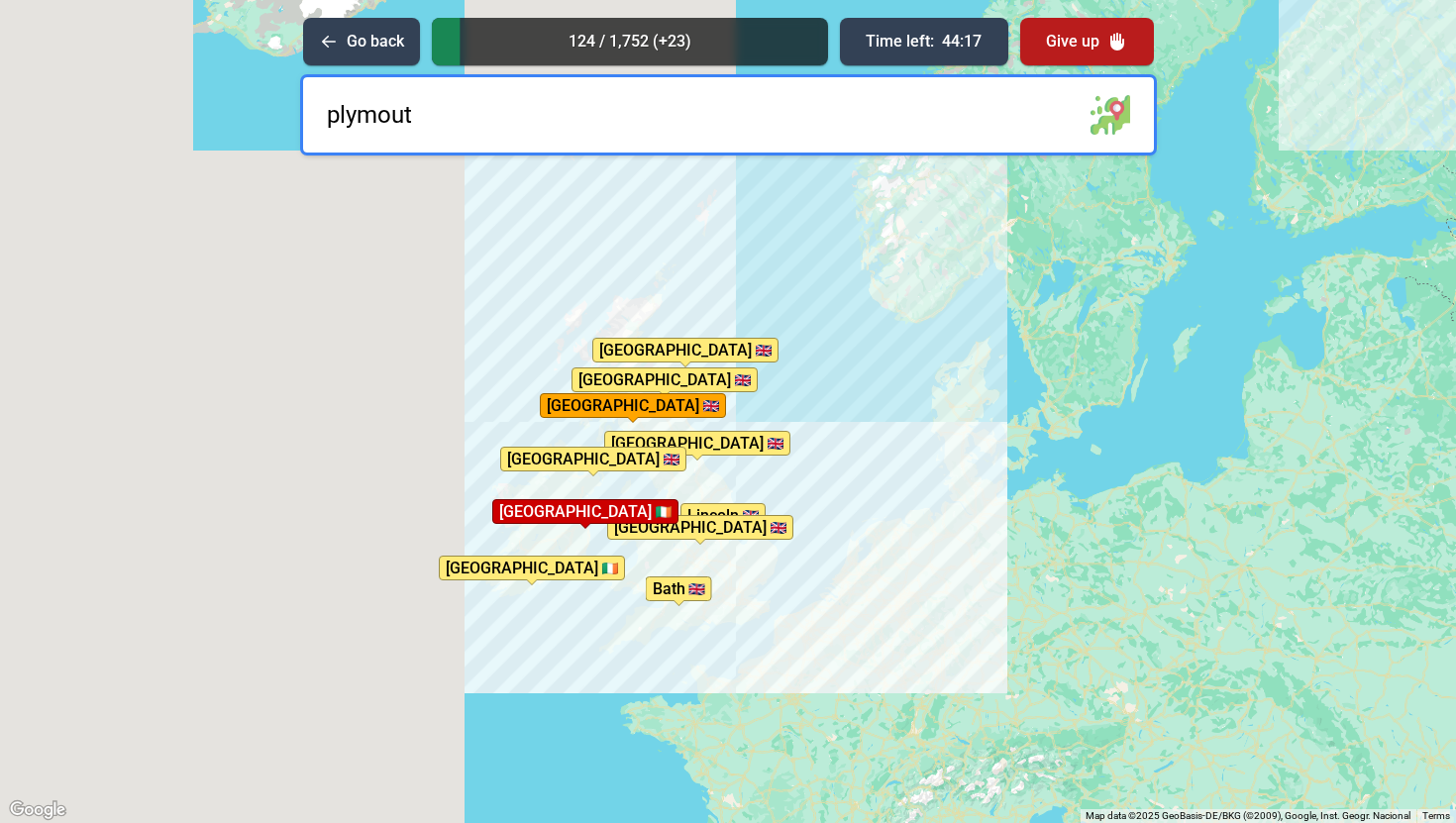 type on "plymouth" 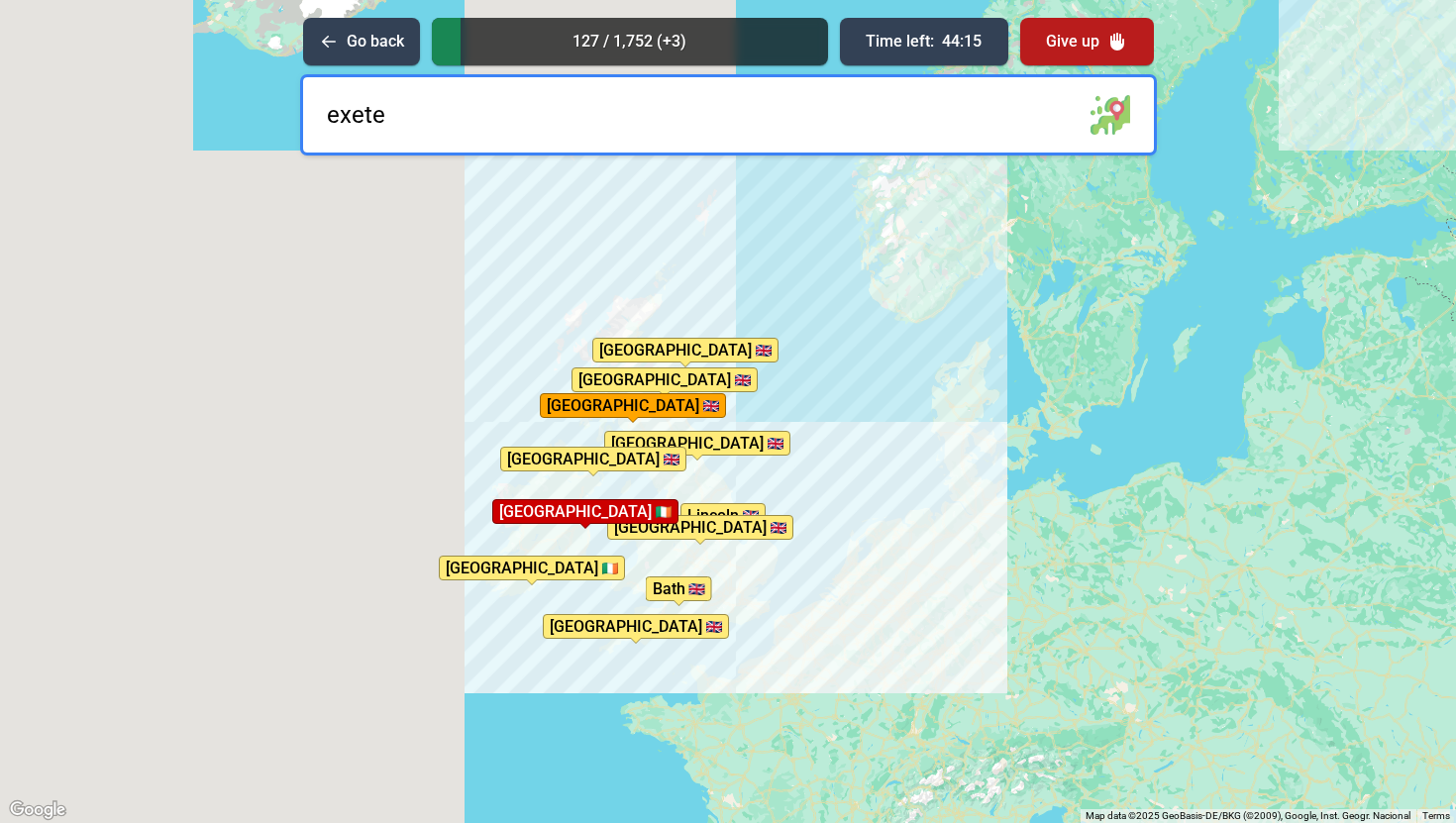 type on "[GEOGRAPHIC_DATA]" 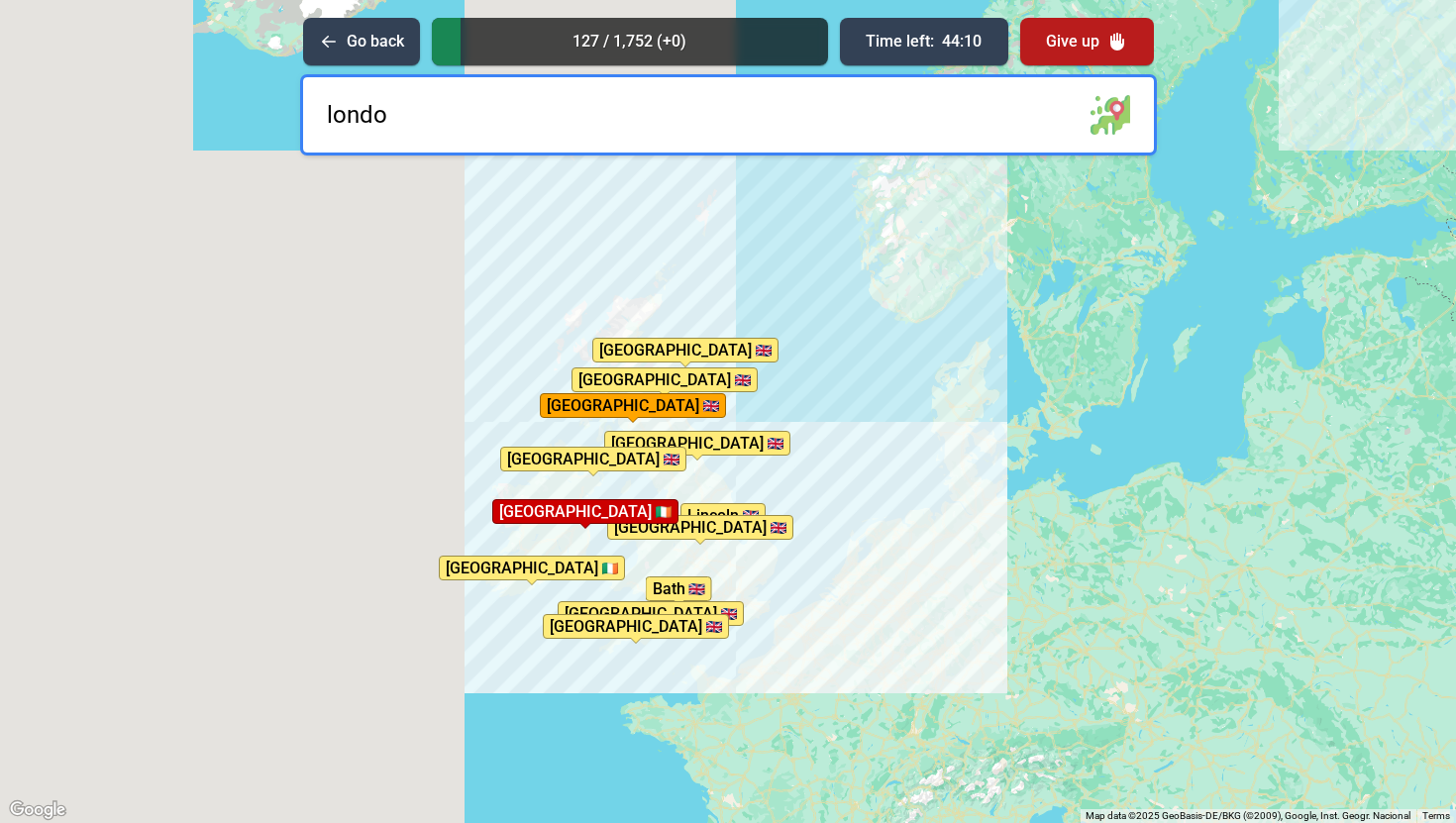 type on "[GEOGRAPHIC_DATA]" 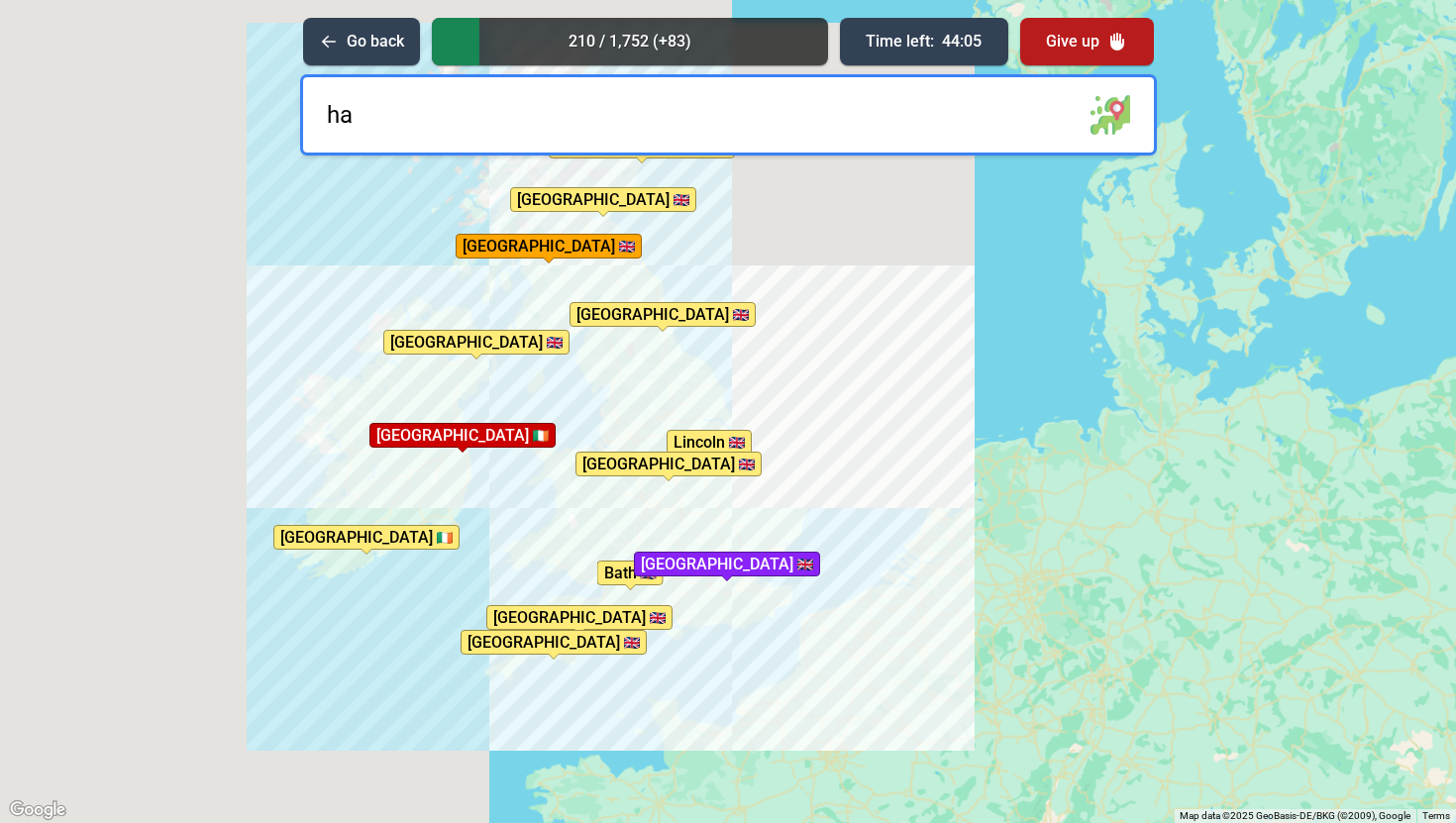 type on "ham" 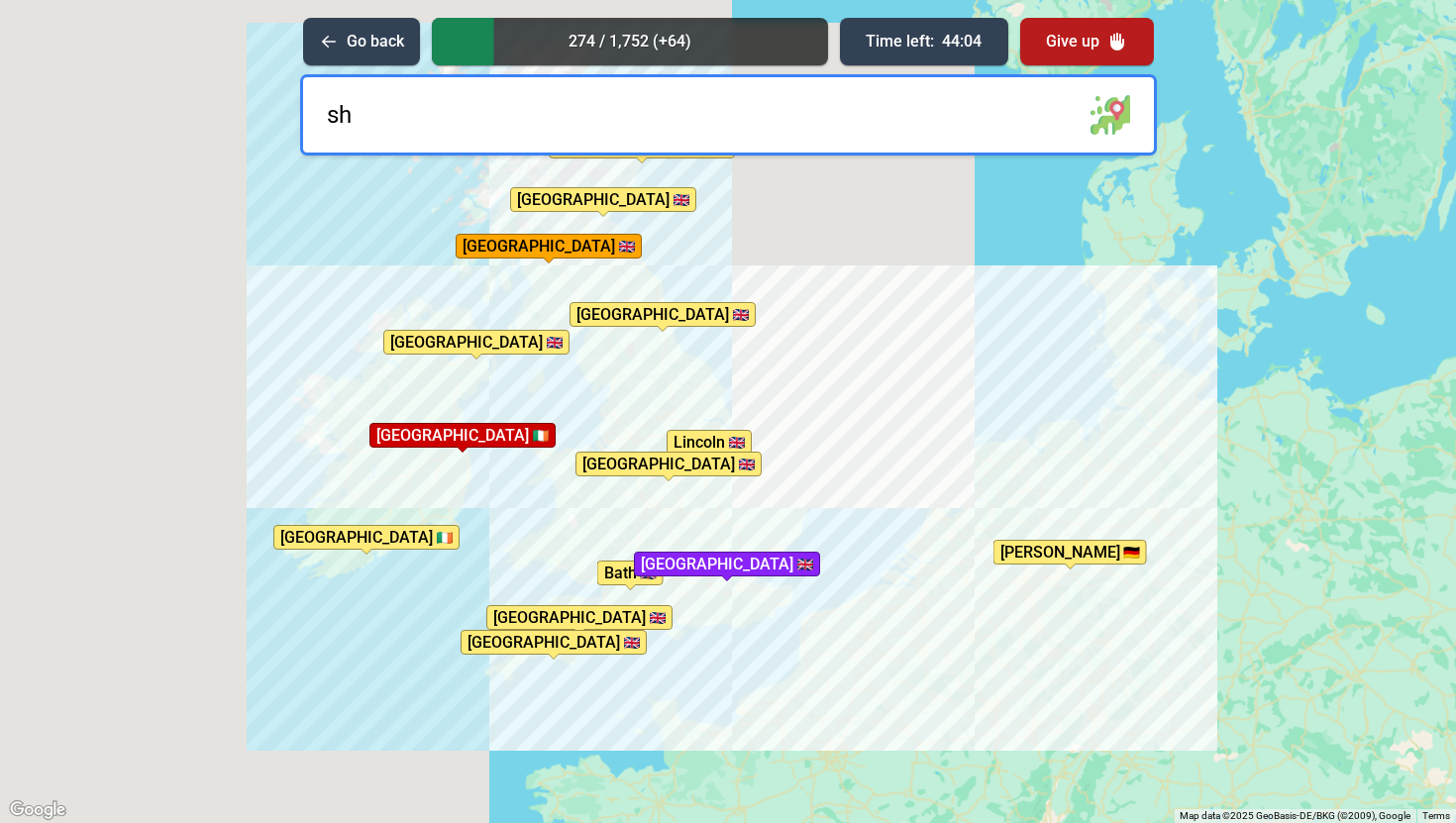 type on "s" 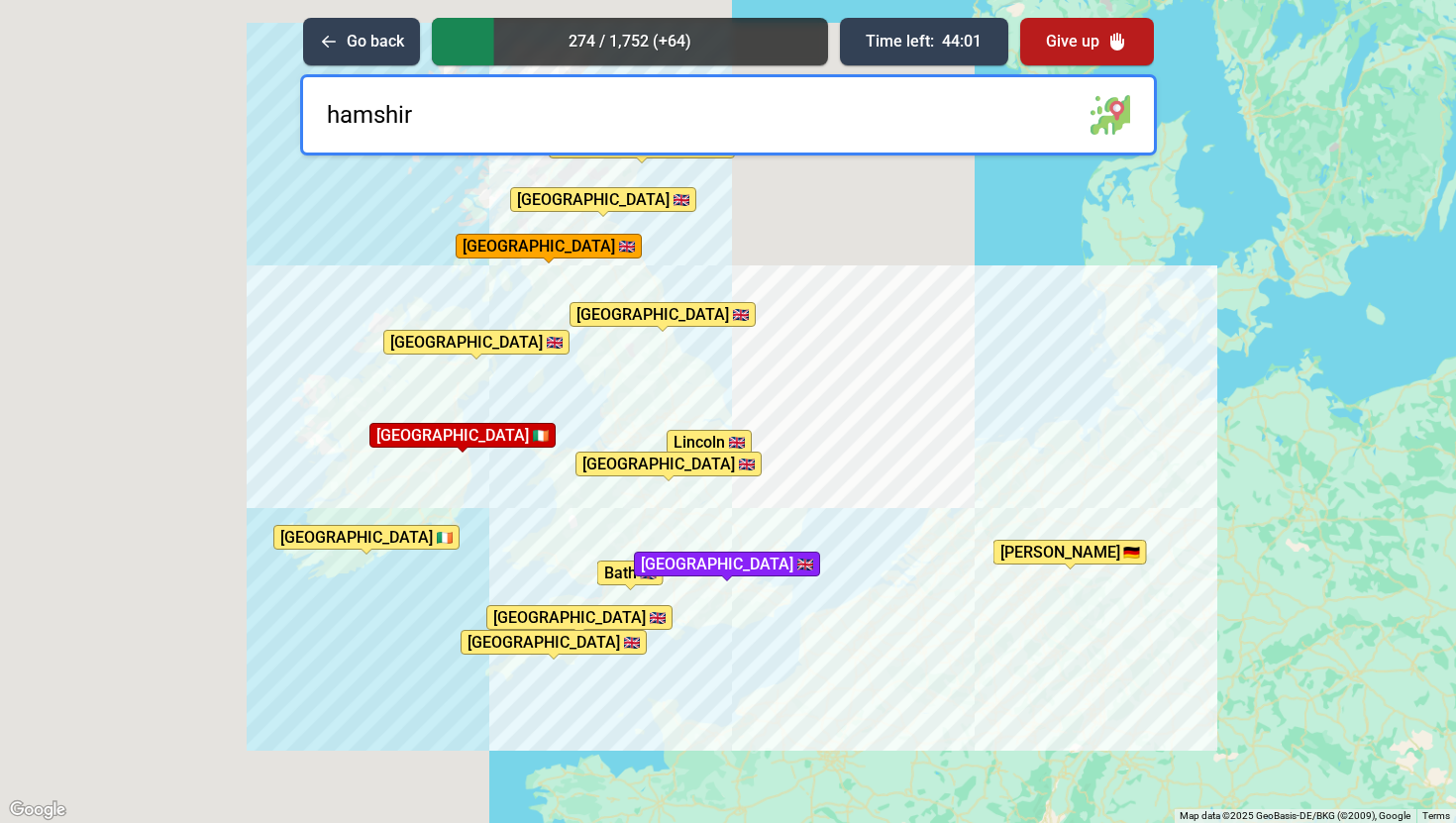 type on "hamshire" 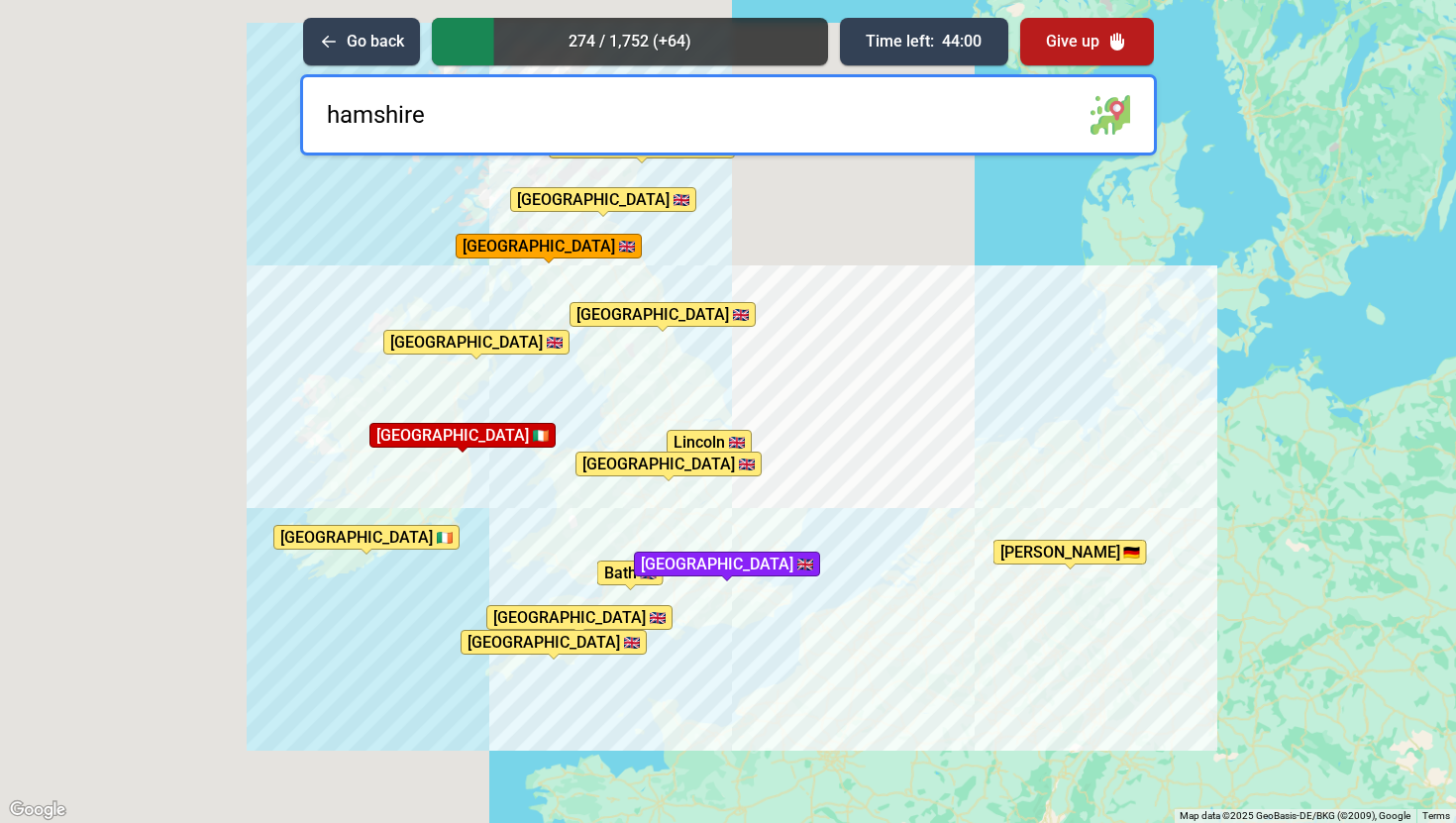 click on "hamshire" at bounding box center (728, 115) 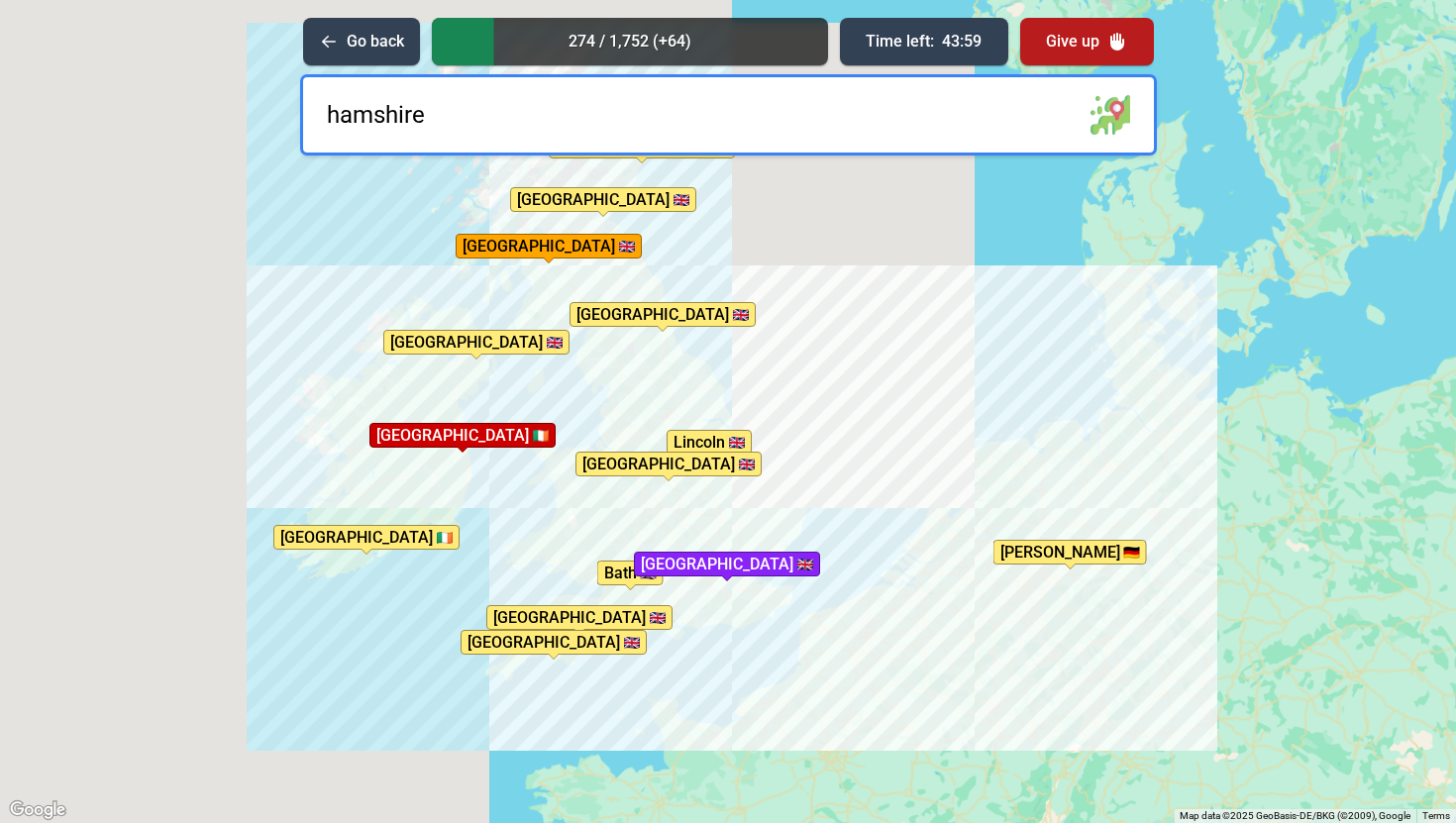 click on "hamshire" at bounding box center [728, 115] 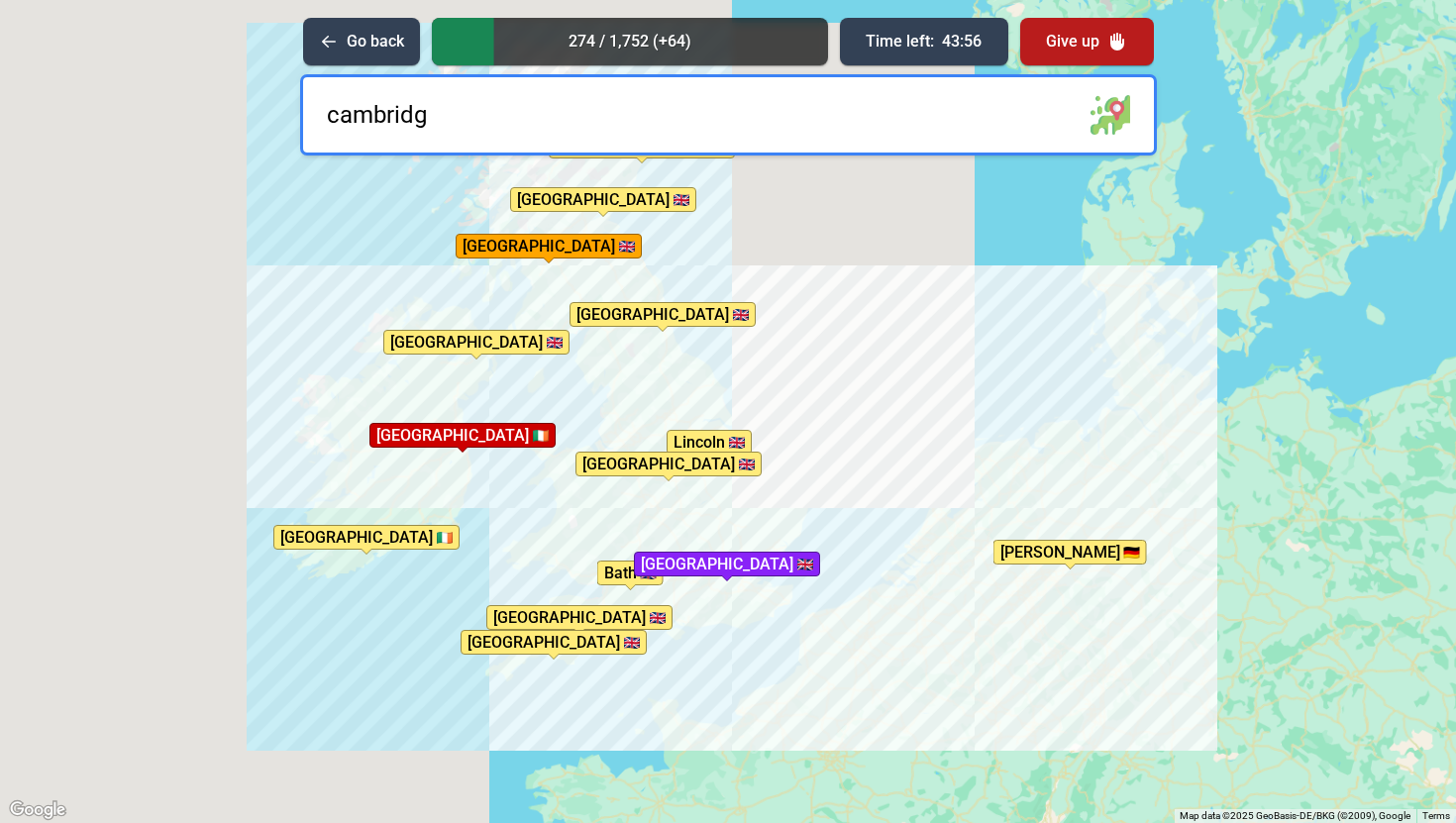type on "[GEOGRAPHIC_DATA]" 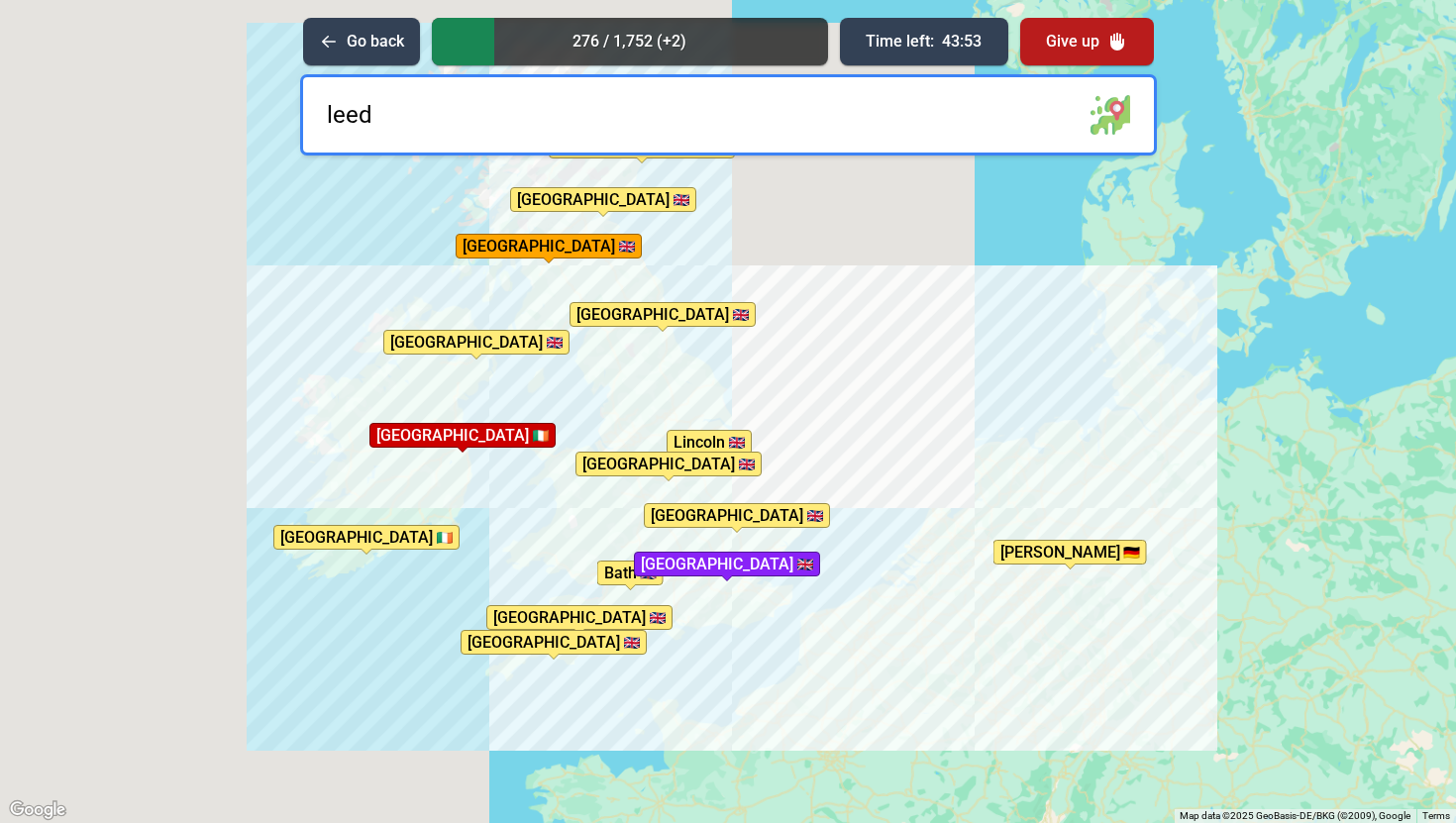 type on "[GEOGRAPHIC_DATA]" 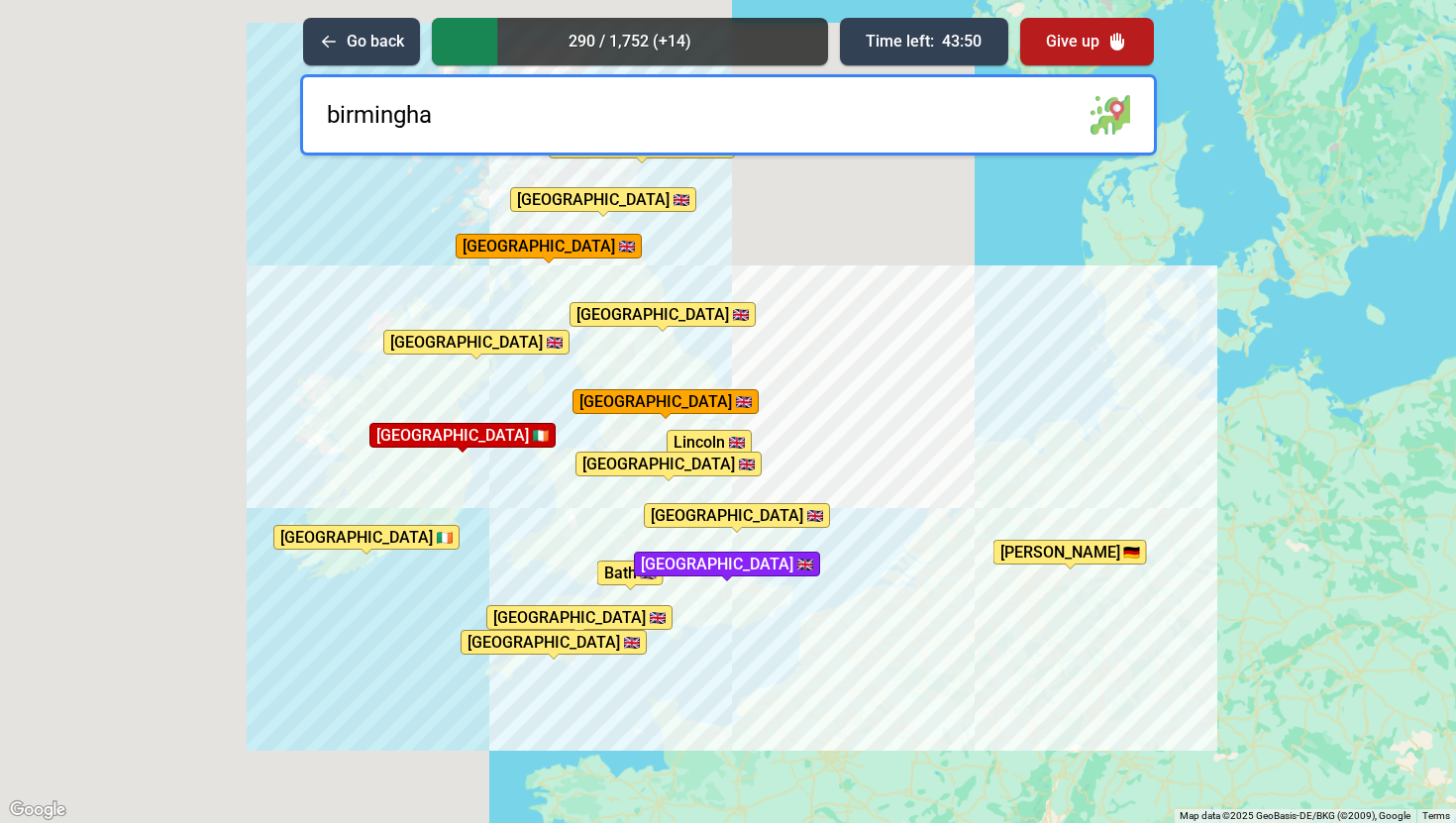 type on "[GEOGRAPHIC_DATA]" 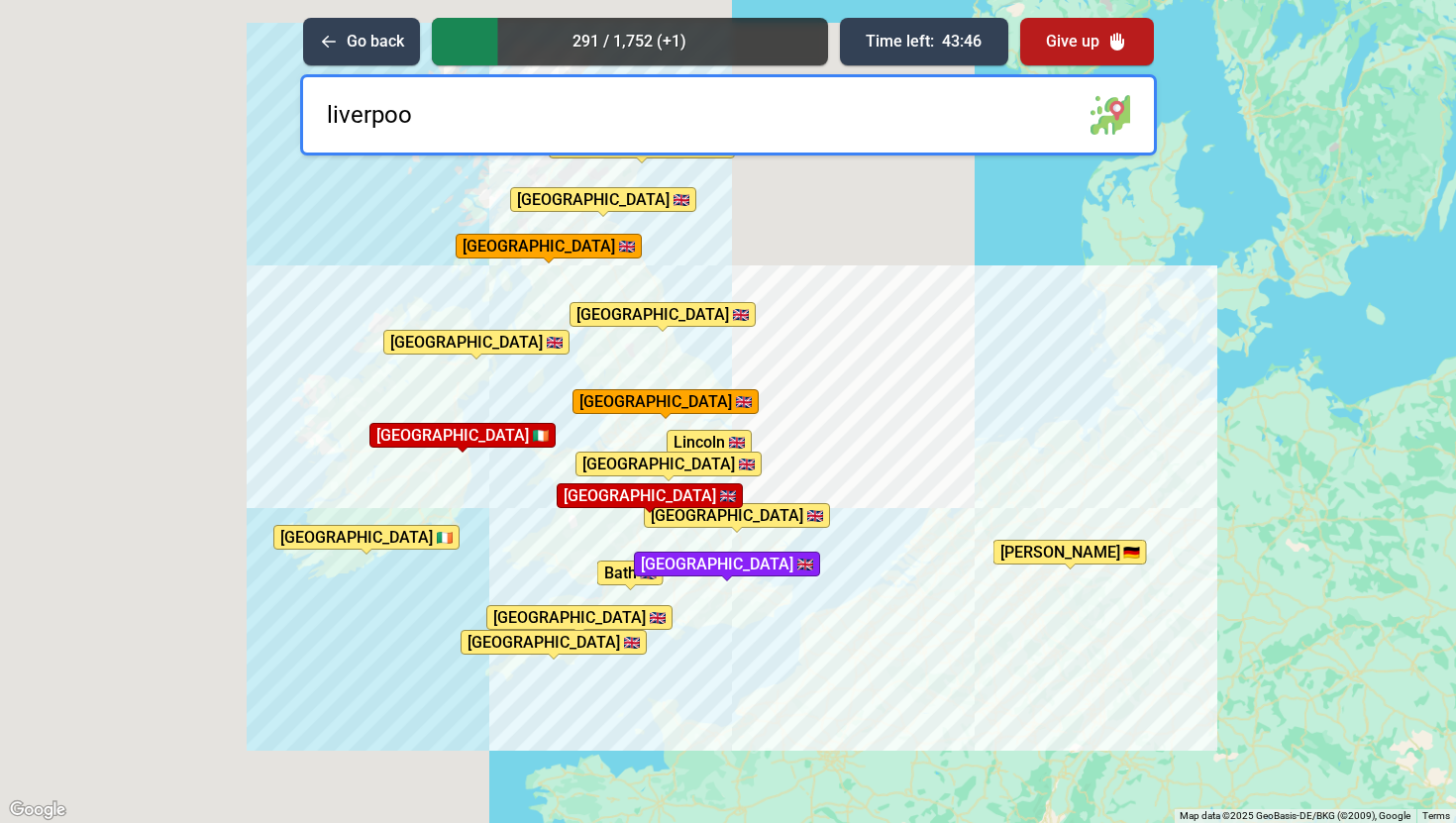 type on "[GEOGRAPHIC_DATA]" 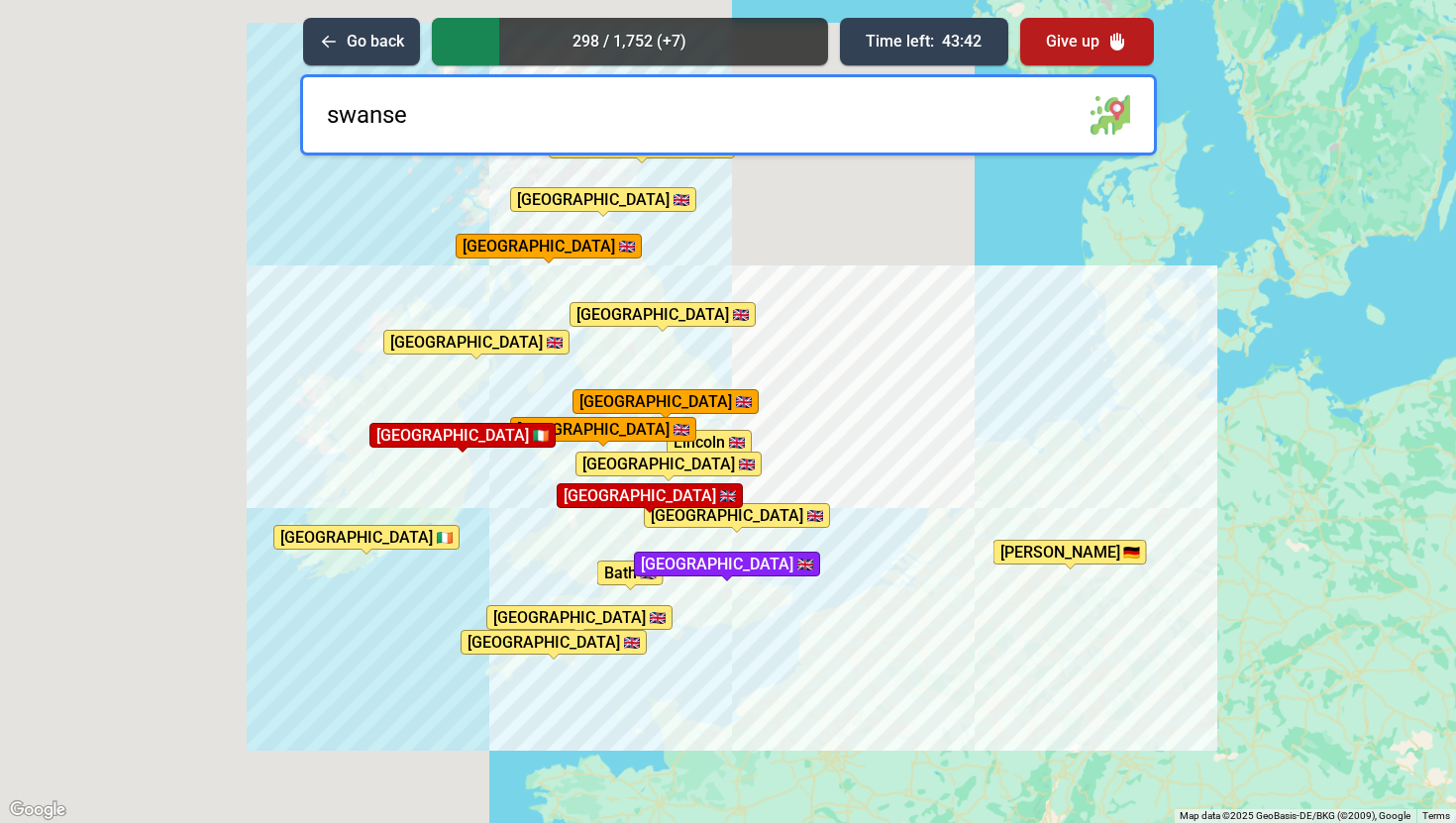 type on "[GEOGRAPHIC_DATA]" 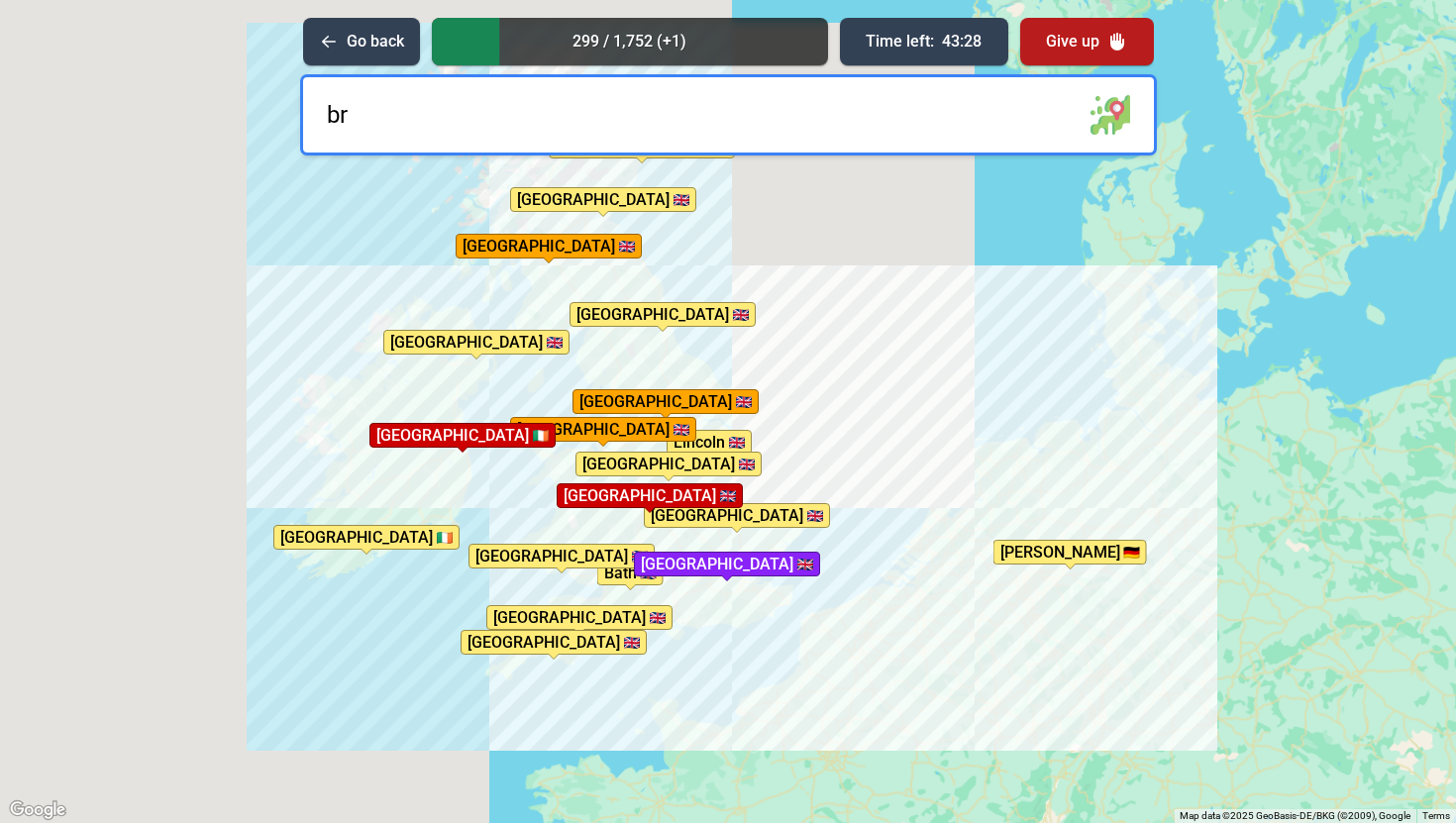type on "bri" 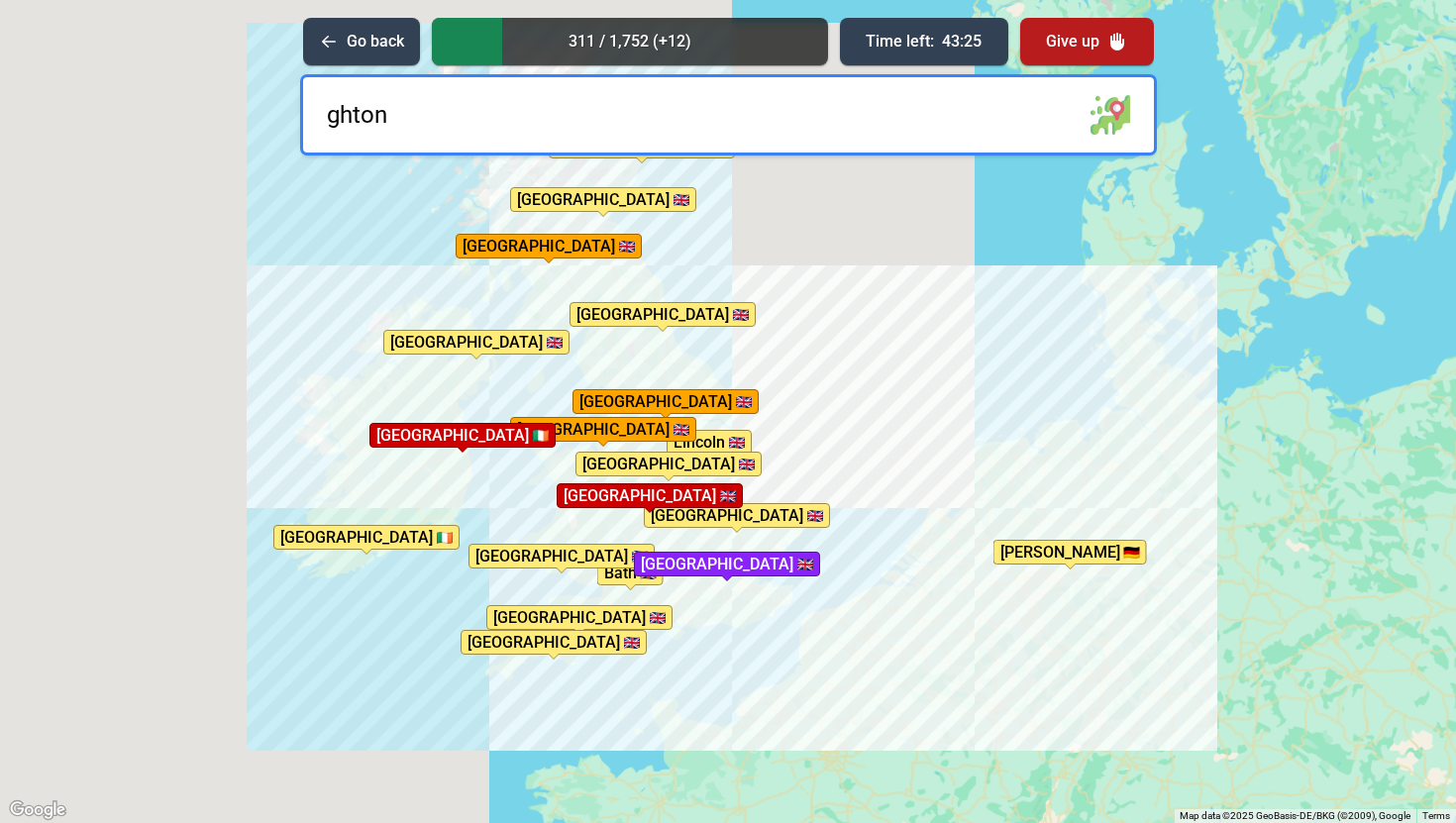click on "ghton" at bounding box center (728, 115) 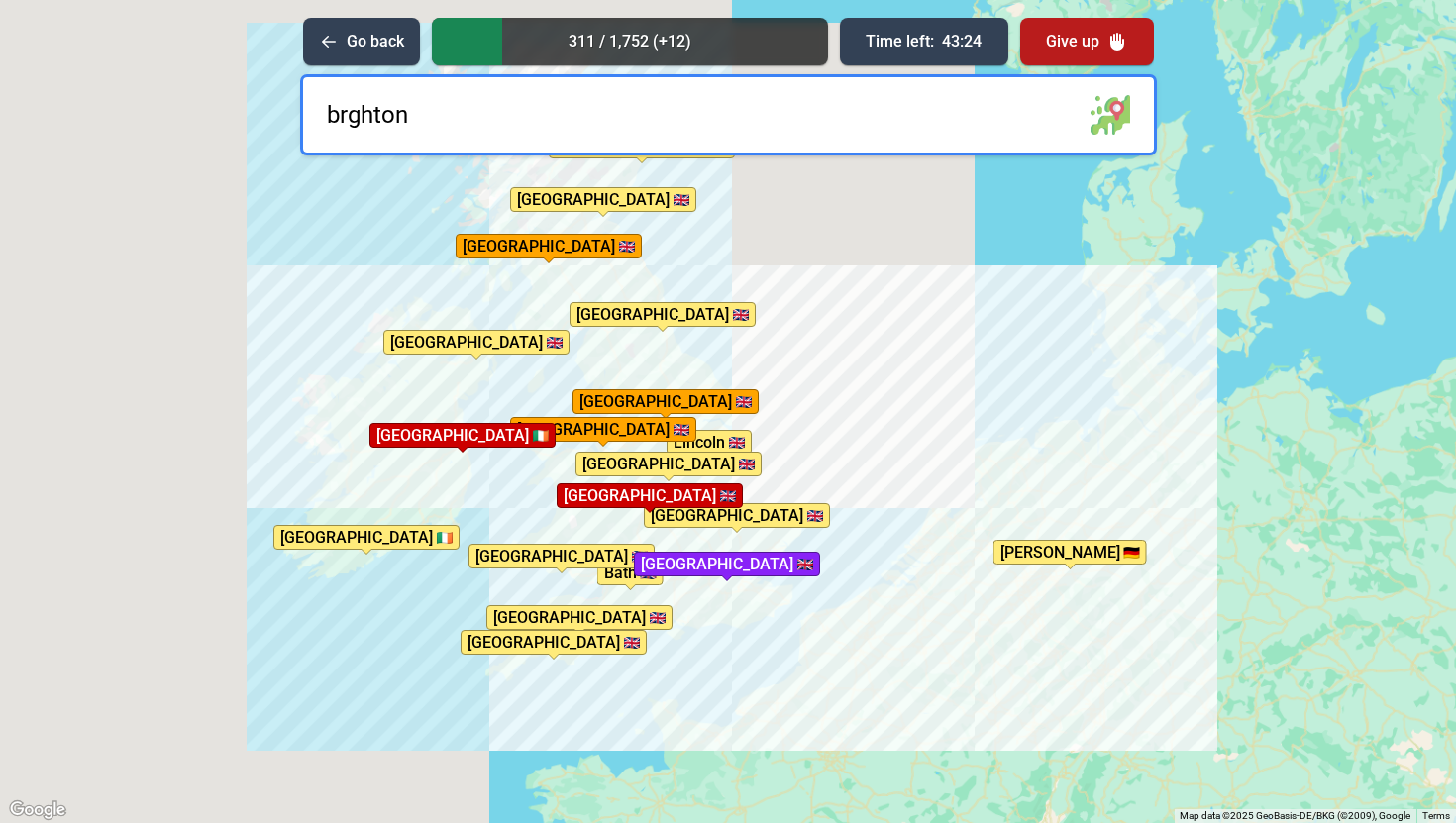 type on "[GEOGRAPHIC_DATA]" 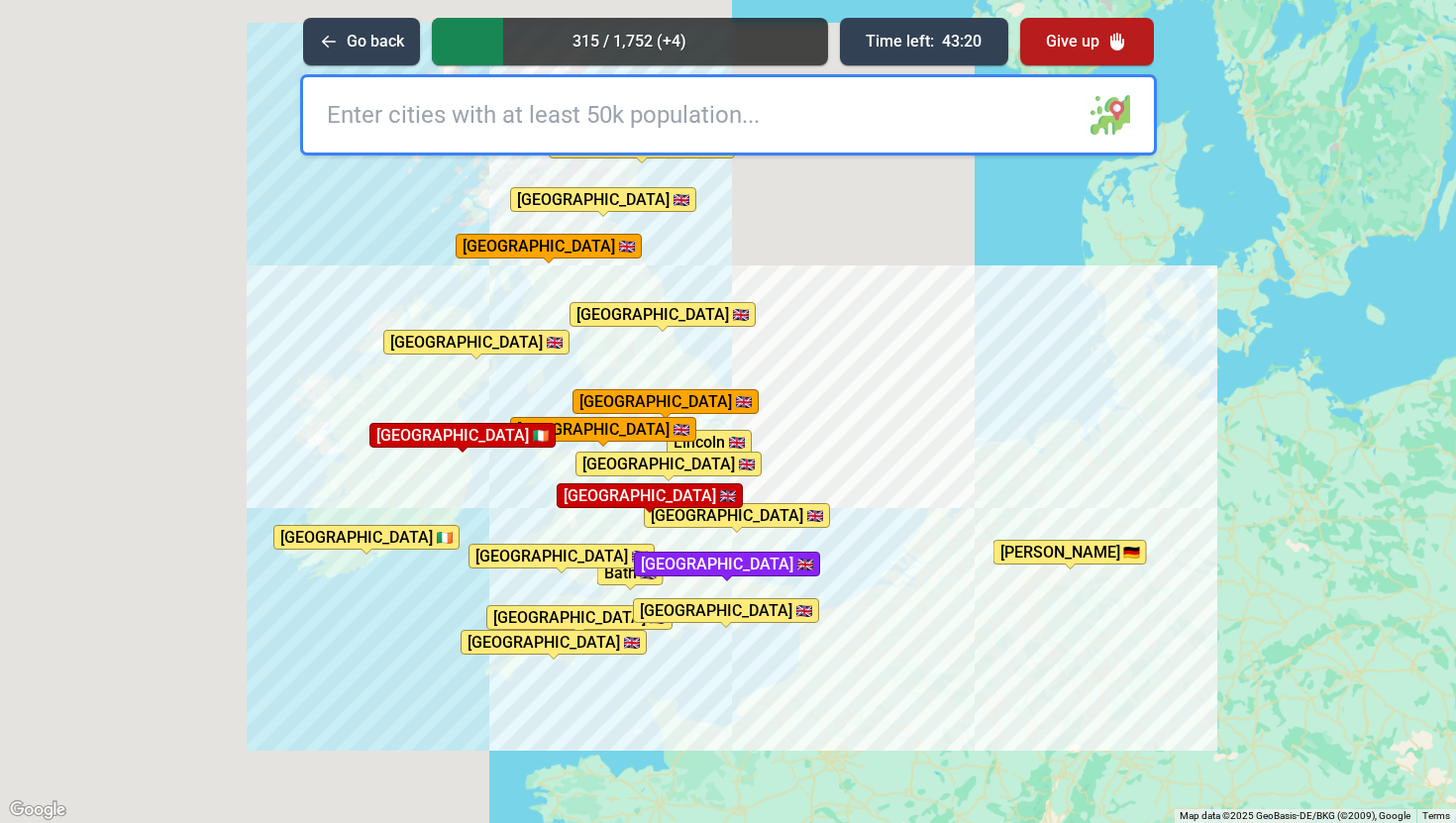 click at bounding box center [728, 115] 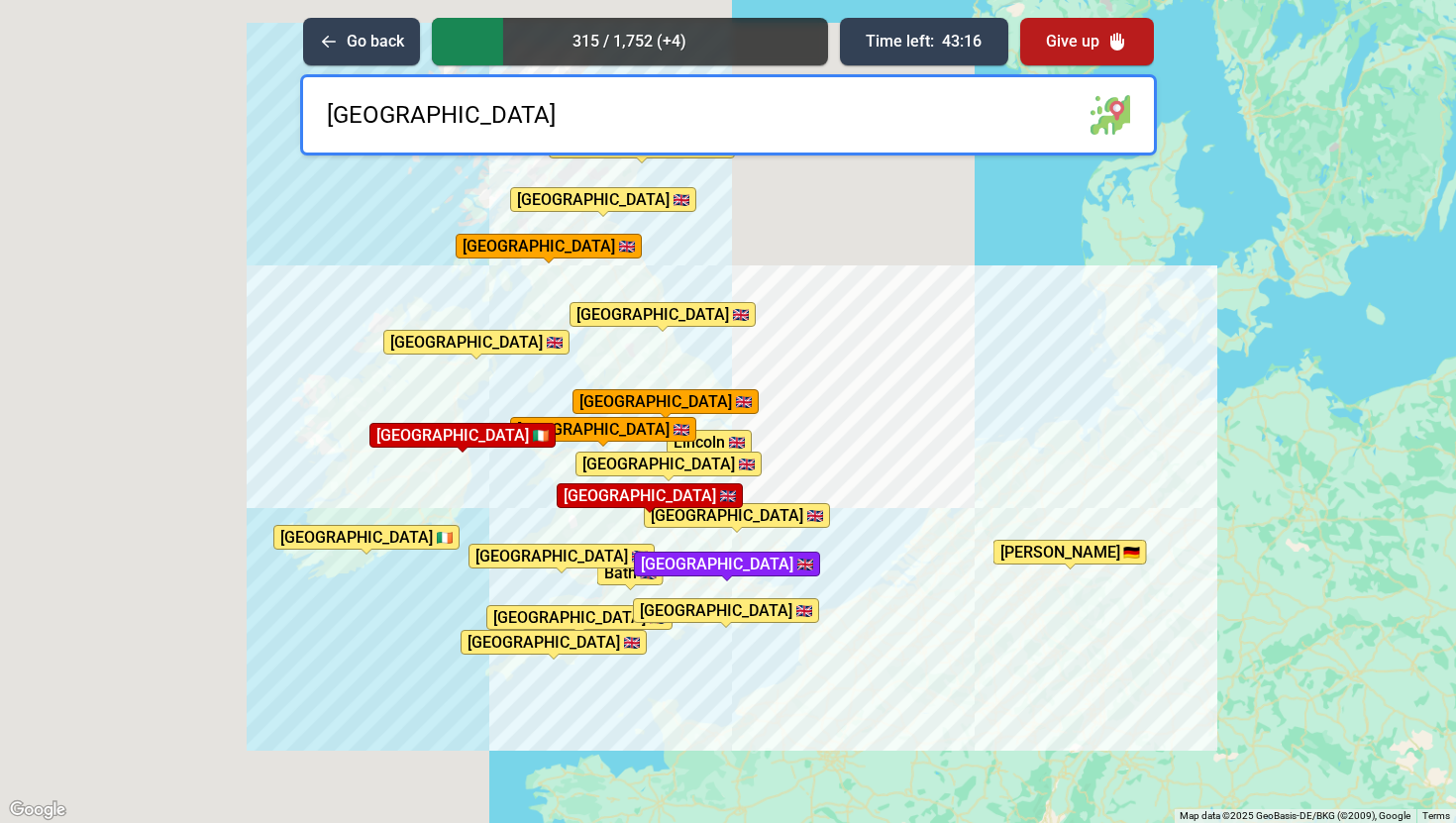 click on "[GEOGRAPHIC_DATA]" at bounding box center (728, 115) 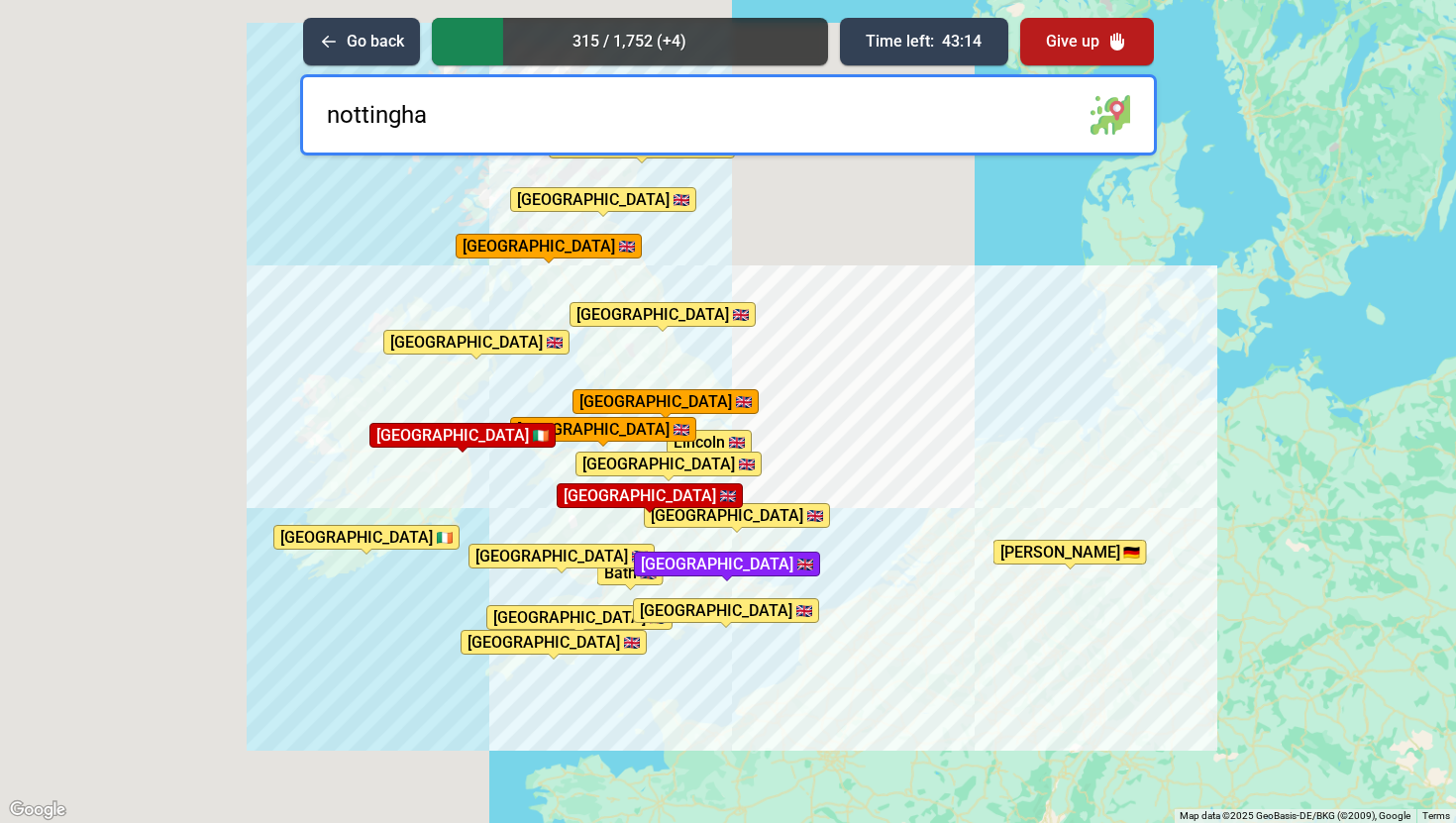type on "[GEOGRAPHIC_DATA]" 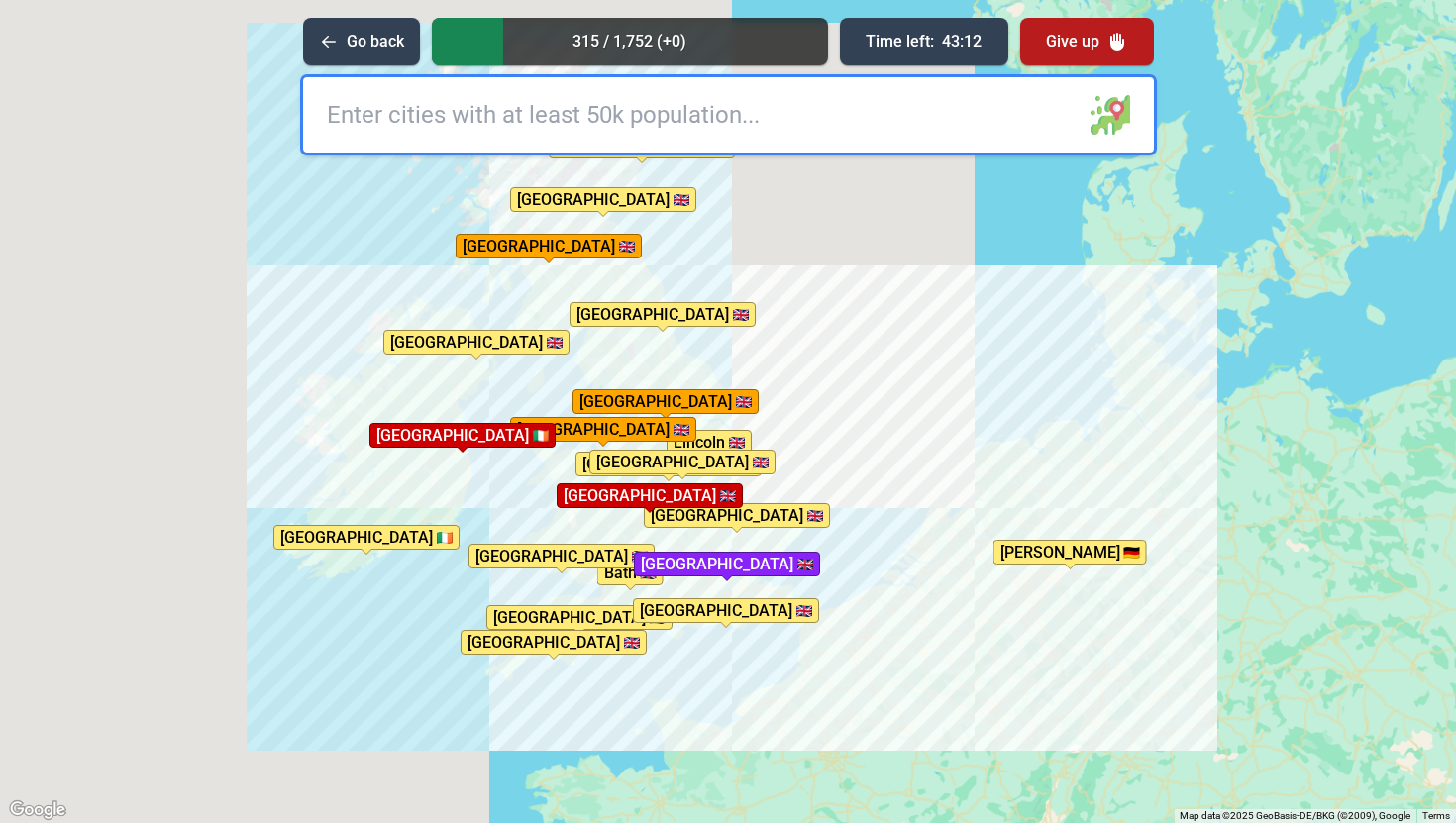 click at bounding box center [728, 115] 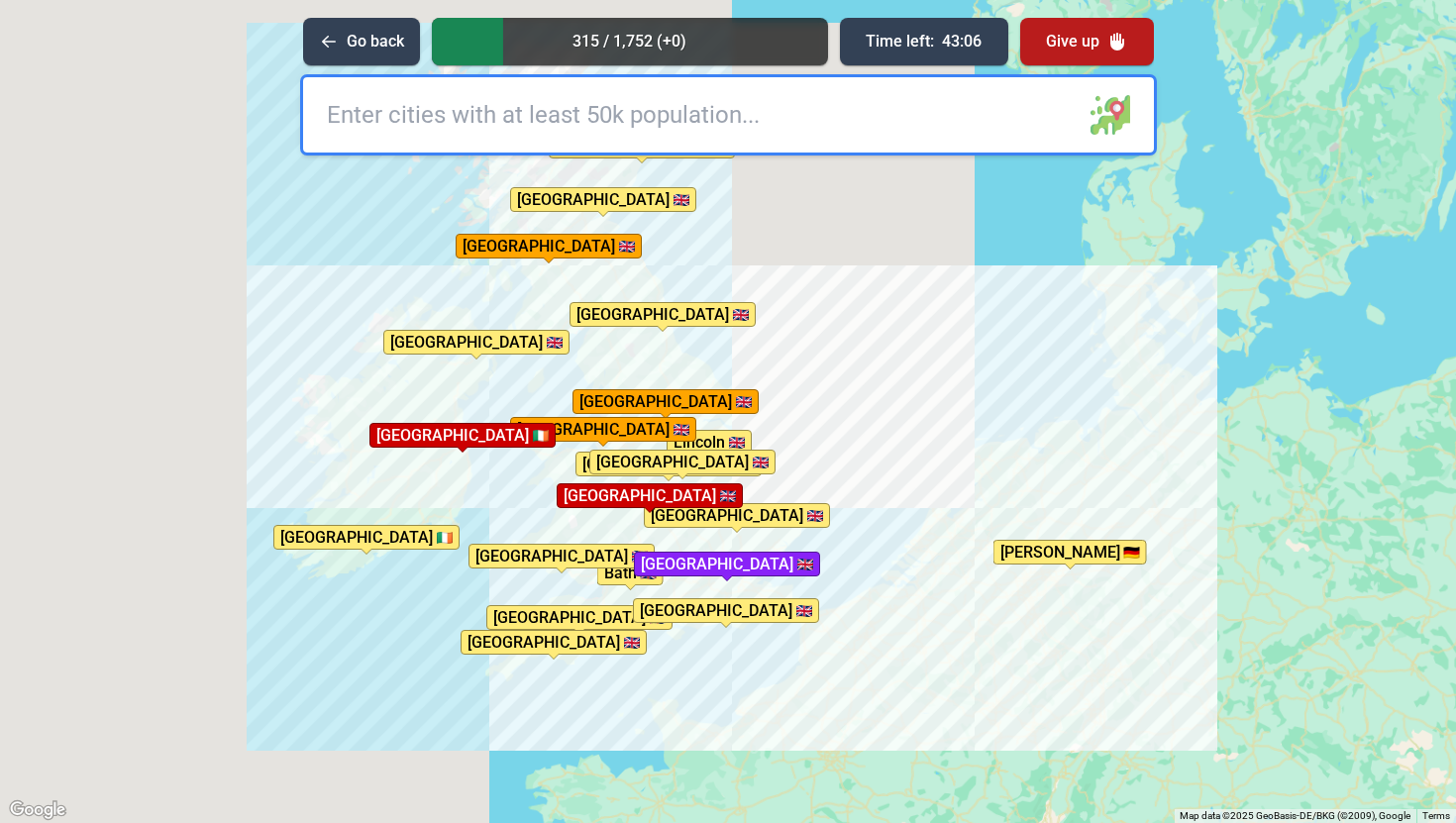 click at bounding box center [728, 115] 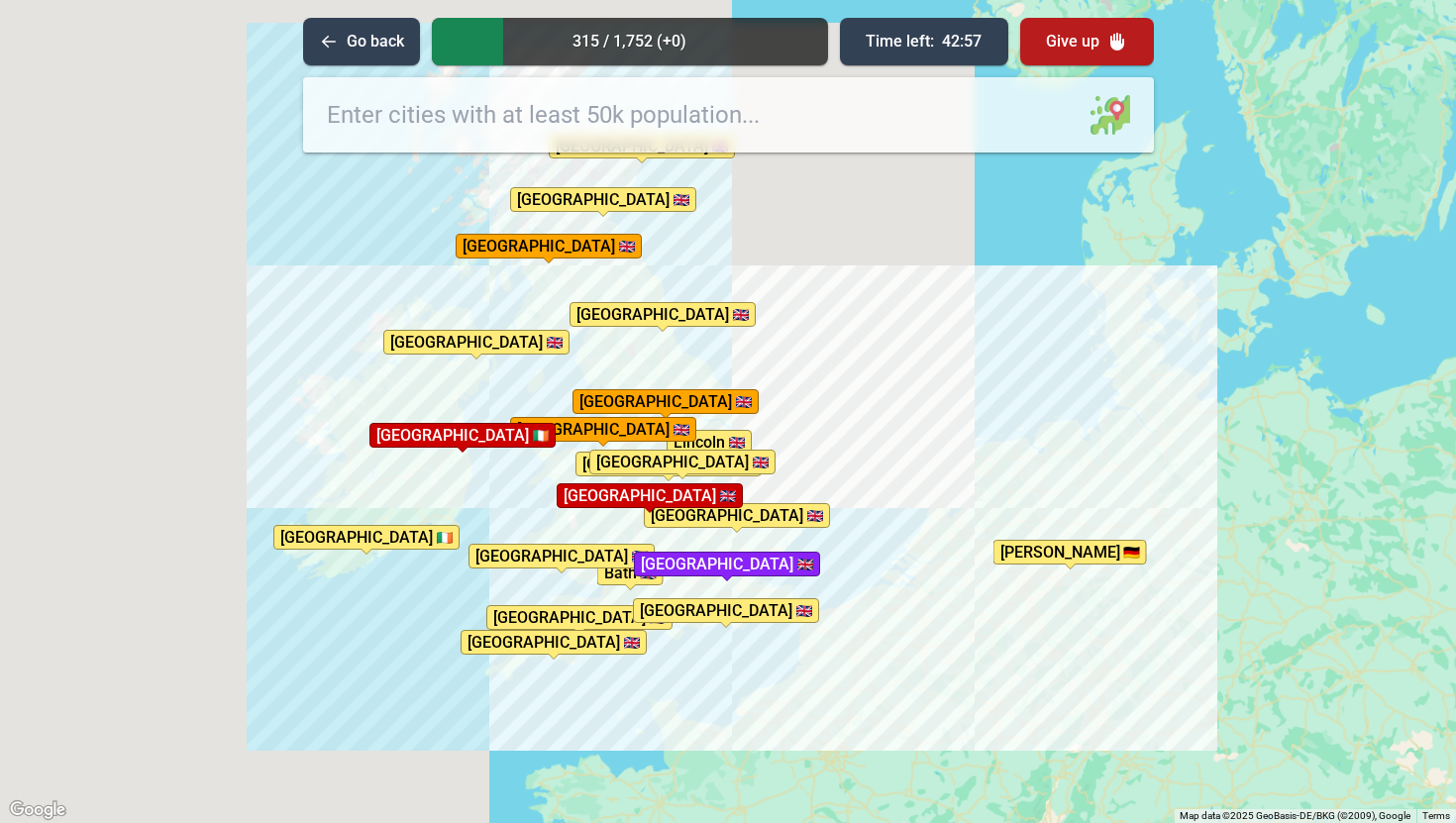 click on "To activate drag with keyboard, press Alt + Enter. Once in keyboard drag state, use the arrow keys to move the marker. To complete the drag, press the Enter key. To cancel, press Escape. [GEOGRAPHIC_DATA] [GEOGRAPHIC_DATA] [GEOGRAPHIC_DATA] [GEOGRAPHIC_DATA] [GEOGRAPHIC_DATA] [GEOGRAPHIC_DATA] [GEOGRAPHIC_DATA] [GEOGRAPHIC_DATA] [GEOGRAPHIC_DATA] [GEOGRAPHIC_DATA] [GEOGRAPHIC_DATA] [GEOGRAPHIC_DATA] [GEOGRAPHIC_DATA] [GEOGRAPHIC_DATA] [GEOGRAPHIC_DATA] [GEOGRAPHIC_DATA] [GEOGRAPHIC_DATA] [GEOGRAPHIC_DATA] [GEOGRAPHIC_DATA] [GEOGRAPHIC_DATA] [GEOGRAPHIC_DATA] [GEOGRAPHIC_DATA] [GEOGRAPHIC_DATA]" at bounding box center (728, 411) 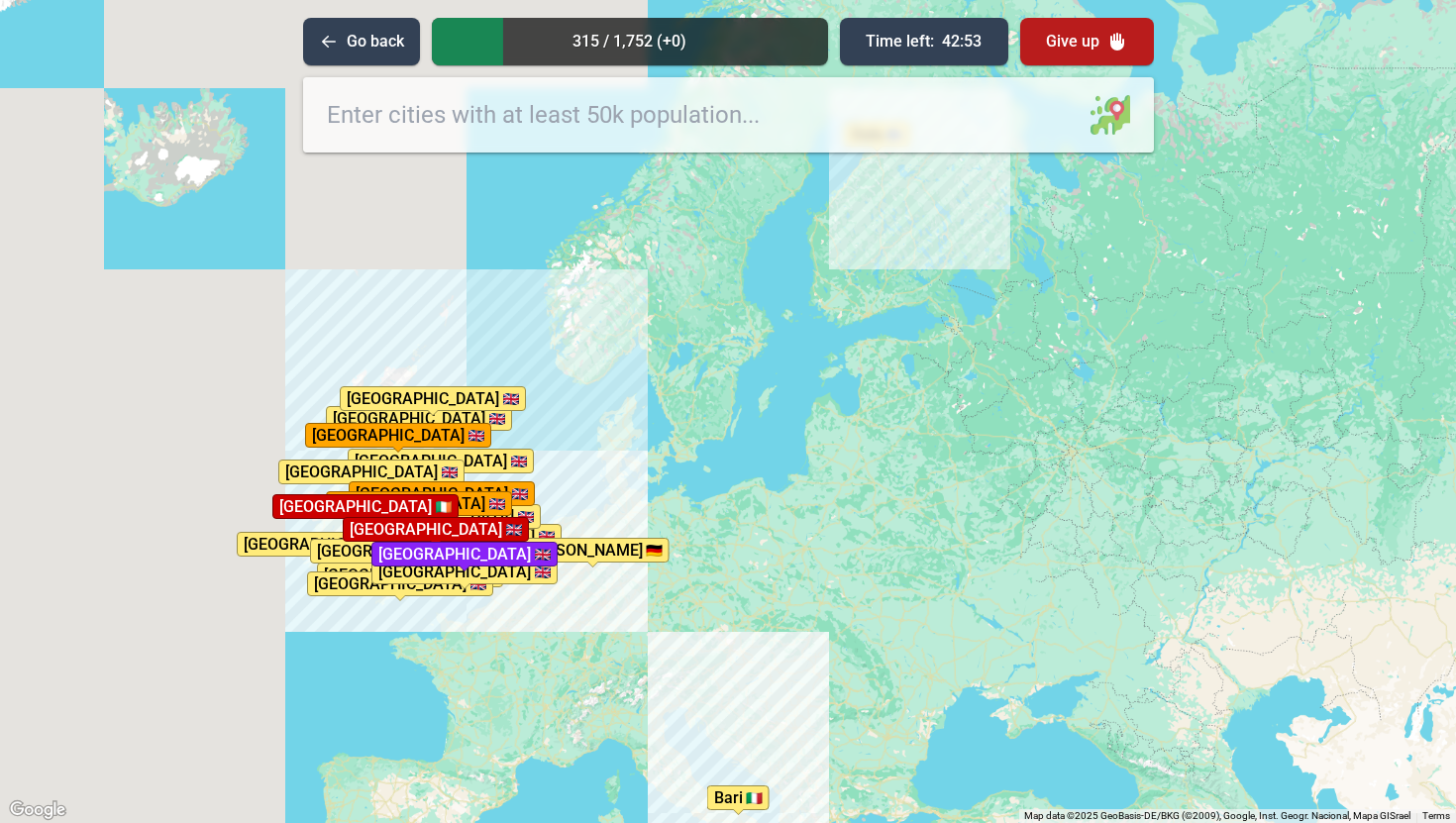 drag, startPoint x: 579, startPoint y: 626, endPoint x: 429, endPoint y: 722, distance: 178.08986 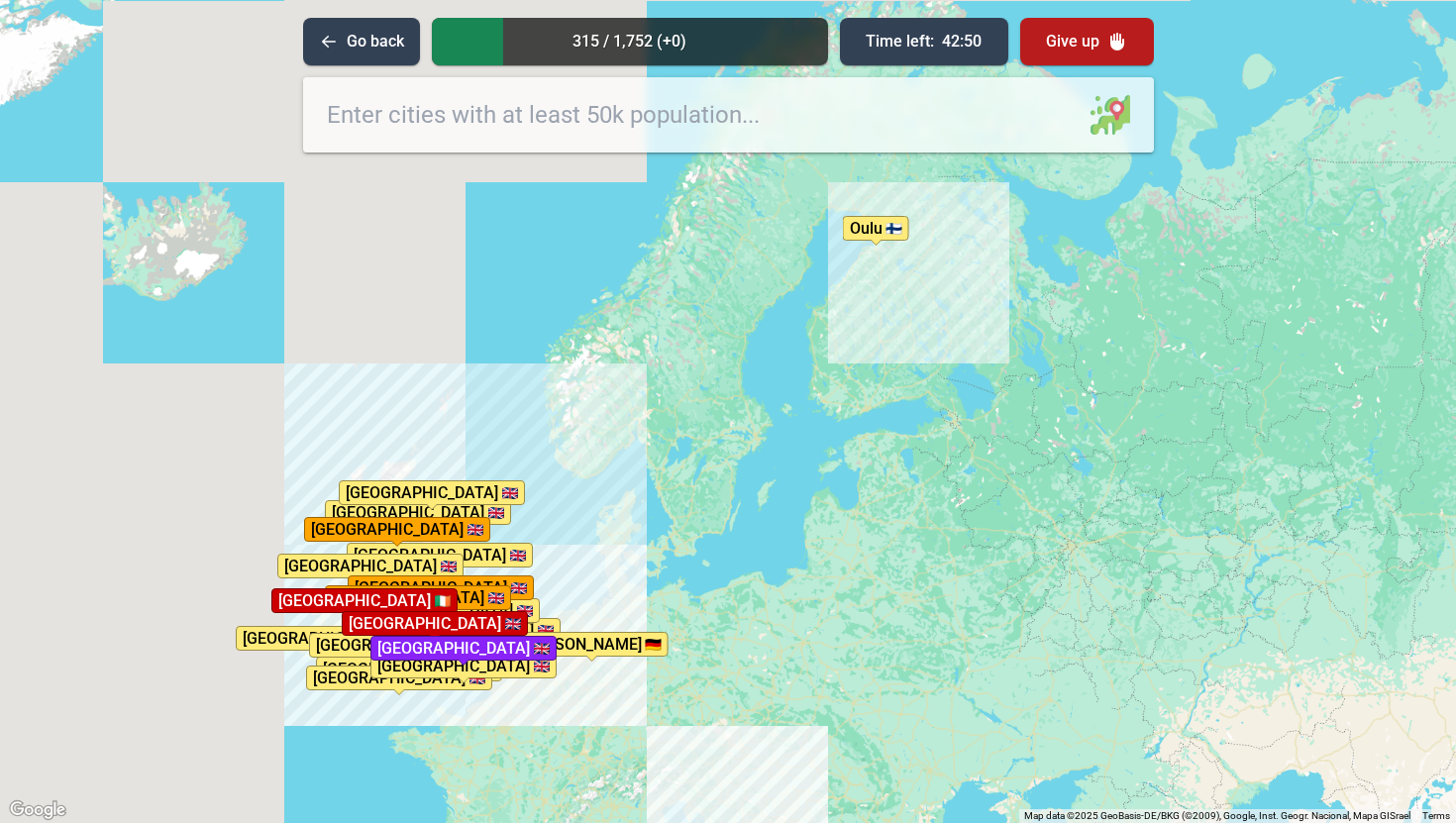 drag, startPoint x: 747, startPoint y: 429, endPoint x: 783, endPoint y: 491, distance: 71.693793 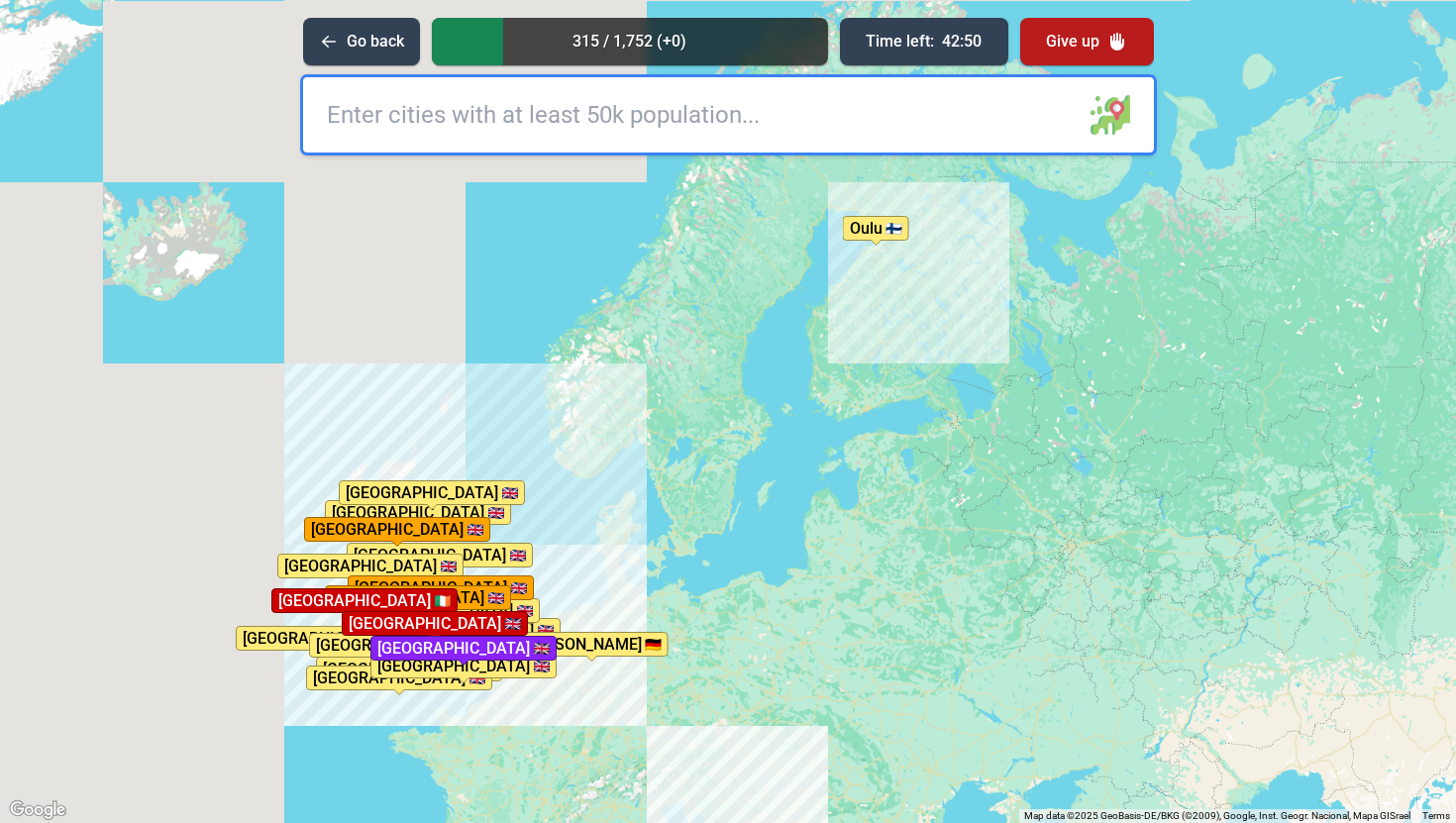 click on "To activate drag with keyboard, press Alt + Enter. Once in keyboard drag state, use the arrow keys to move the marker. To complete the drag, press the Enter key. To cancel, press Escape. [GEOGRAPHIC_DATA] [GEOGRAPHIC_DATA] [GEOGRAPHIC_DATA] [GEOGRAPHIC_DATA] [GEOGRAPHIC_DATA] [GEOGRAPHIC_DATA] [GEOGRAPHIC_DATA] [GEOGRAPHIC_DATA] [GEOGRAPHIC_DATA] [GEOGRAPHIC_DATA] [GEOGRAPHIC_DATA] [GEOGRAPHIC_DATA] [GEOGRAPHIC_DATA] [GEOGRAPHIC_DATA] [GEOGRAPHIC_DATA] [GEOGRAPHIC_DATA] [GEOGRAPHIC_DATA] [GEOGRAPHIC_DATA] [GEOGRAPHIC_DATA] [GEOGRAPHIC_DATA] [GEOGRAPHIC_DATA] [GEOGRAPHIC_DATA] [GEOGRAPHIC_DATA]" at bounding box center (728, 411) 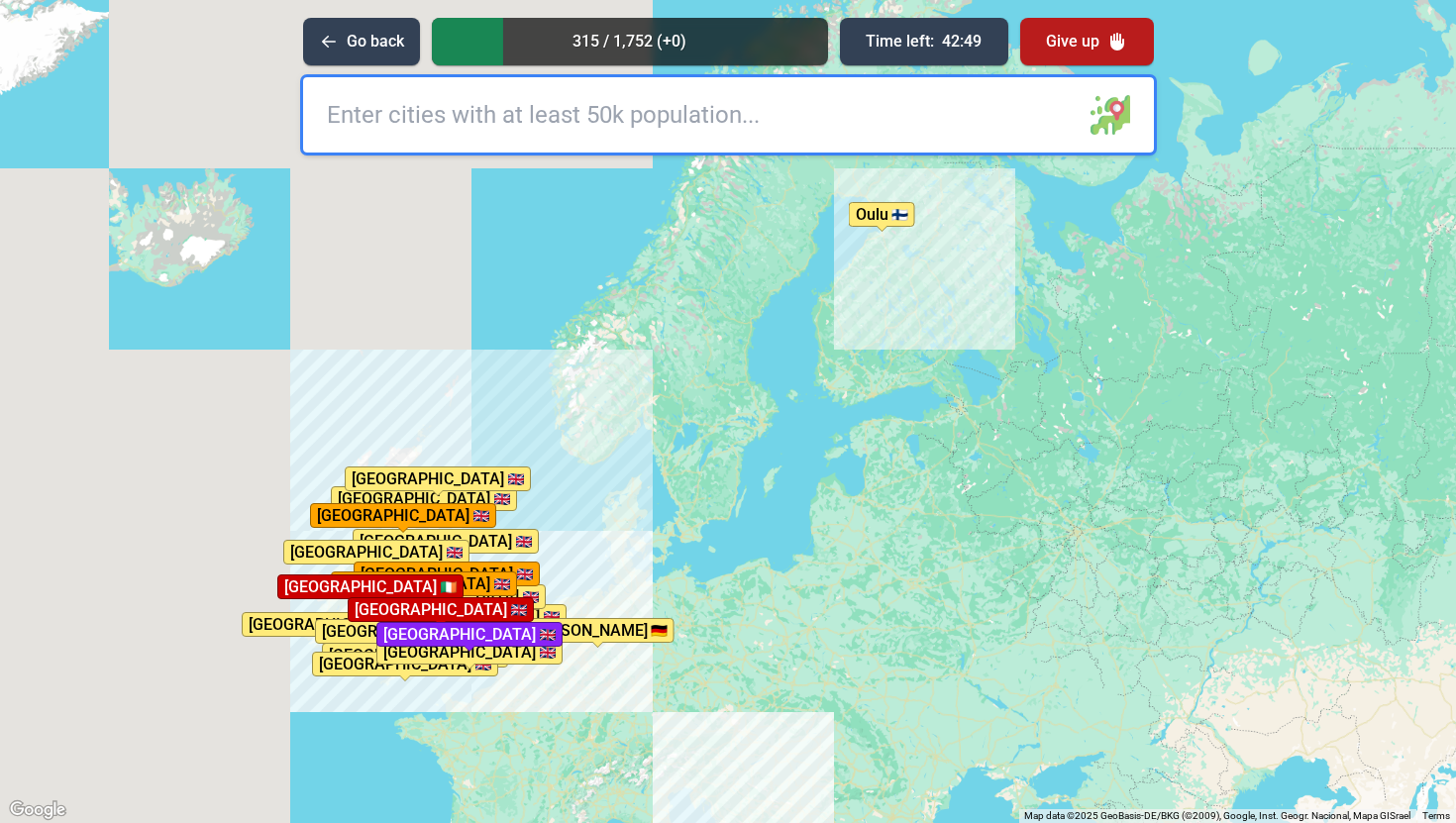 click at bounding box center (728, 115) 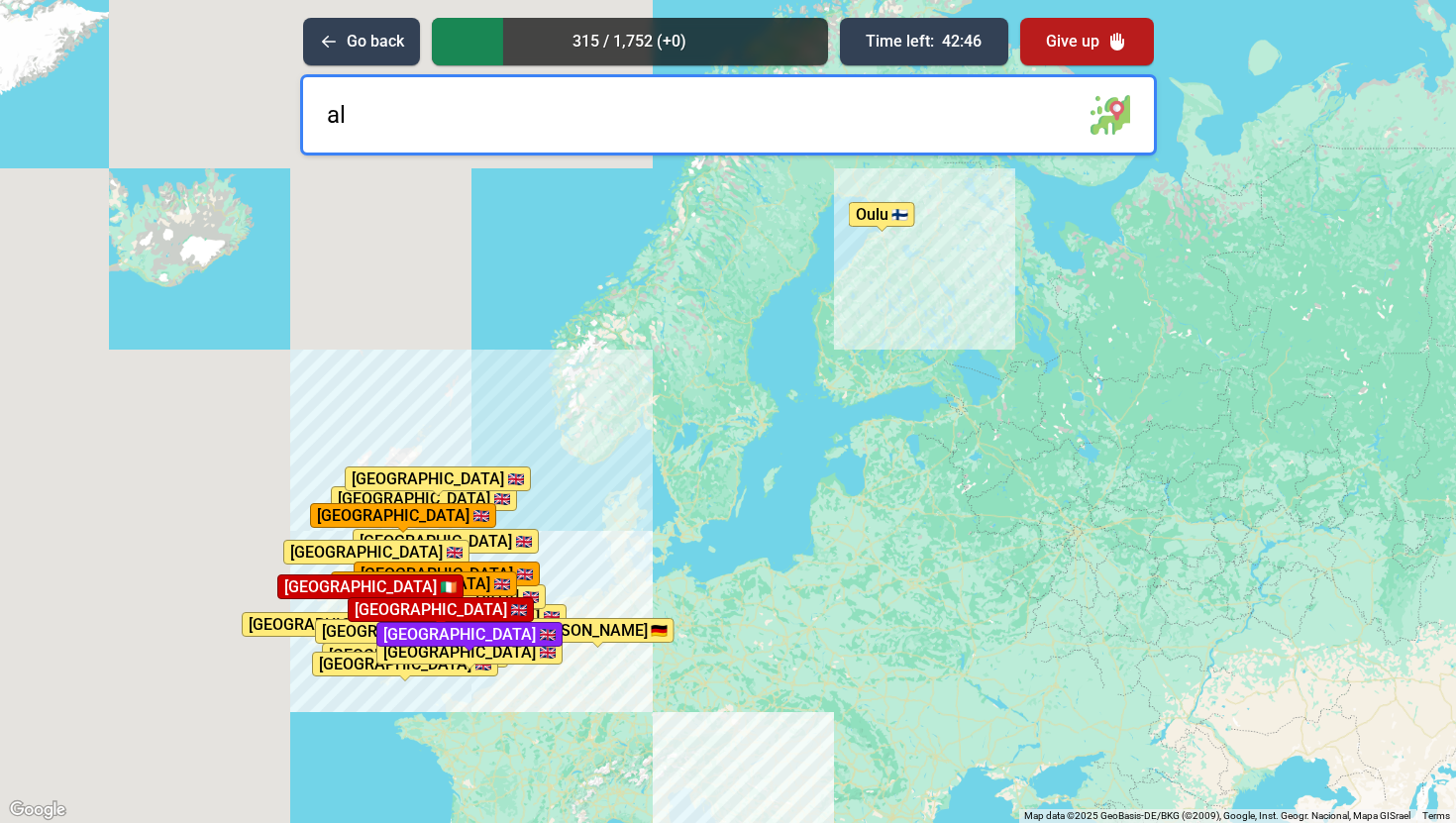 type on "a" 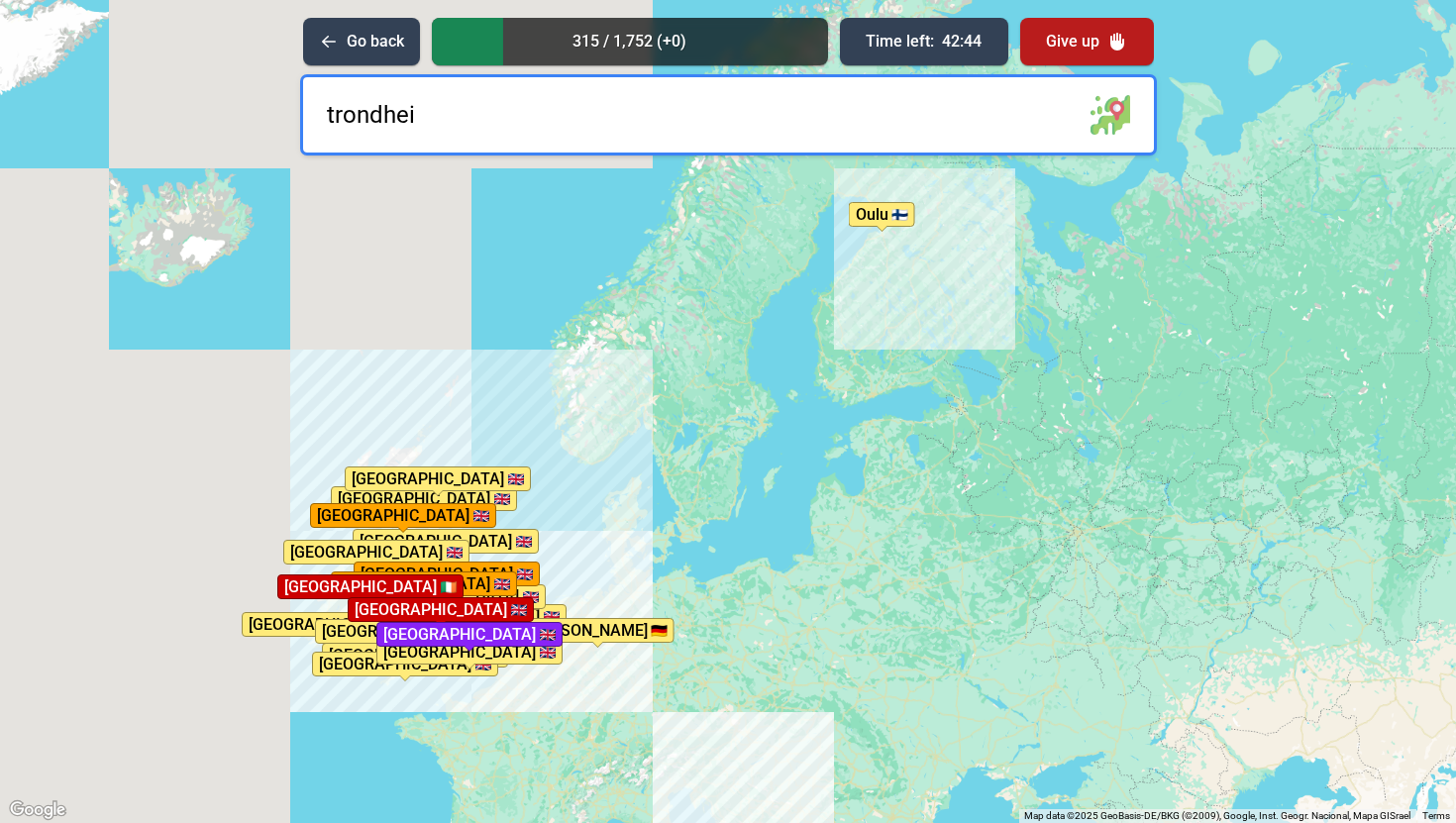 type on "[GEOGRAPHIC_DATA]" 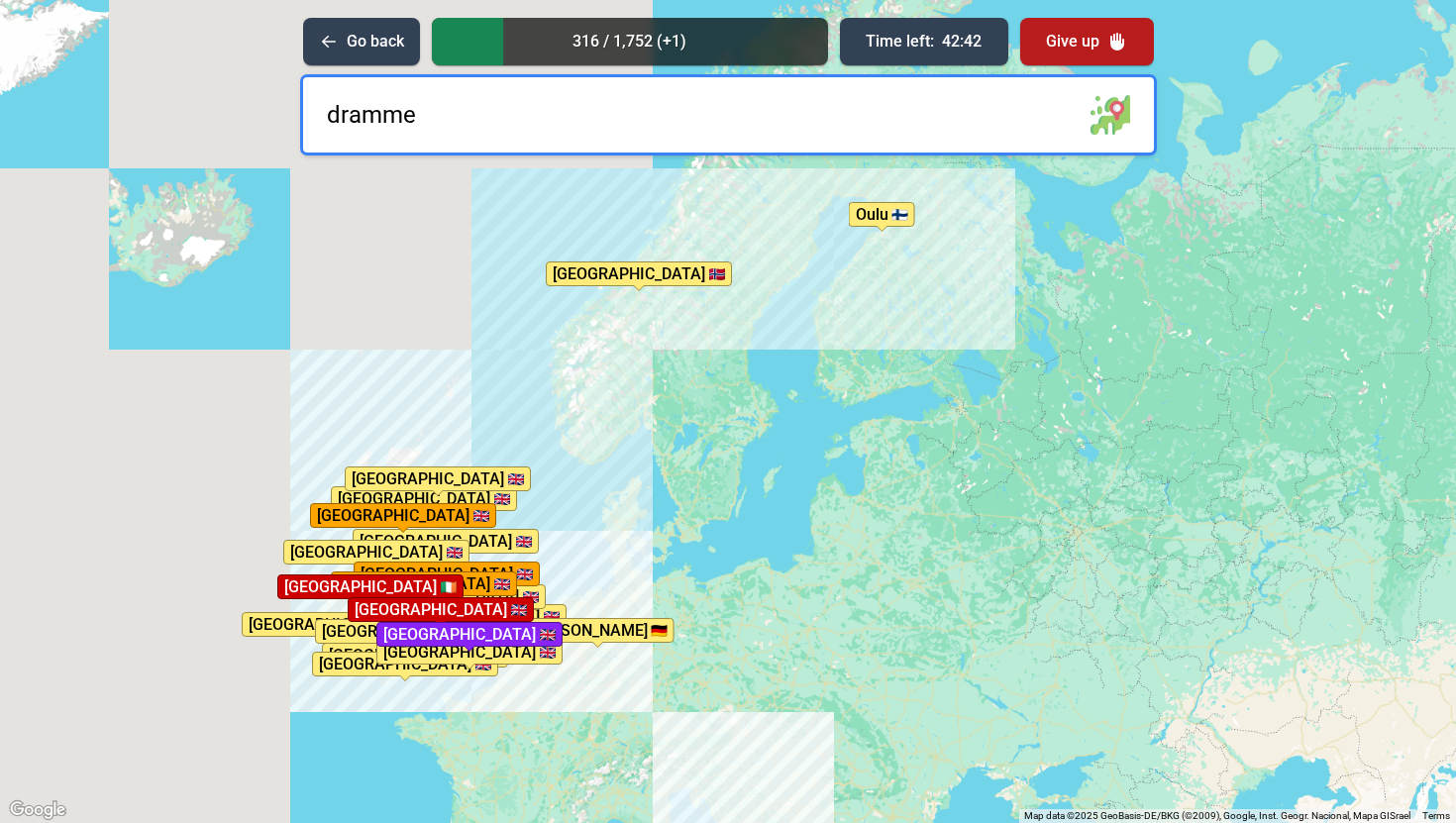 type on "drammen" 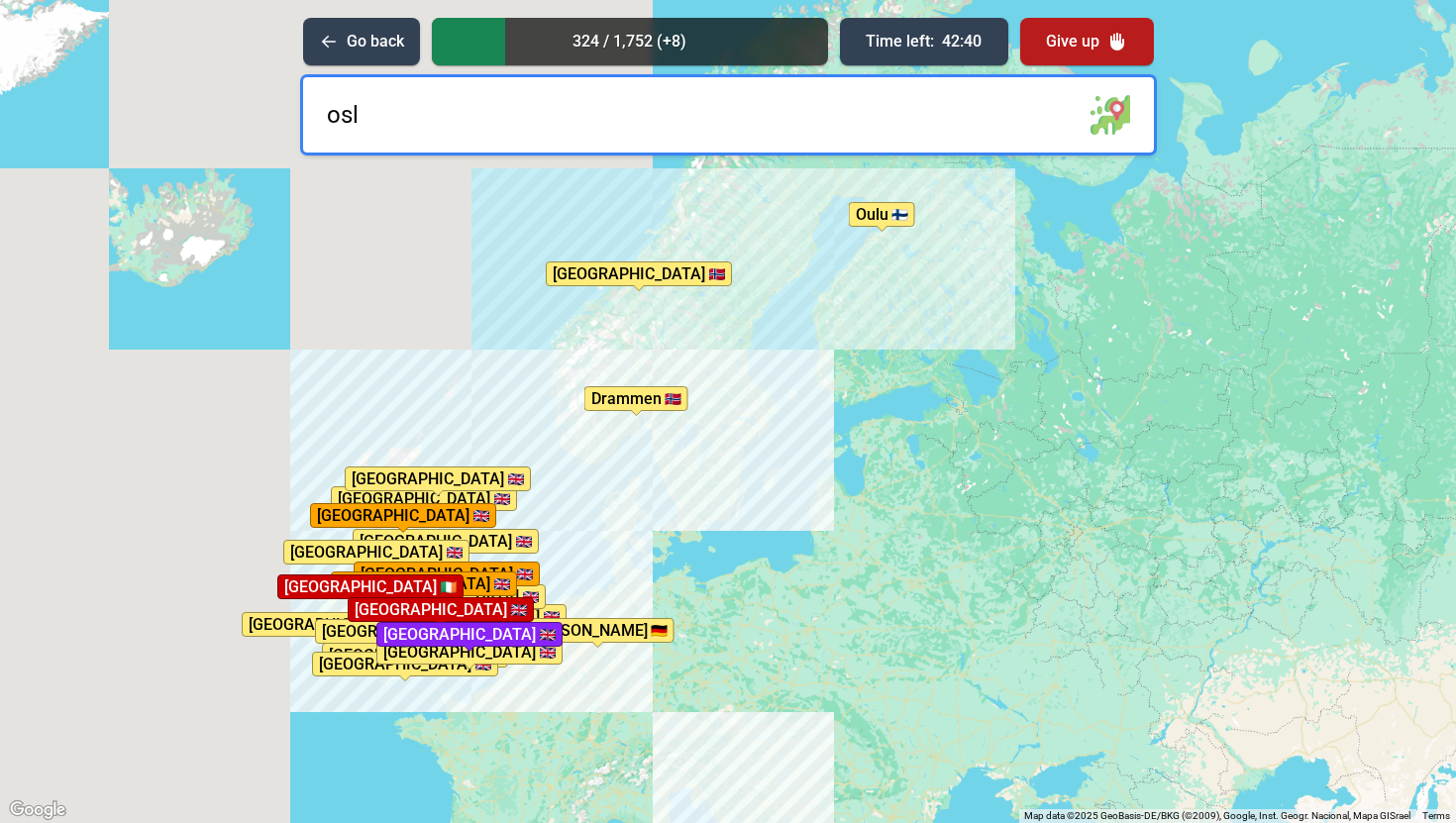 type on "[GEOGRAPHIC_DATA]" 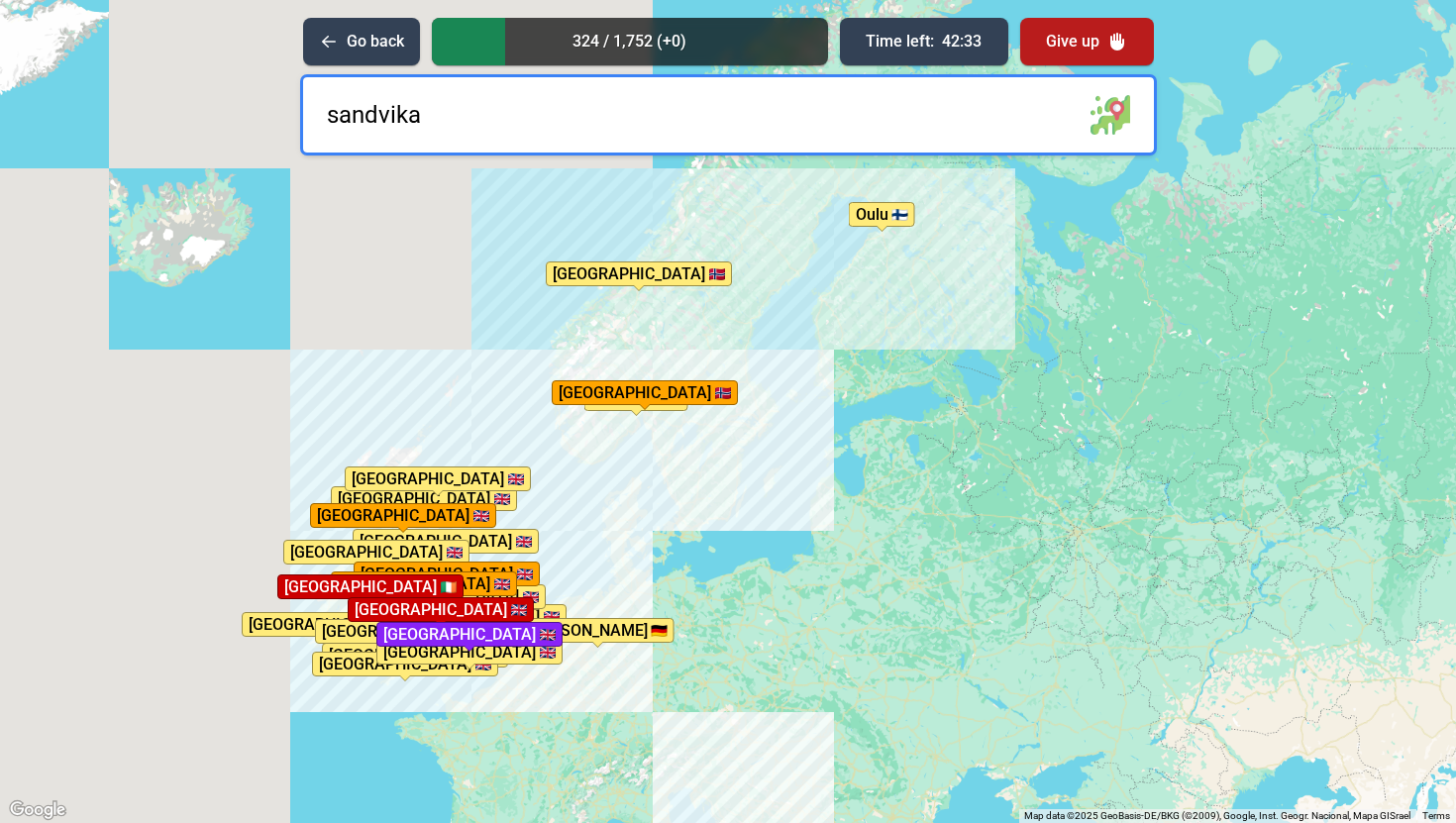 click on "sandvika" at bounding box center [728, 115] 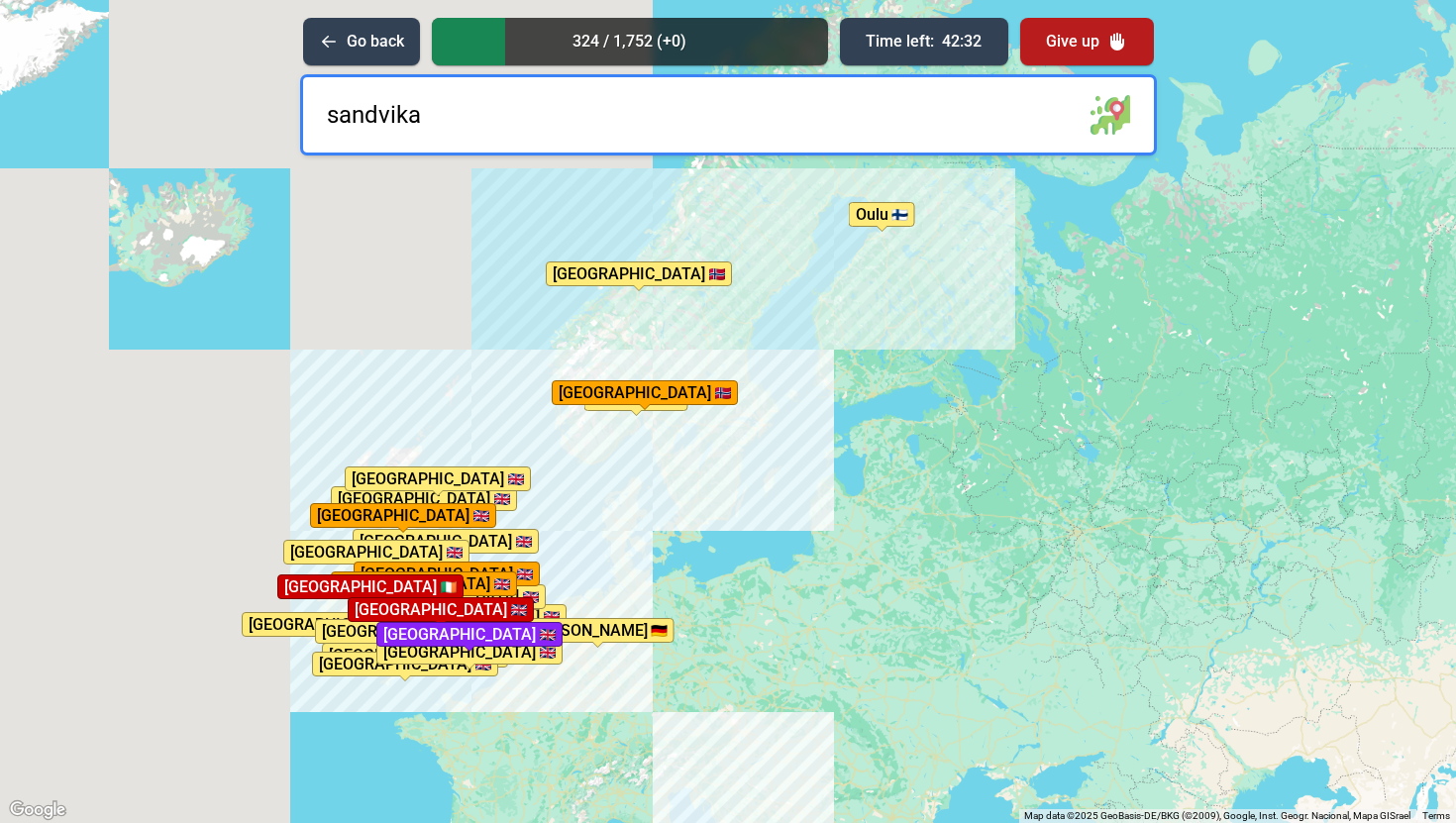 click on "sandvika" at bounding box center [728, 115] 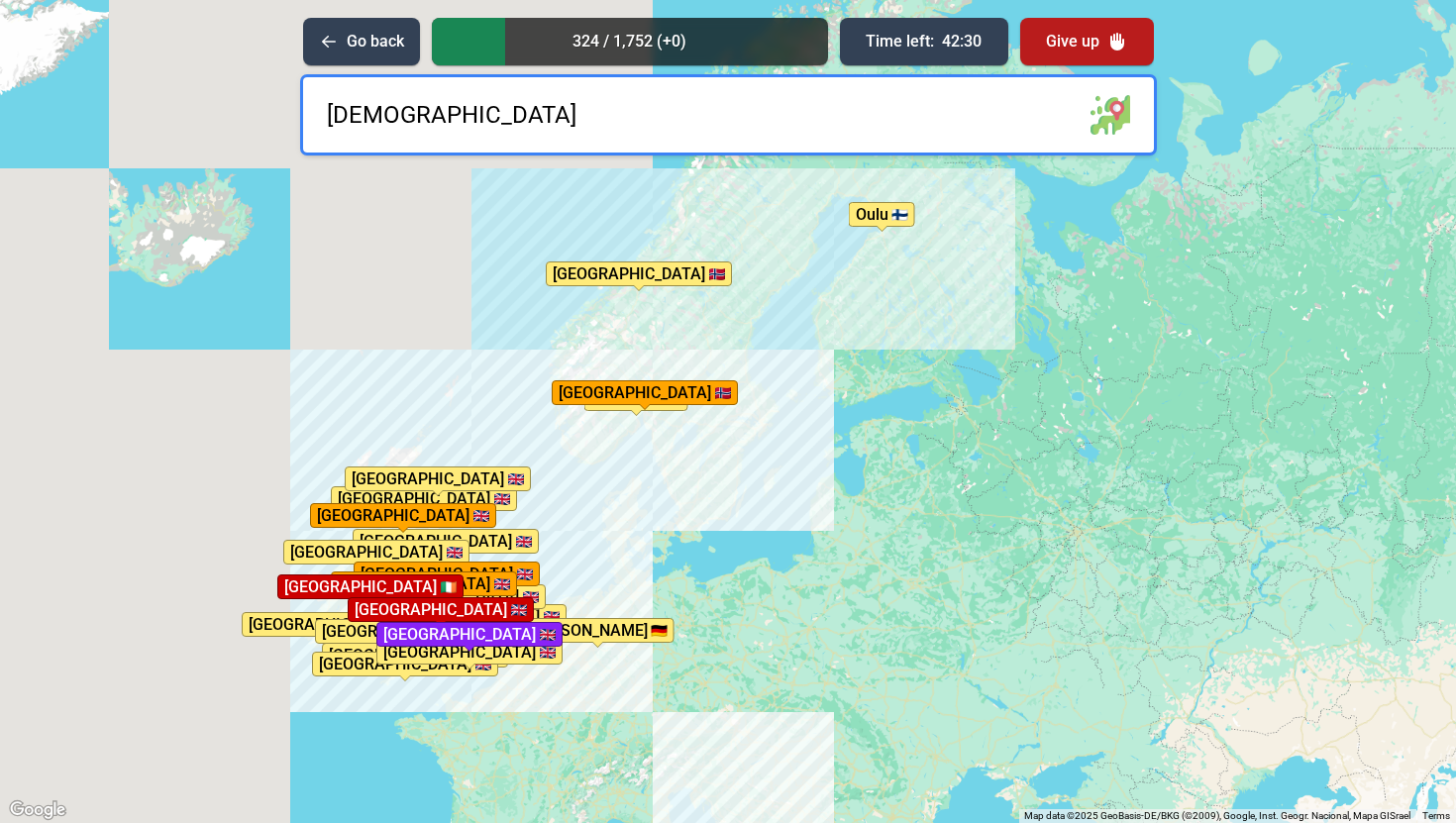 type on "[GEOGRAPHIC_DATA]" 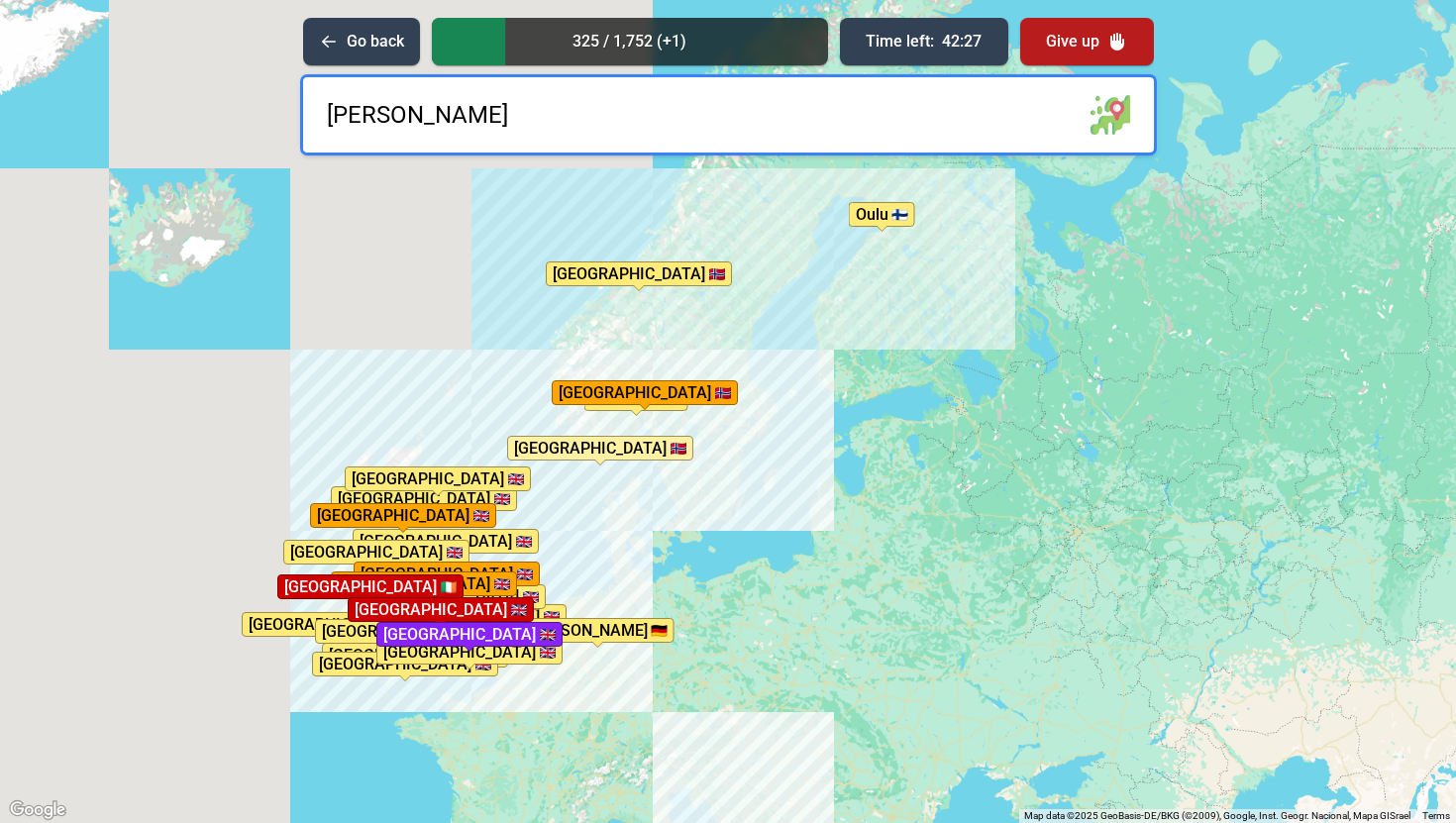 type on "bergen" 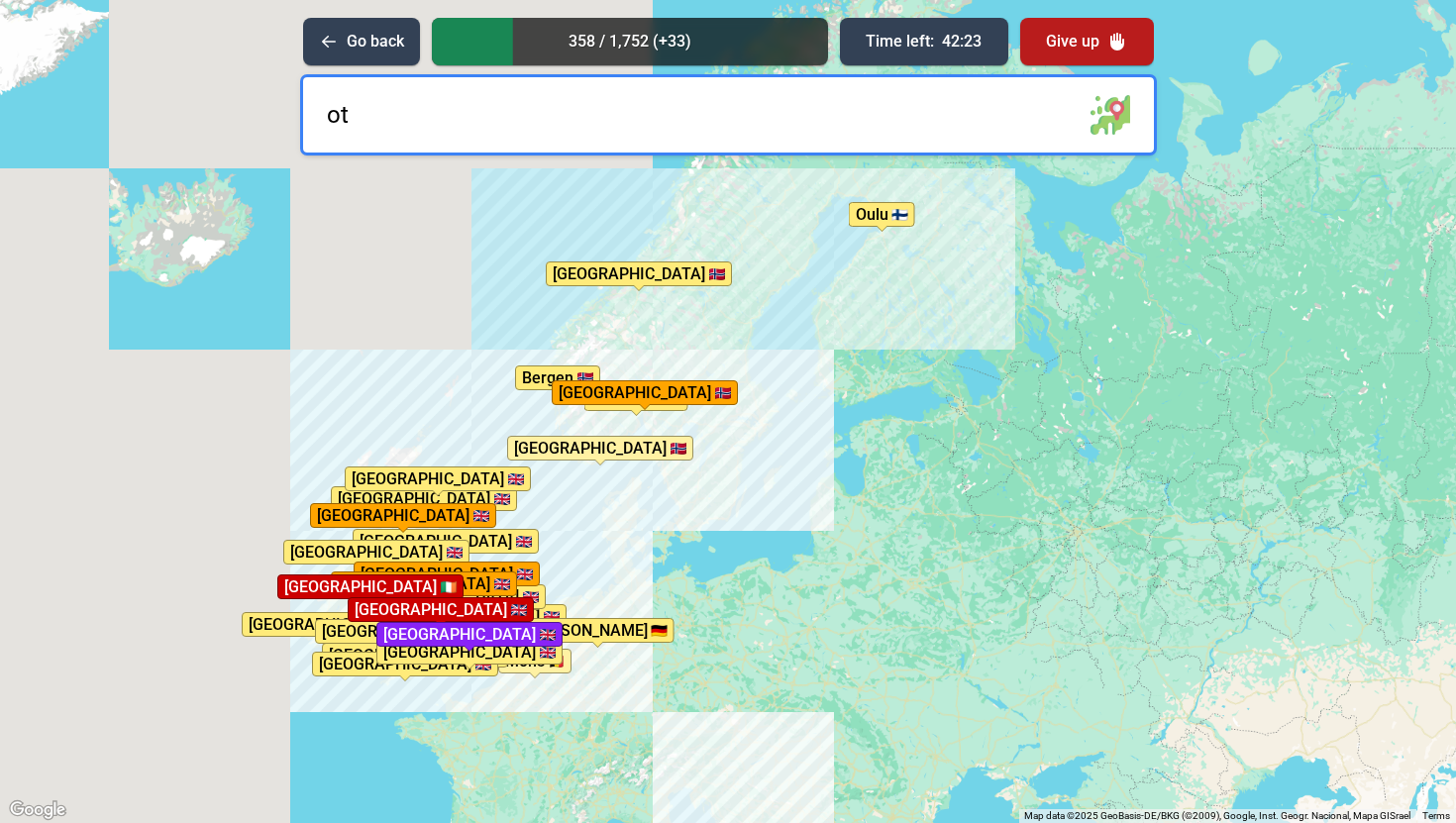 type on "o" 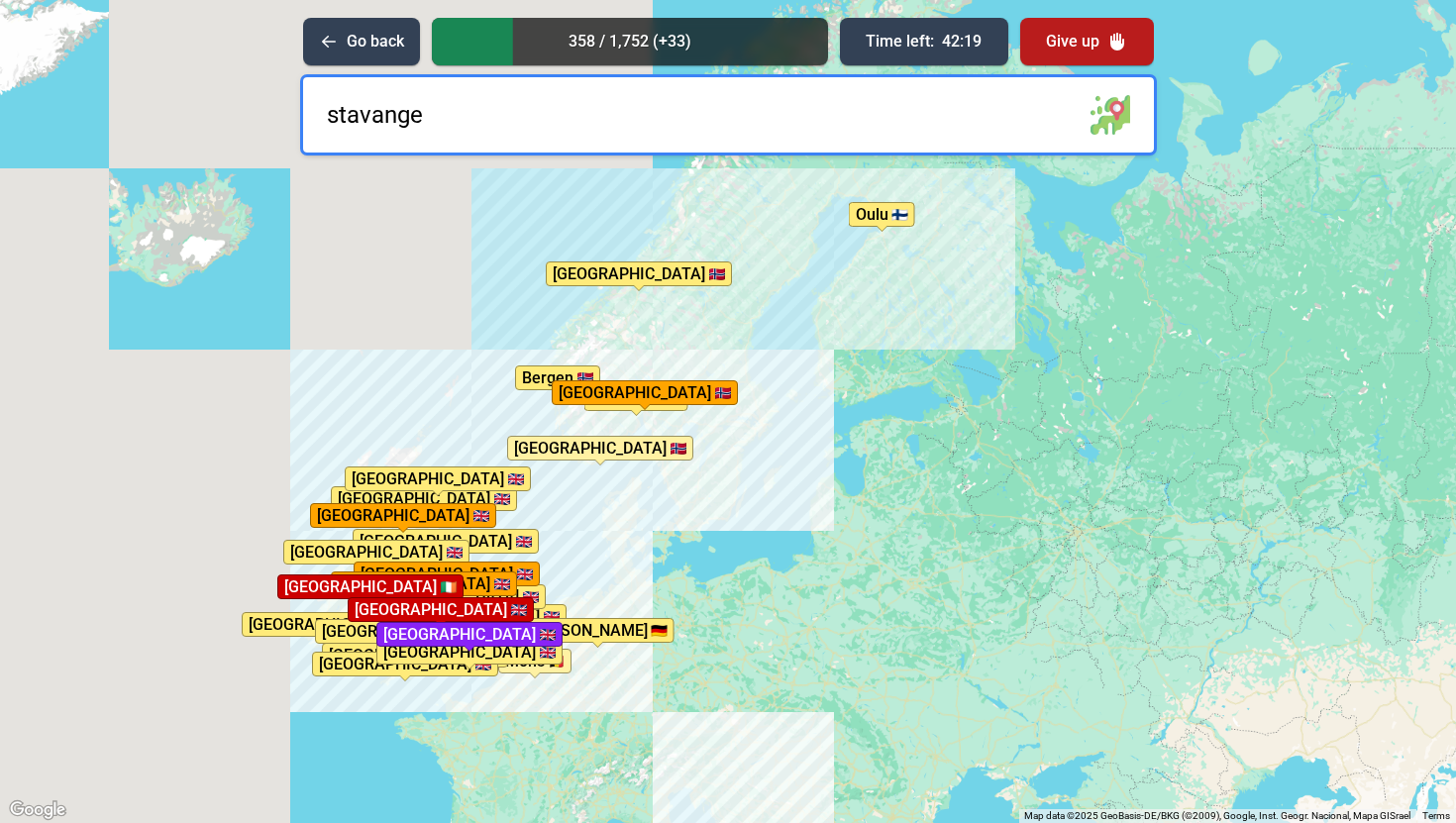type on "[GEOGRAPHIC_DATA]" 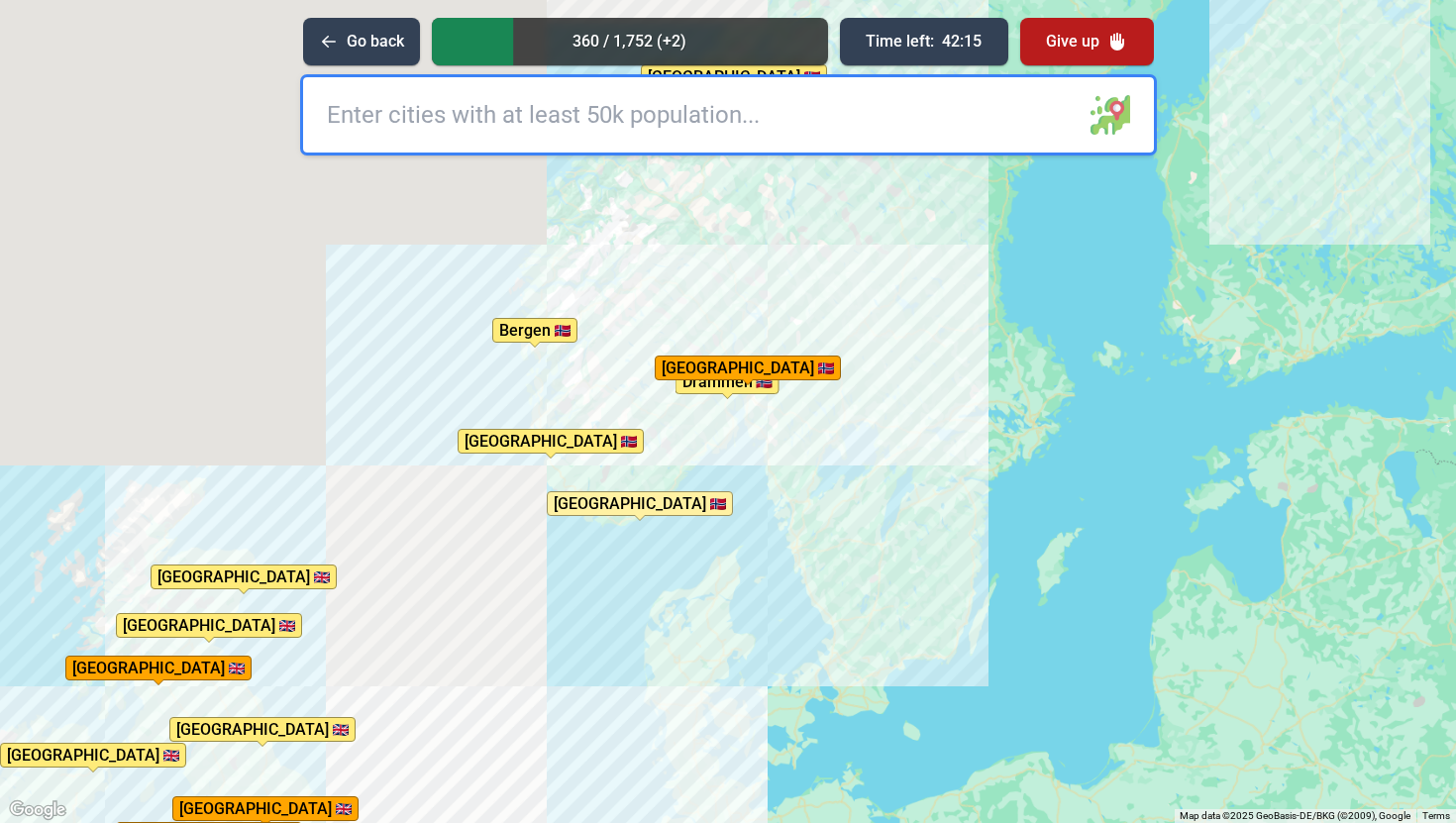 click at bounding box center (728, 115) 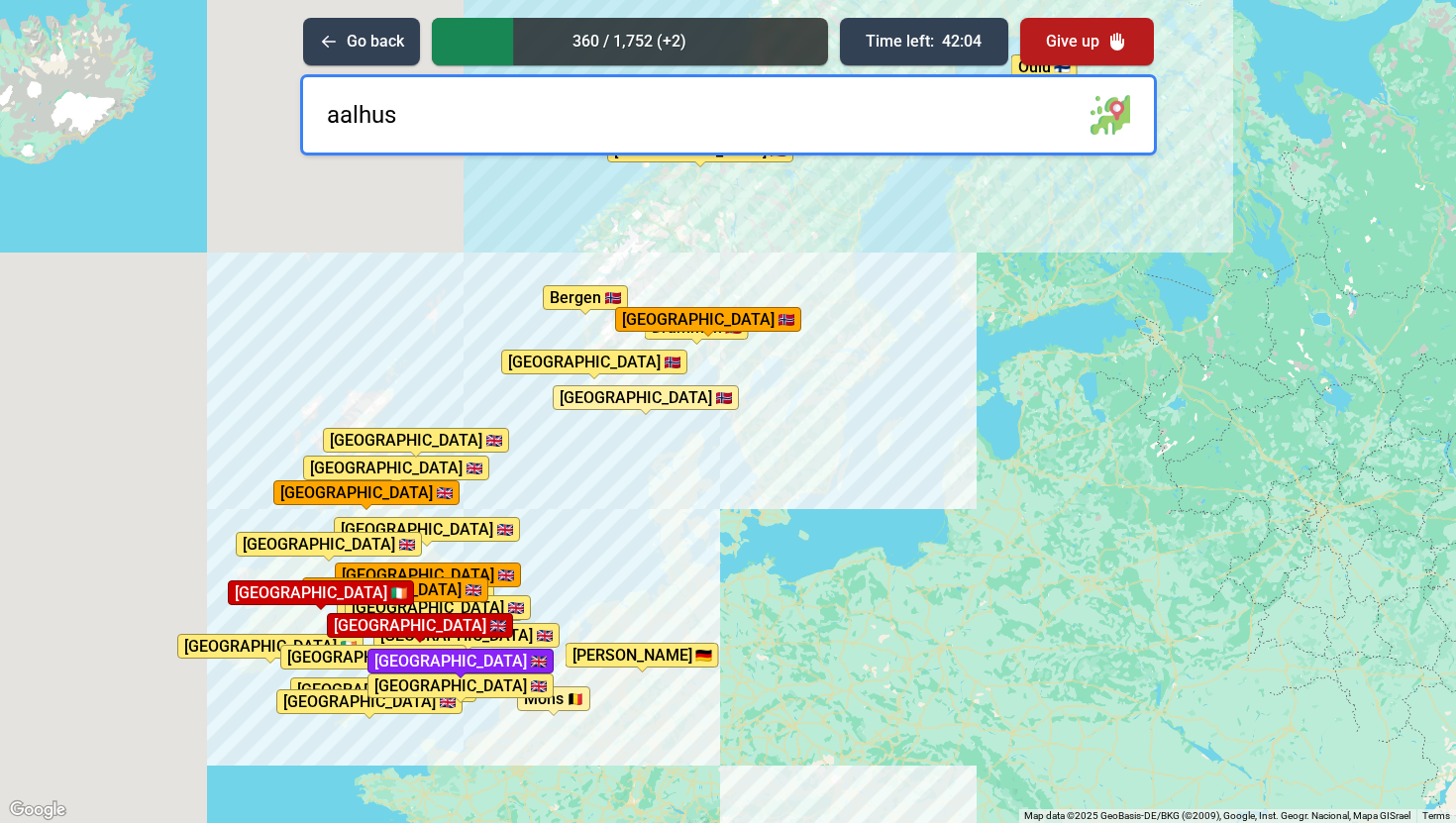 click on "aalhus" at bounding box center (728, 115) 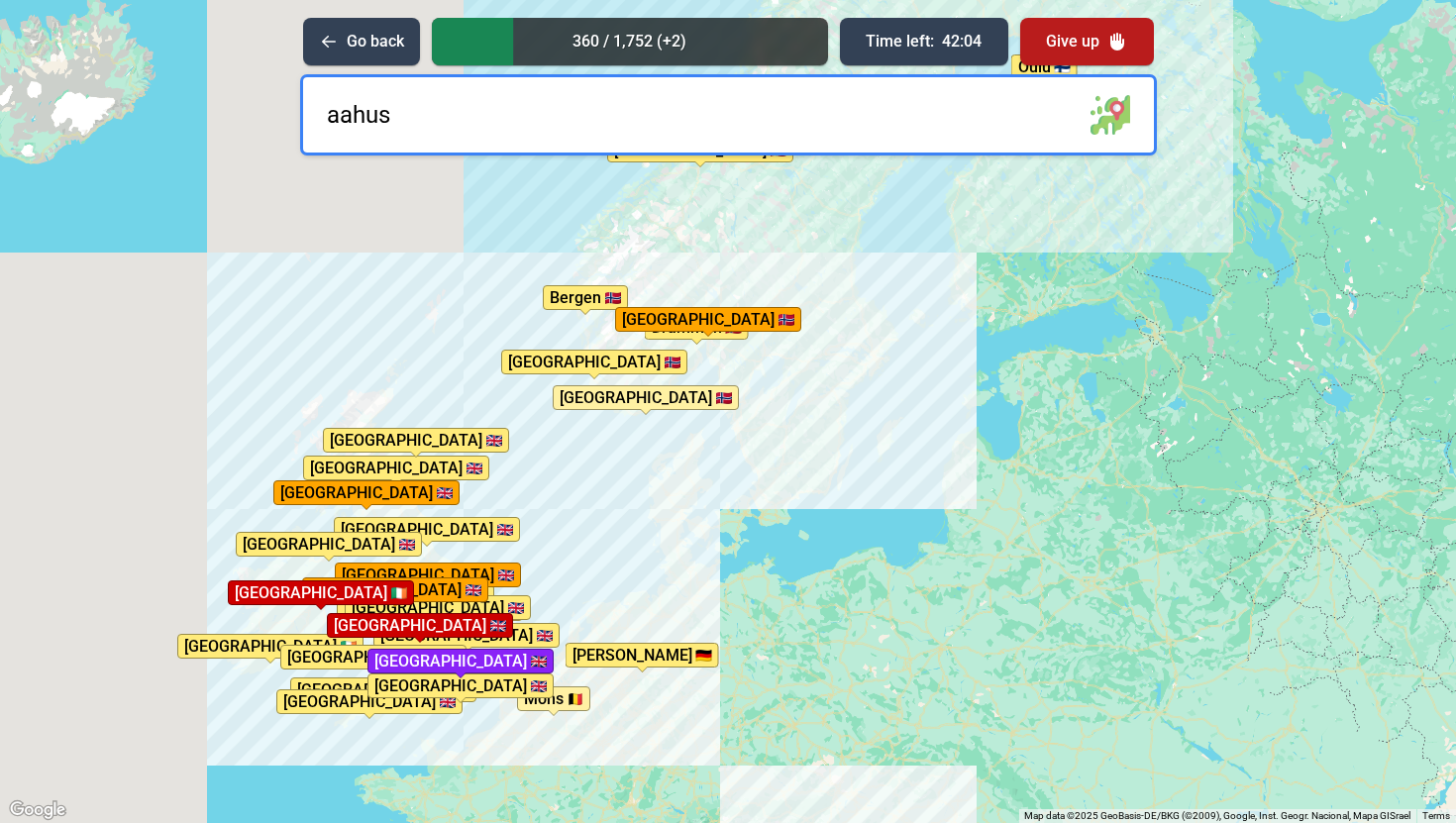 type on "[GEOGRAPHIC_DATA]" 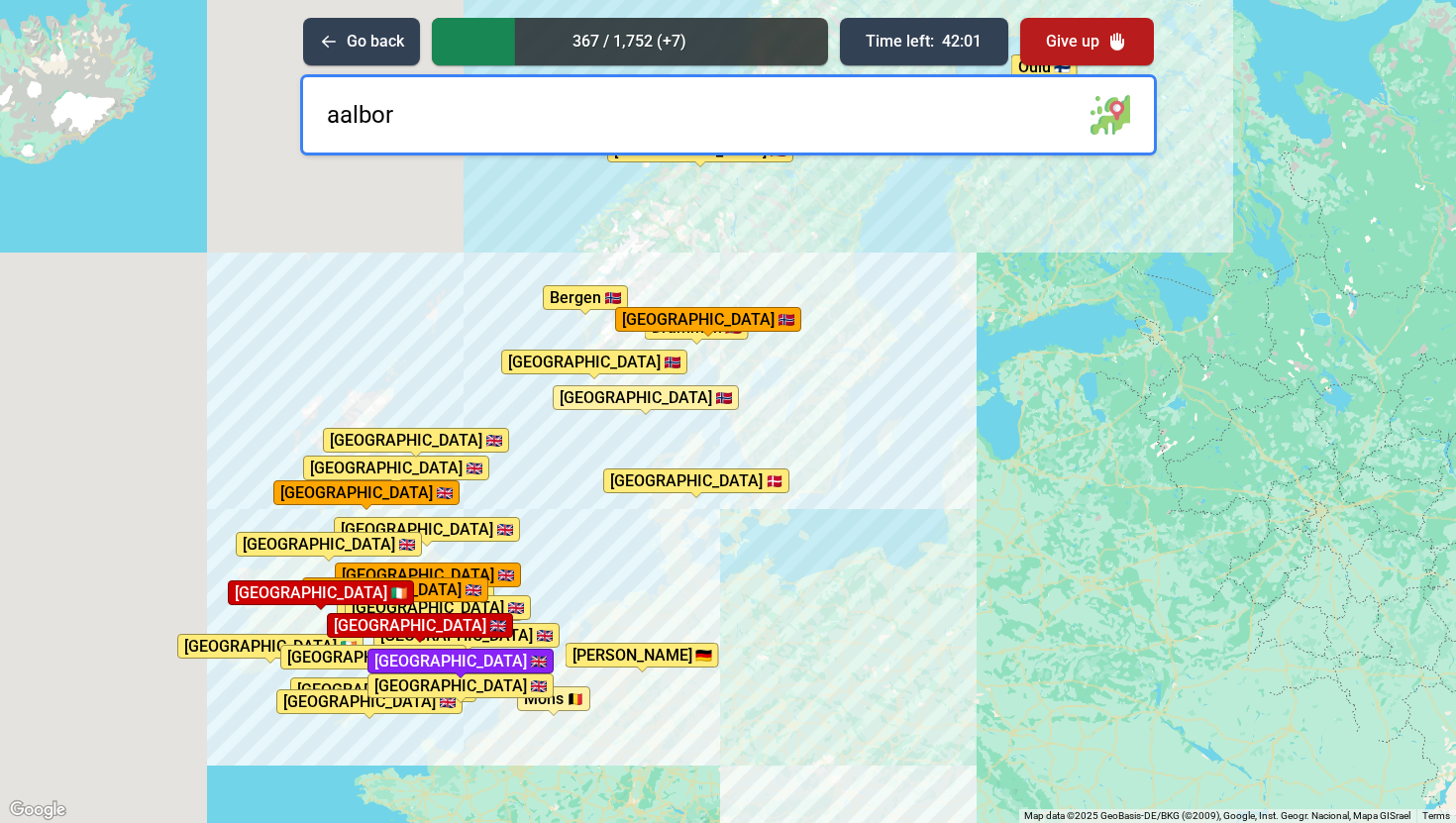 type on "[GEOGRAPHIC_DATA]" 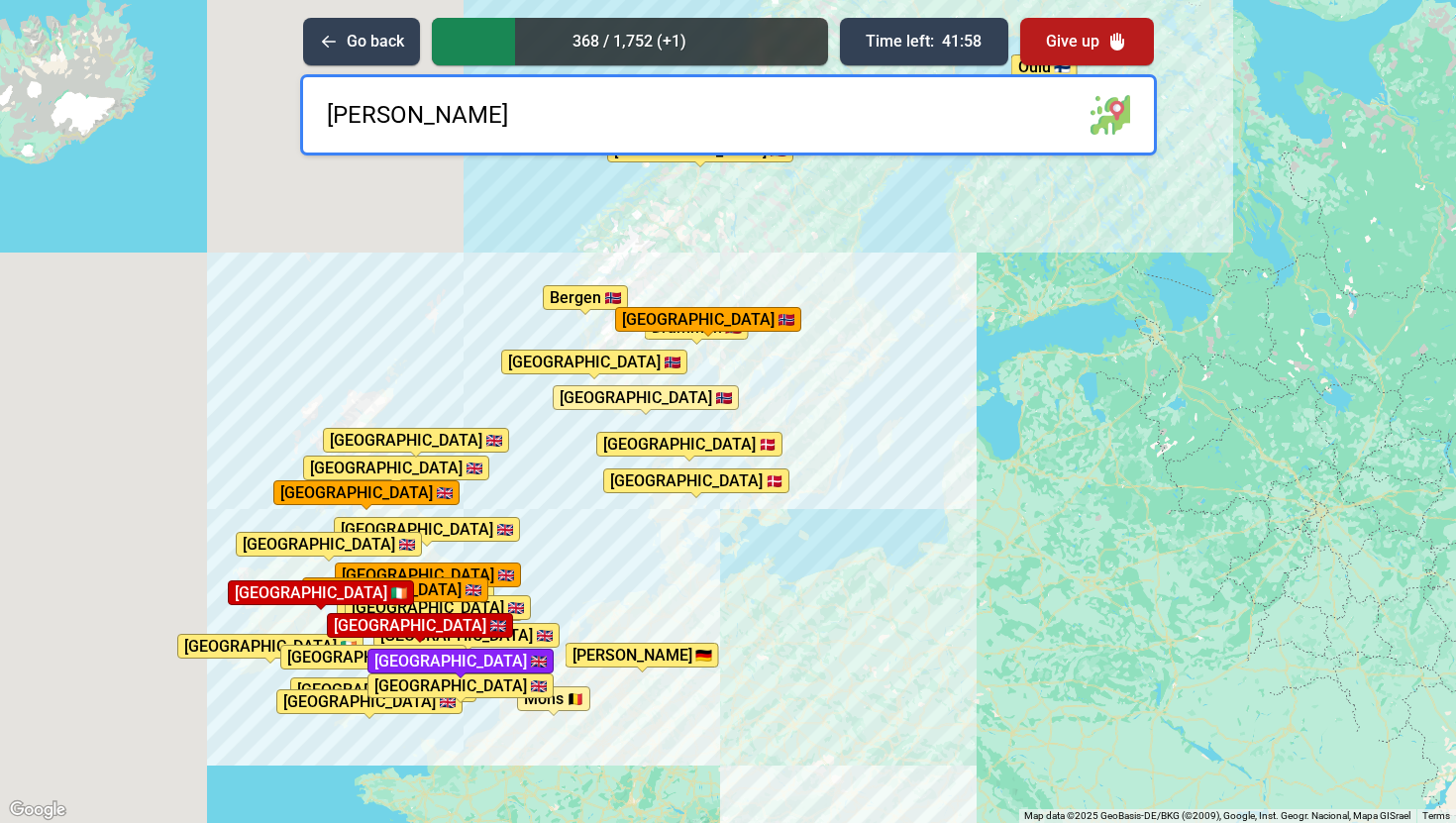 type on "[GEOGRAPHIC_DATA]" 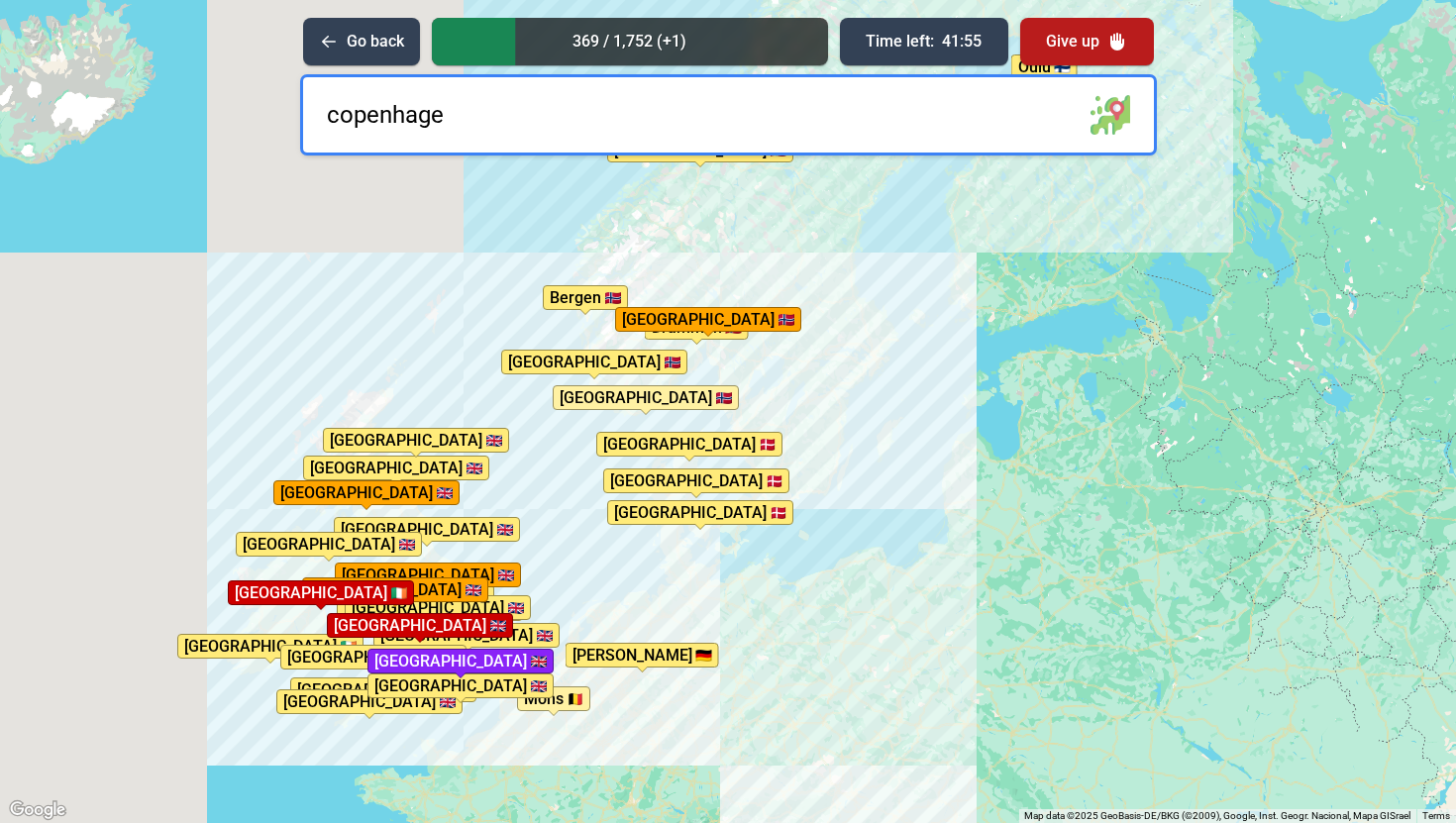 type on "[GEOGRAPHIC_DATA]" 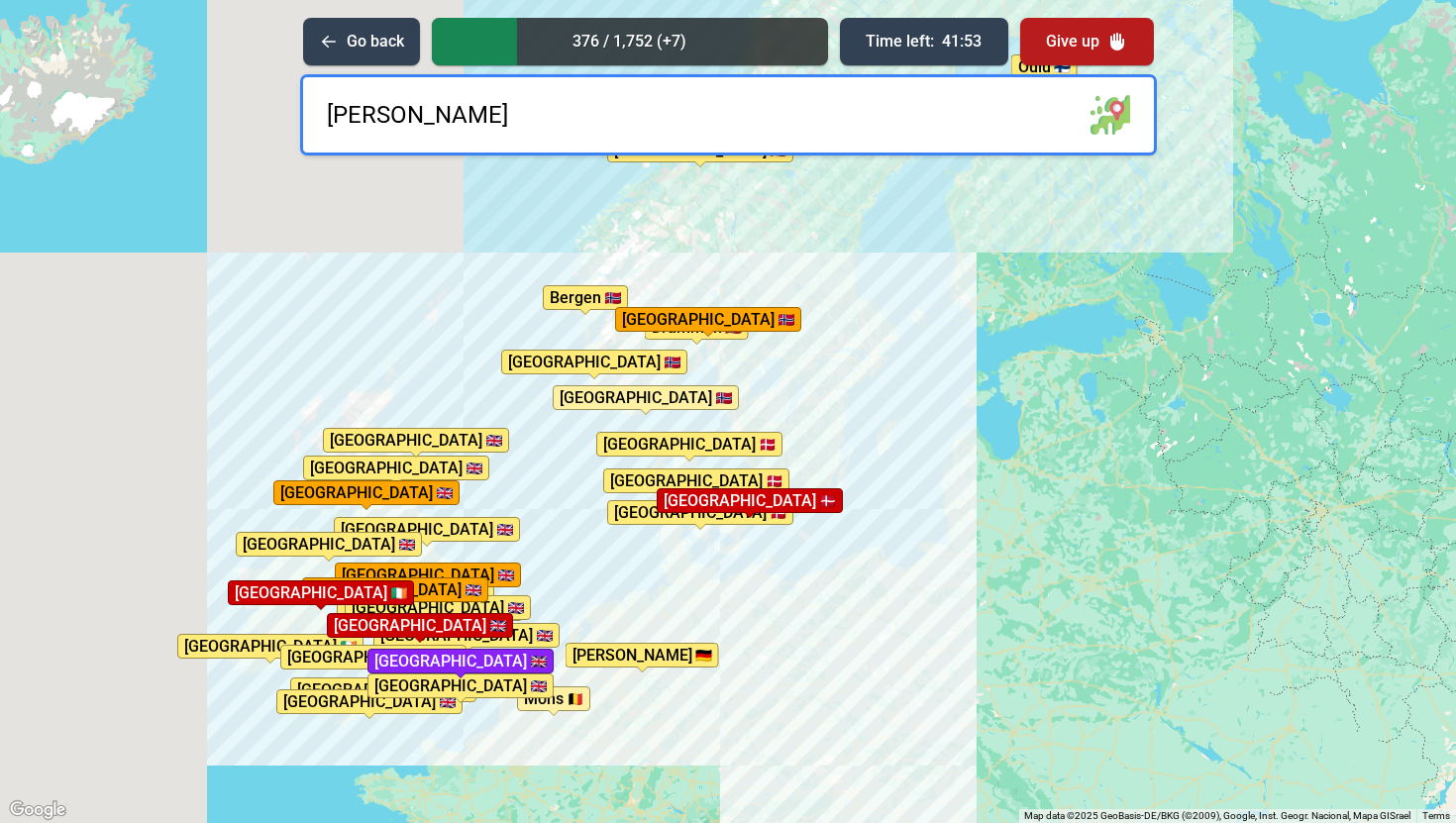 type on "malmo" 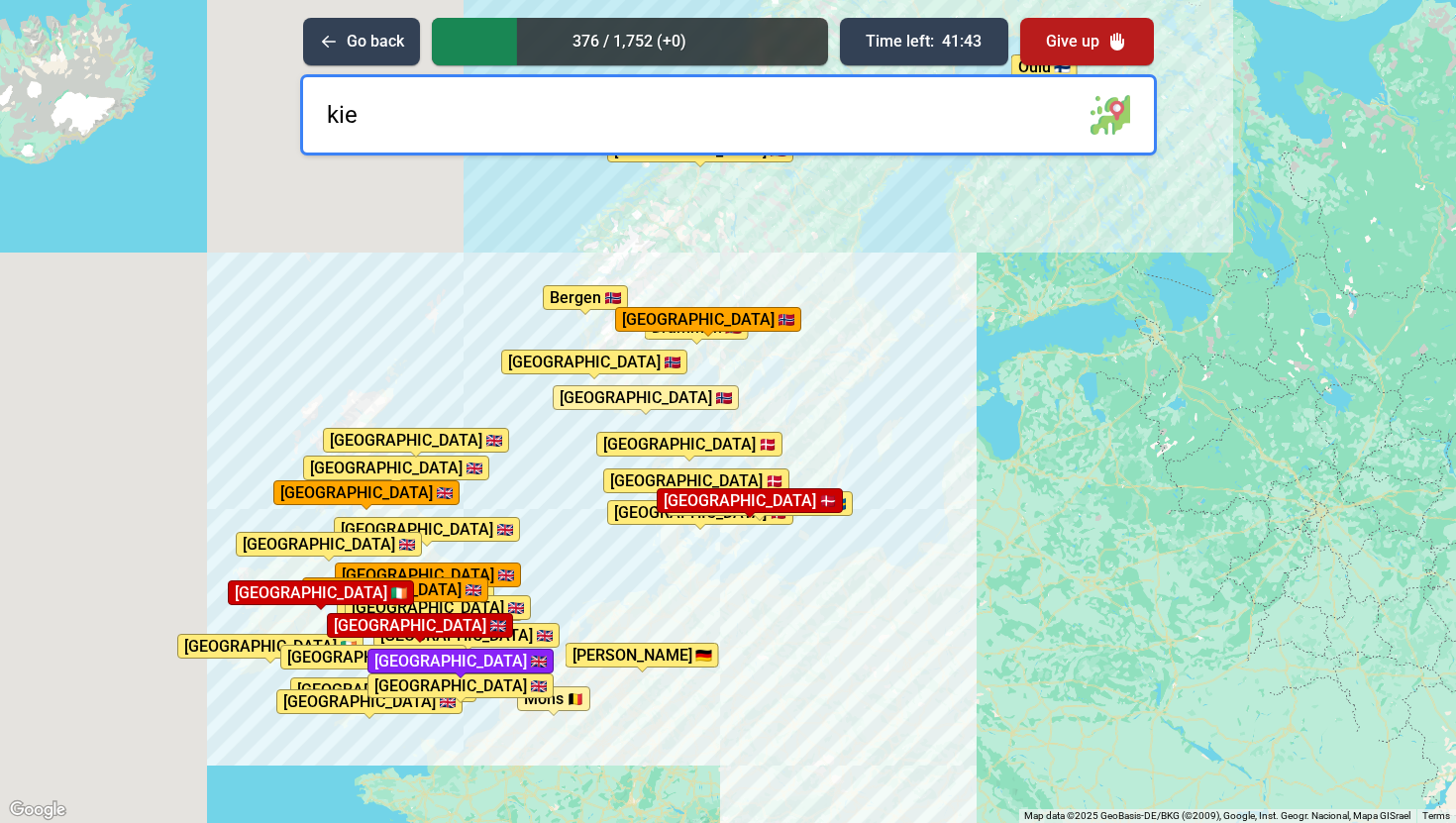 type on "kiel" 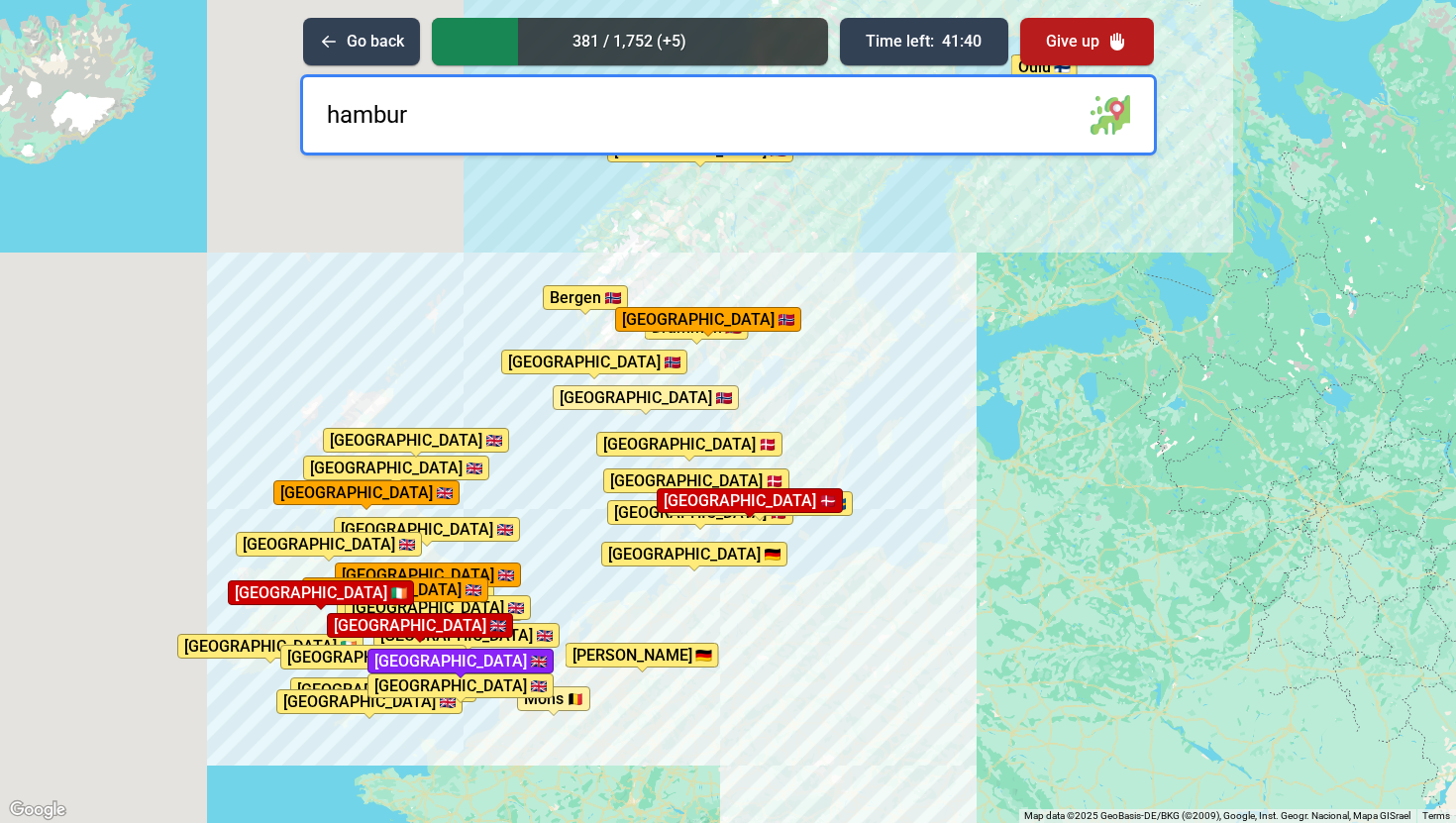 type on "[GEOGRAPHIC_DATA]" 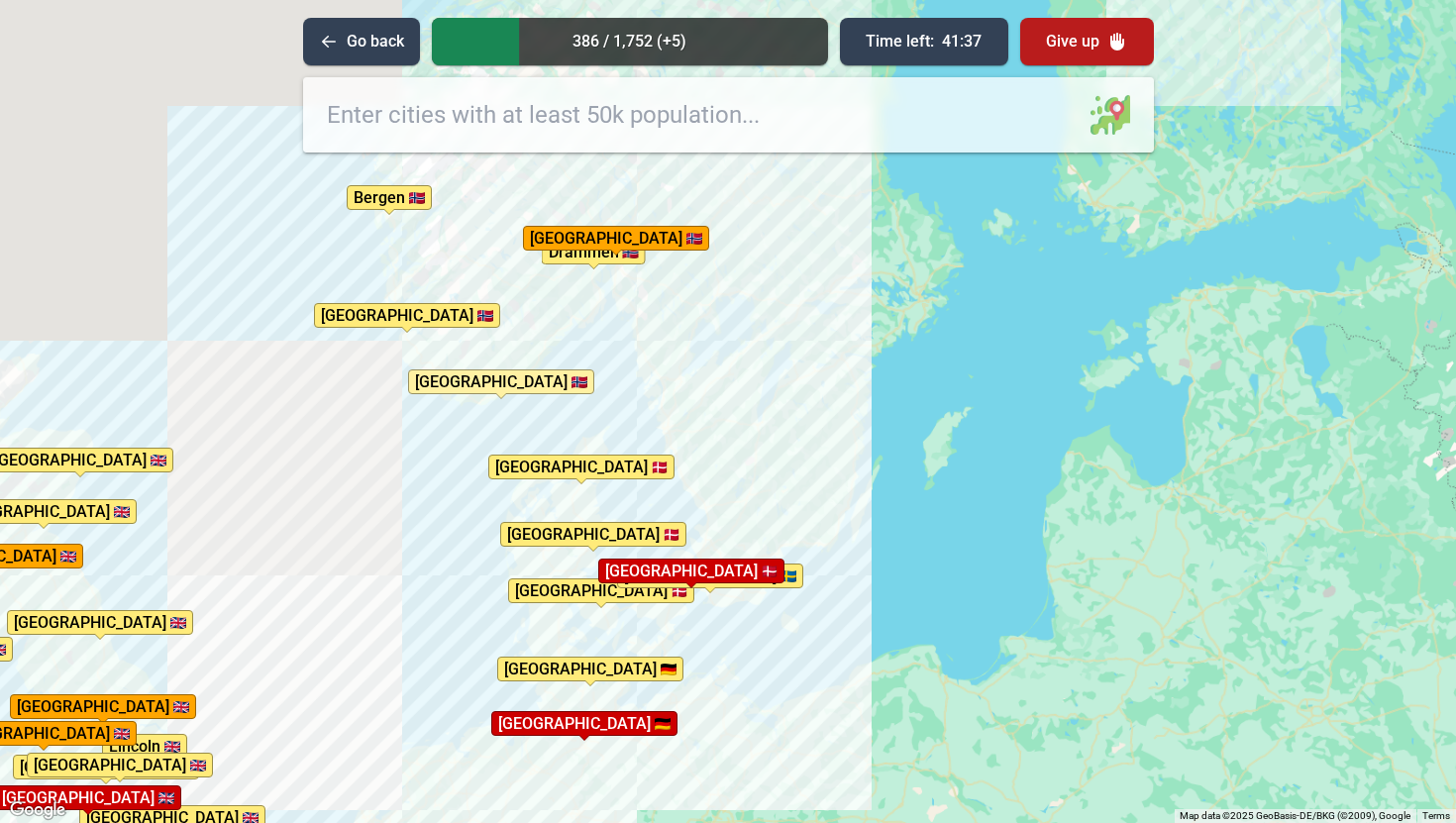drag, startPoint x: 707, startPoint y: 289, endPoint x: 699, endPoint y: 351, distance: 62.514 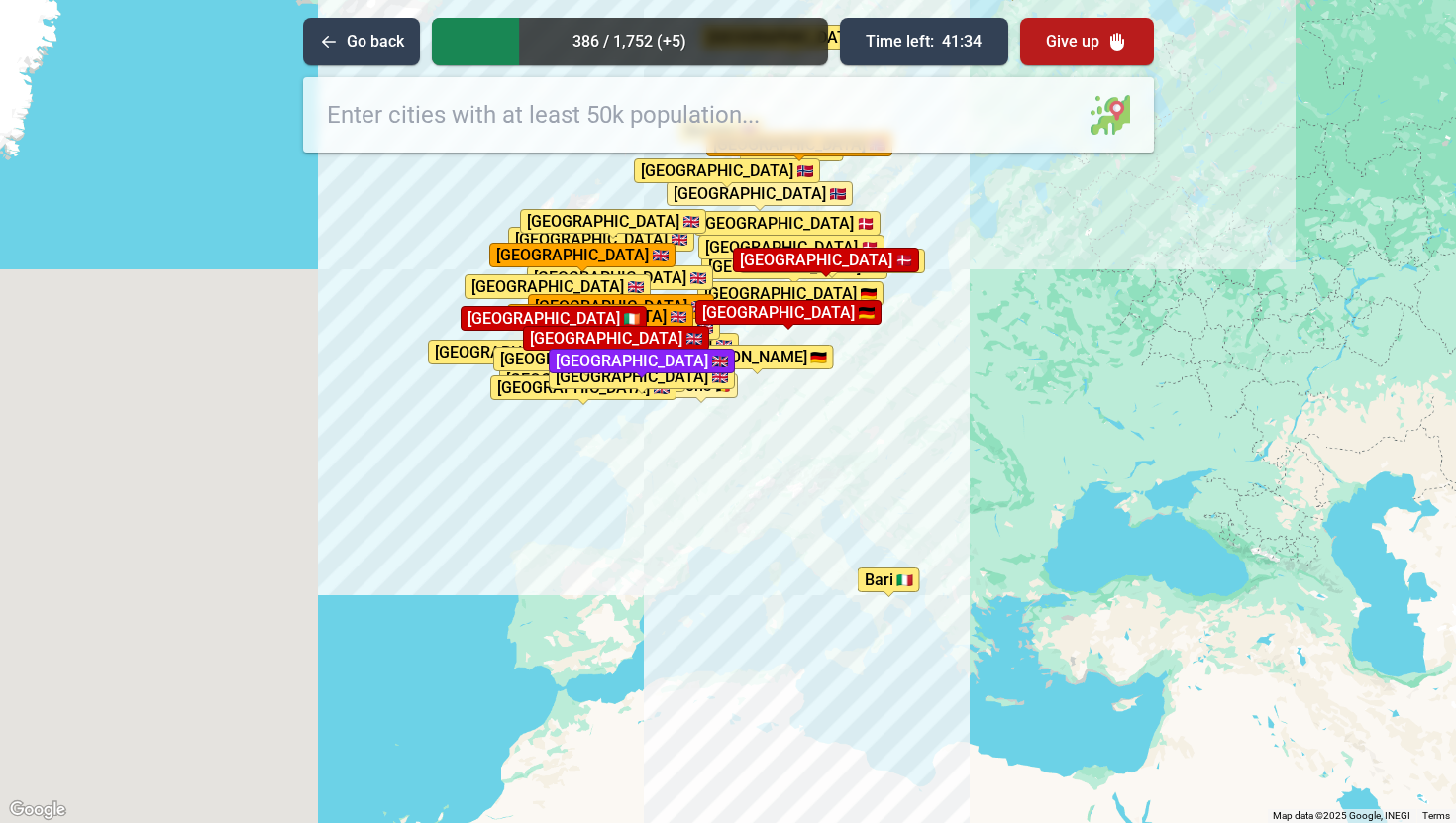 drag, startPoint x: 551, startPoint y: 604, endPoint x: 683, endPoint y: 439, distance: 211.3031 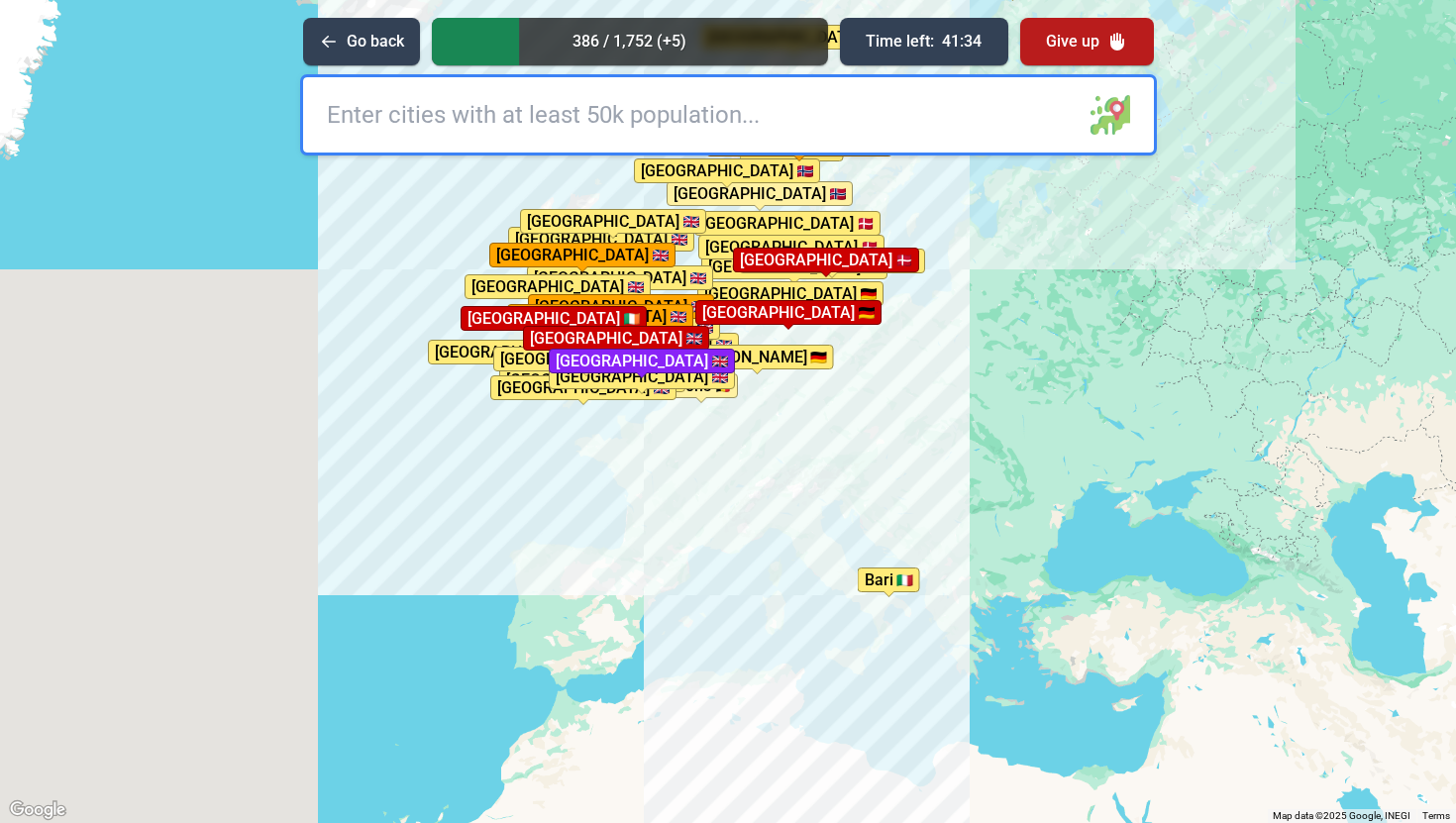 click on "To activate drag with keyboard, press Alt + Enter. Once in keyboard drag state, use the arrow keys to move the marker. To complete the drag, press the Enter key. To cancel, press Escape. [GEOGRAPHIC_DATA] [GEOGRAPHIC_DATA] [GEOGRAPHIC_DATA] [GEOGRAPHIC_DATA] [GEOGRAPHIC_DATA] [GEOGRAPHIC_DATA] [GEOGRAPHIC_DATA] [GEOGRAPHIC_DATA] [GEOGRAPHIC_DATA] [GEOGRAPHIC_DATA] [GEOGRAPHIC_DATA] [GEOGRAPHIC_DATA] [GEOGRAPHIC_DATA] [GEOGRAPHIC_DATA] [GEOGRAPHIC_DATA] [GEOGRAPHIC_DATA] [GEOGRAPHIC_DATA] [GEOGRAPHIC_DATA] [GEOGRAPHIC_DATA] [GEOGRAPHIC_DATA] [GEOGRAPHIC_DATA] [GEOGRAPHIC_DATA] [GEOGRAPHIC_DATA] [GEOGRAPHIC_DATA] [GEOGRAPHIC_DATA] [GEOGRAPHIC_DATA] [GEOGRAPHIC_DATA] [GEOGRAPHIC_DATA] [GEOGRAPHIC_DATA] [GEOGRAPHIC_DATA] [GEOGRAPHIC_DATA] [GEOGRAPHIC_DATA] [GEOGRAPHIC_DATA] [GEOGRAPHIC_DATA] [GEOGRAPHIC_DATA] [GEOGRAPHIC_DATA] [GEOGRAPHIC_DATA]" at bounding box center (728, 411) 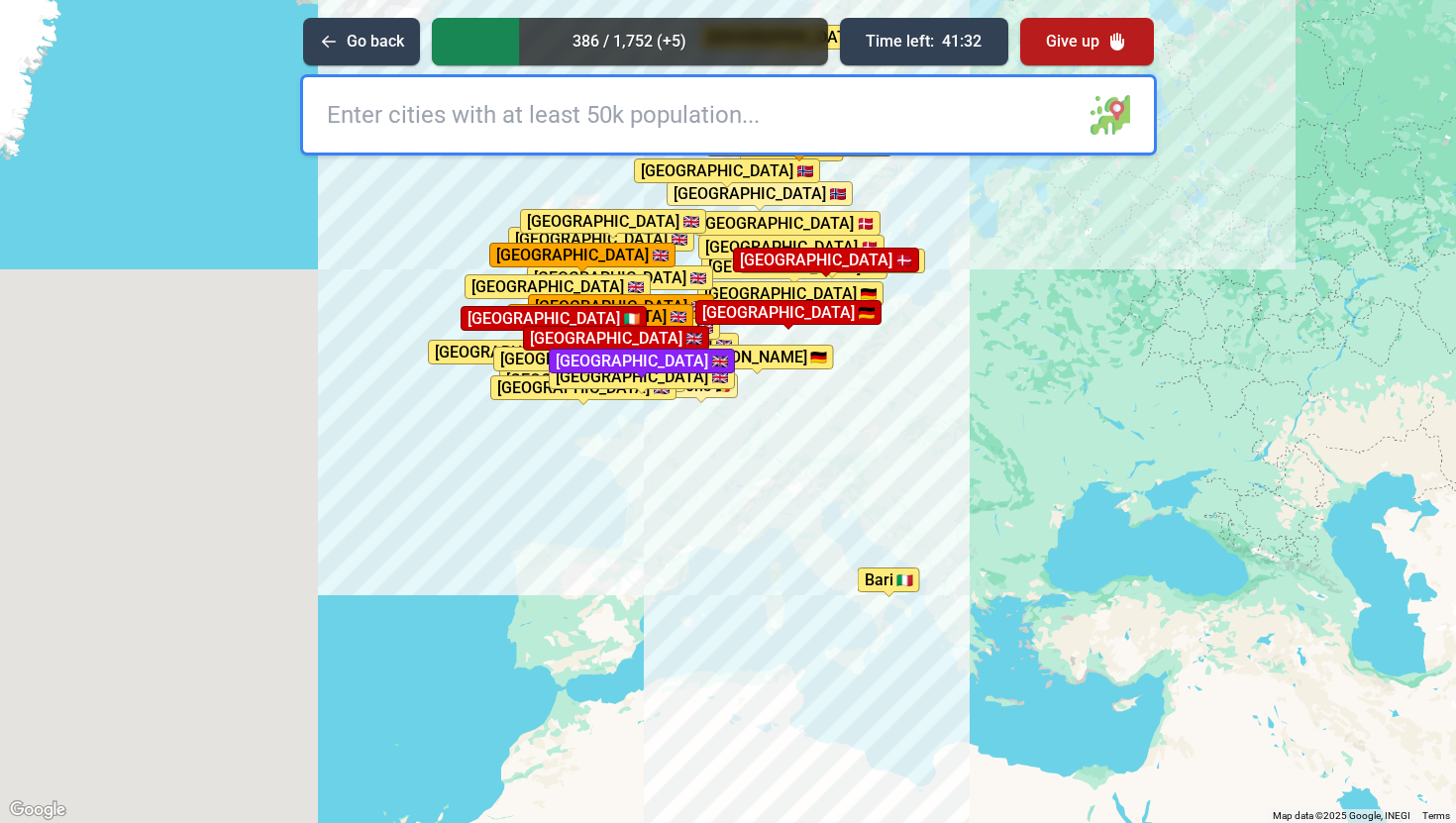 click at bounding box center [728, 115] 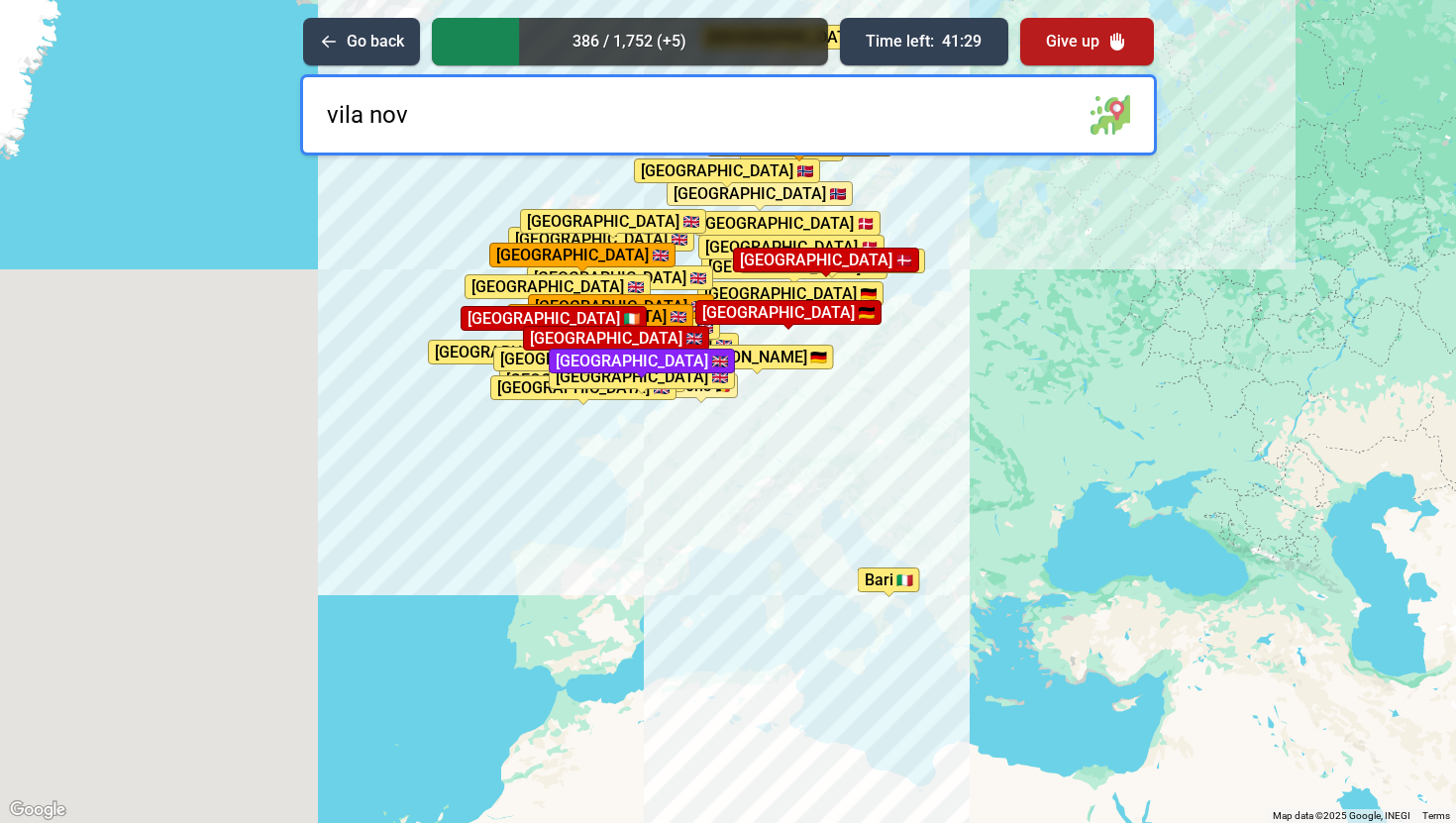type on "[GEOGRAPHIC_DATA]" 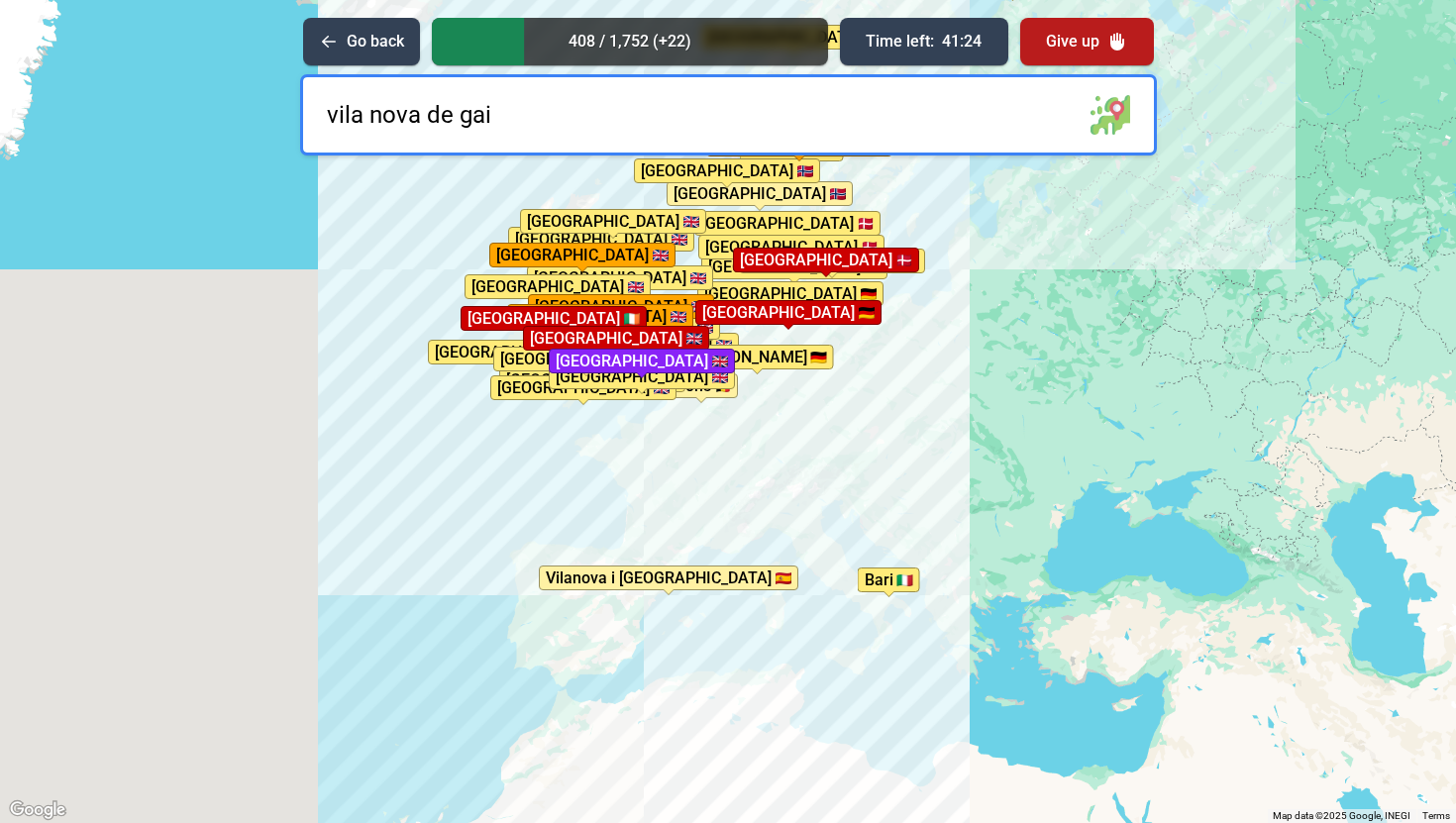type on "[GEOGRAPHIC_DATA]" 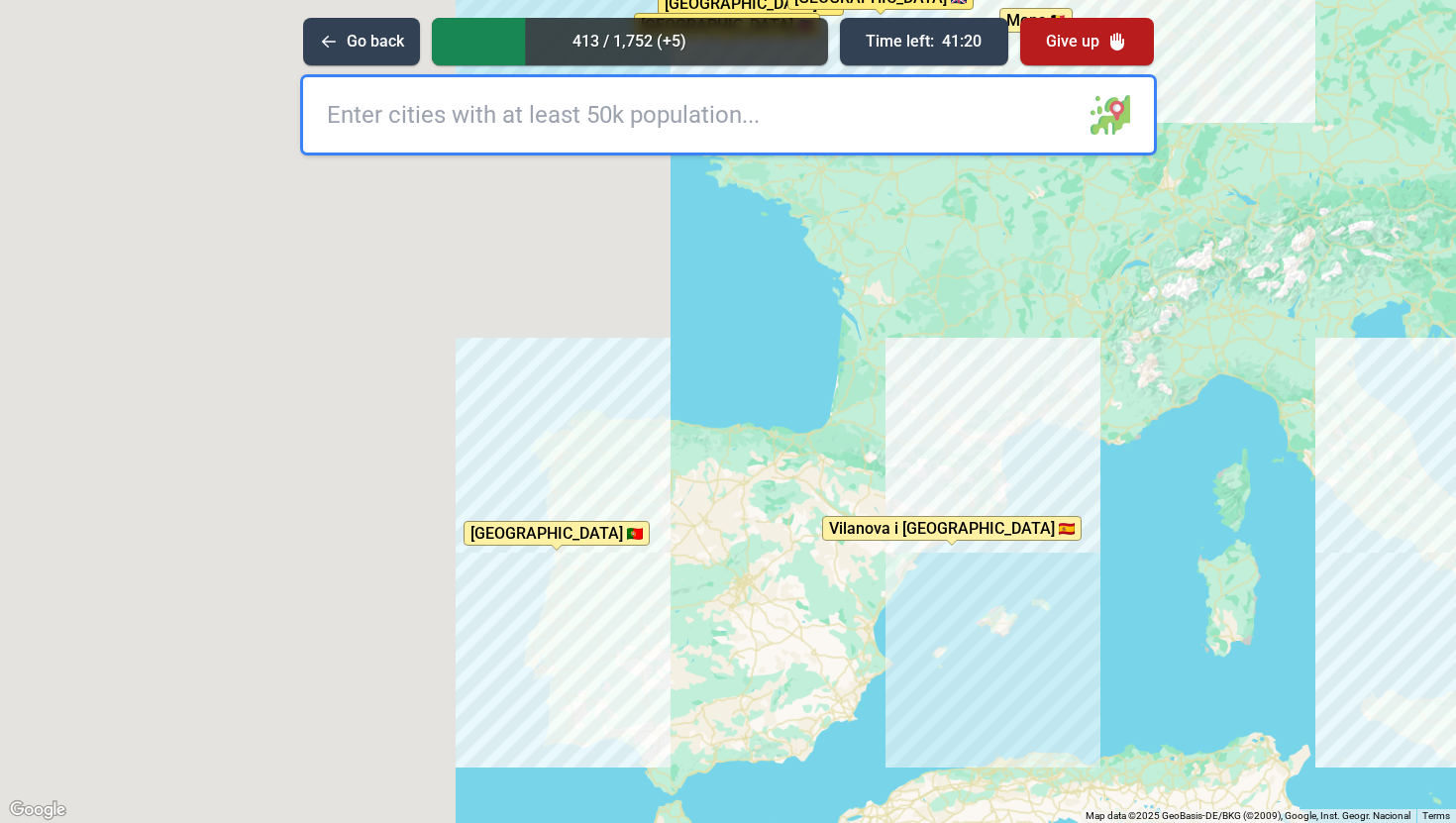 click at bounding box center [728, 115] 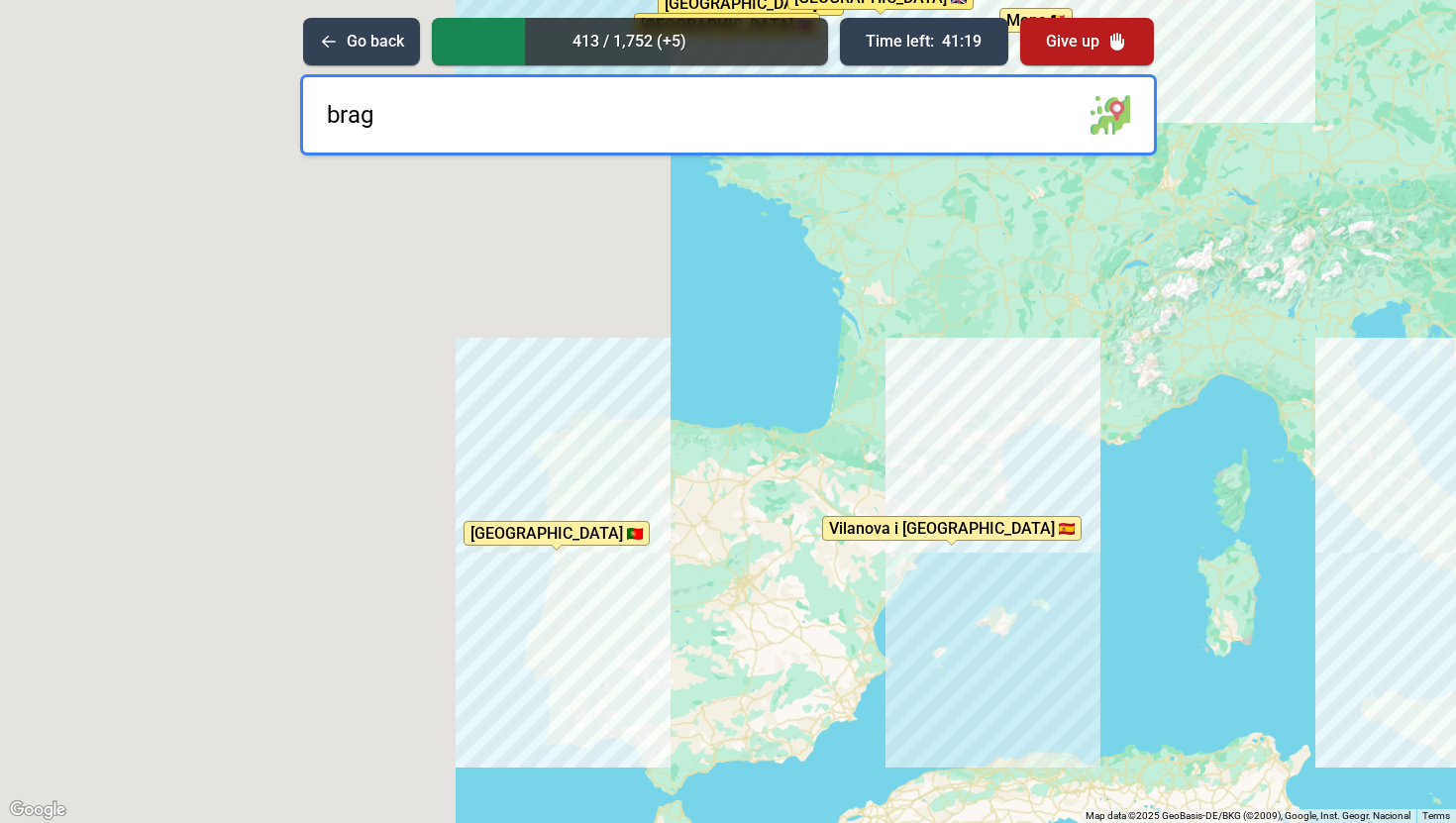 type on "braga" 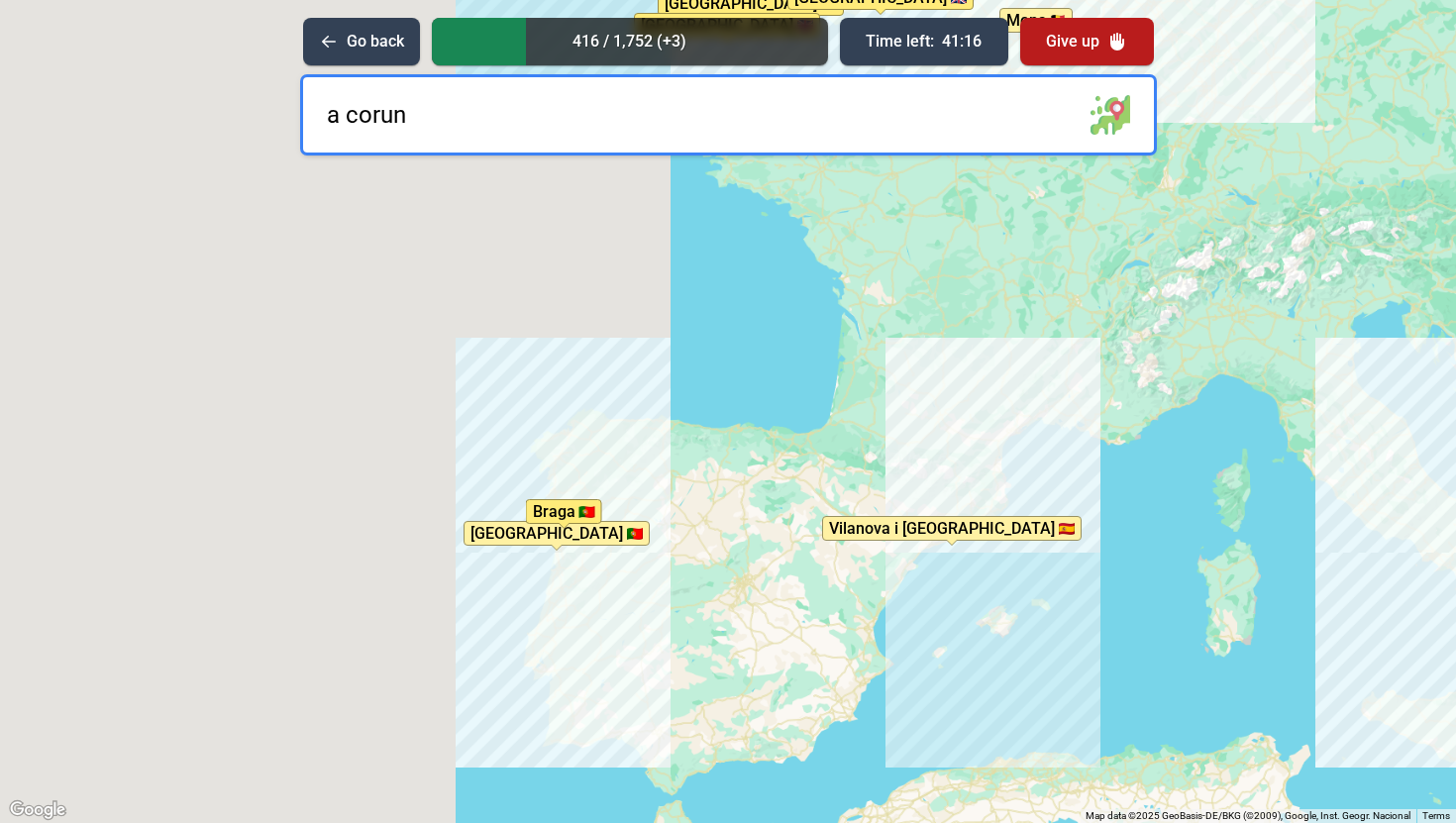 type on "a coruna" 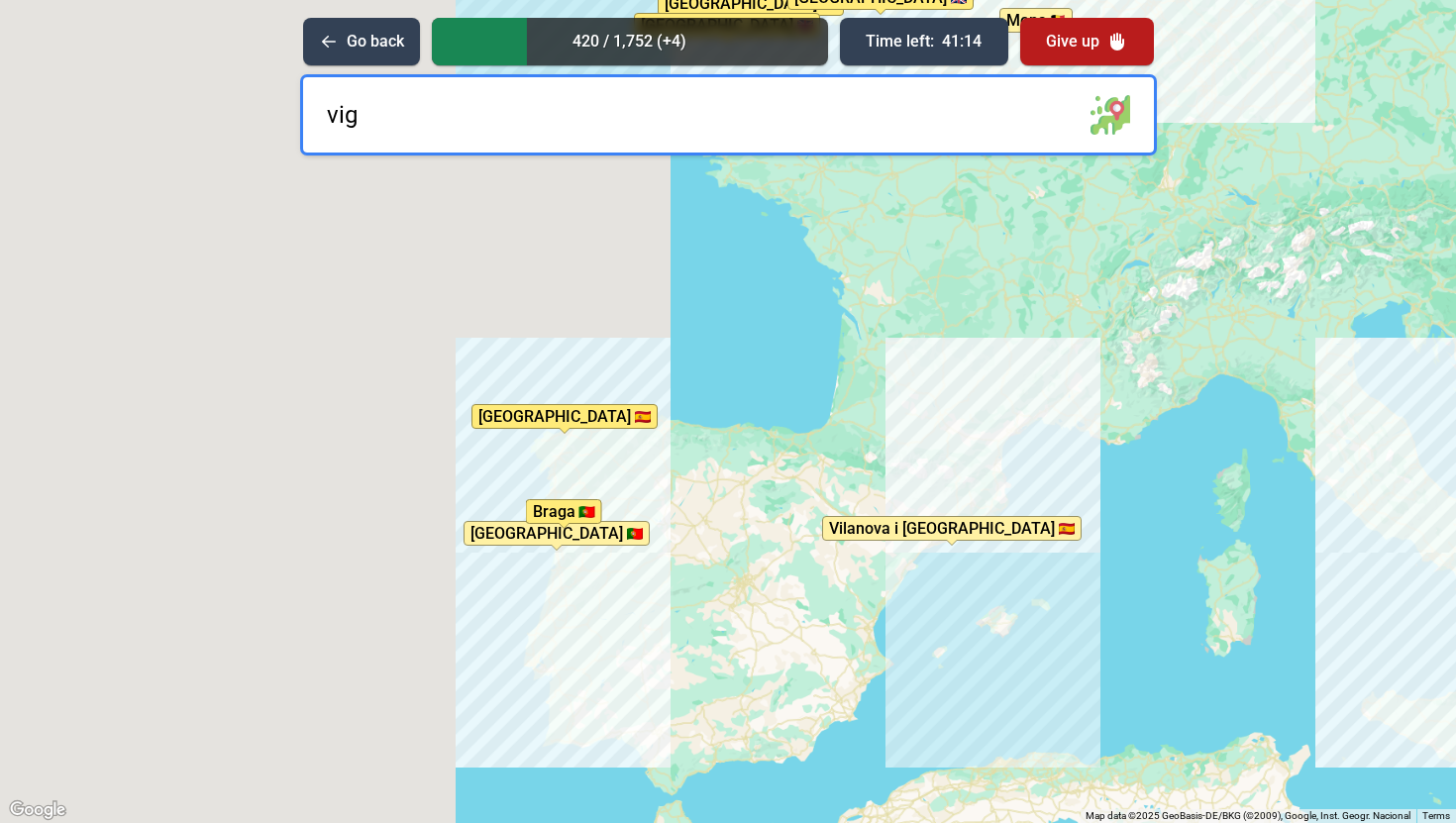 type on "vigo" 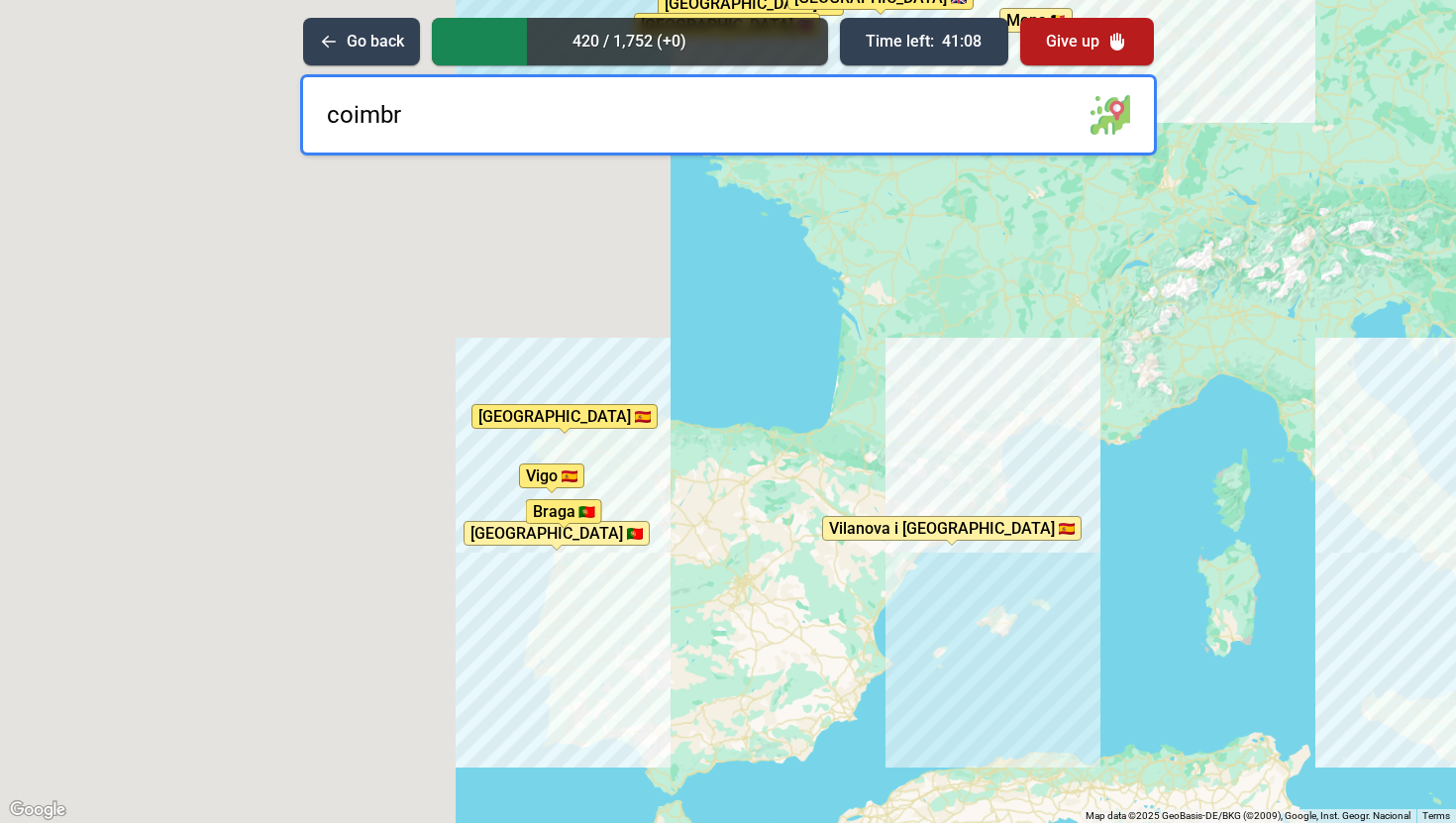 type on "[GEOGRAPHIC_DATA]" 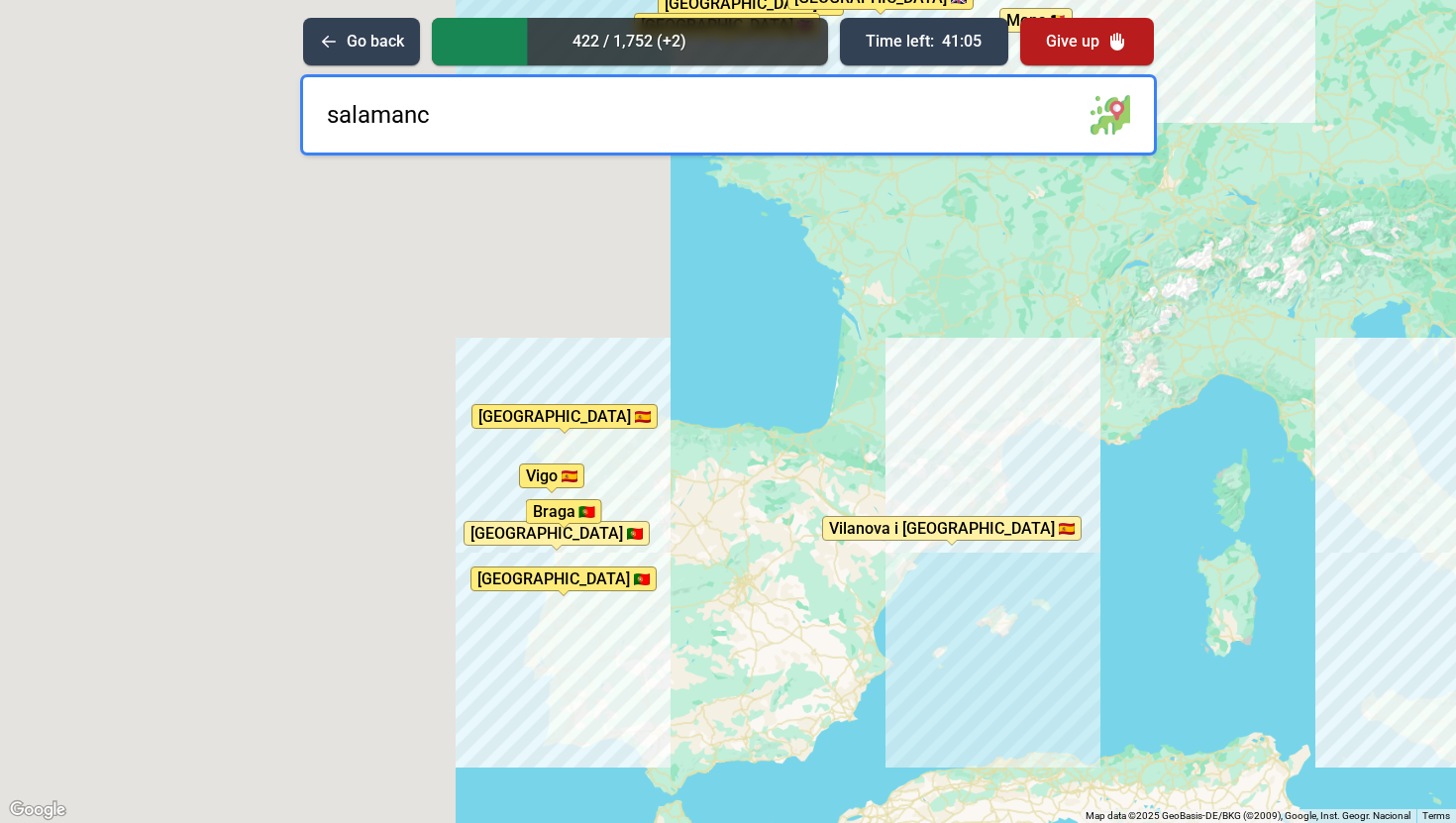 type on "[GEOGRAPHIC_DATA]" 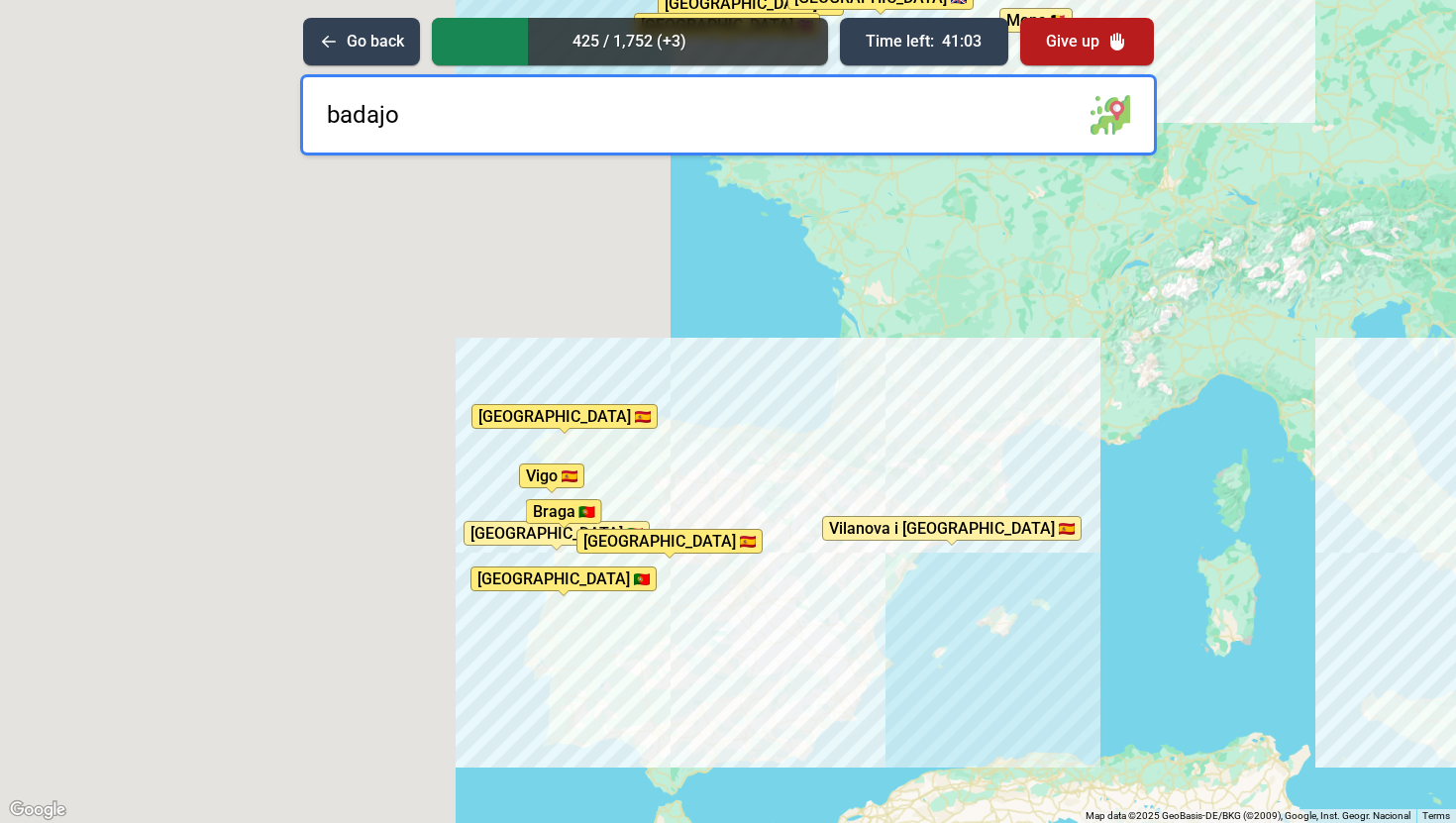 type on "[GEOGRAPHIC_DATA]" 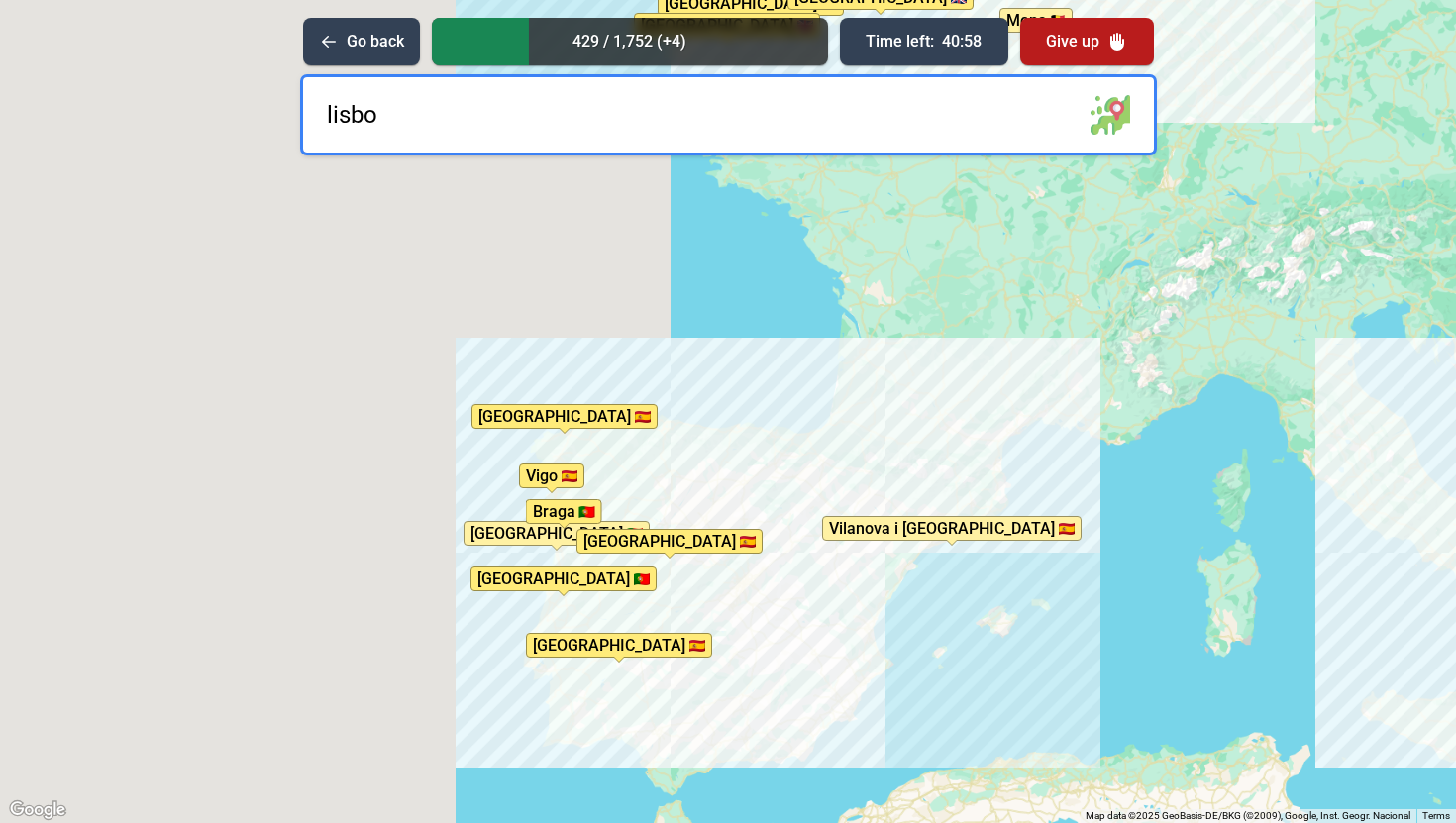 type on "[GEOGRAPHIC_DATA]" 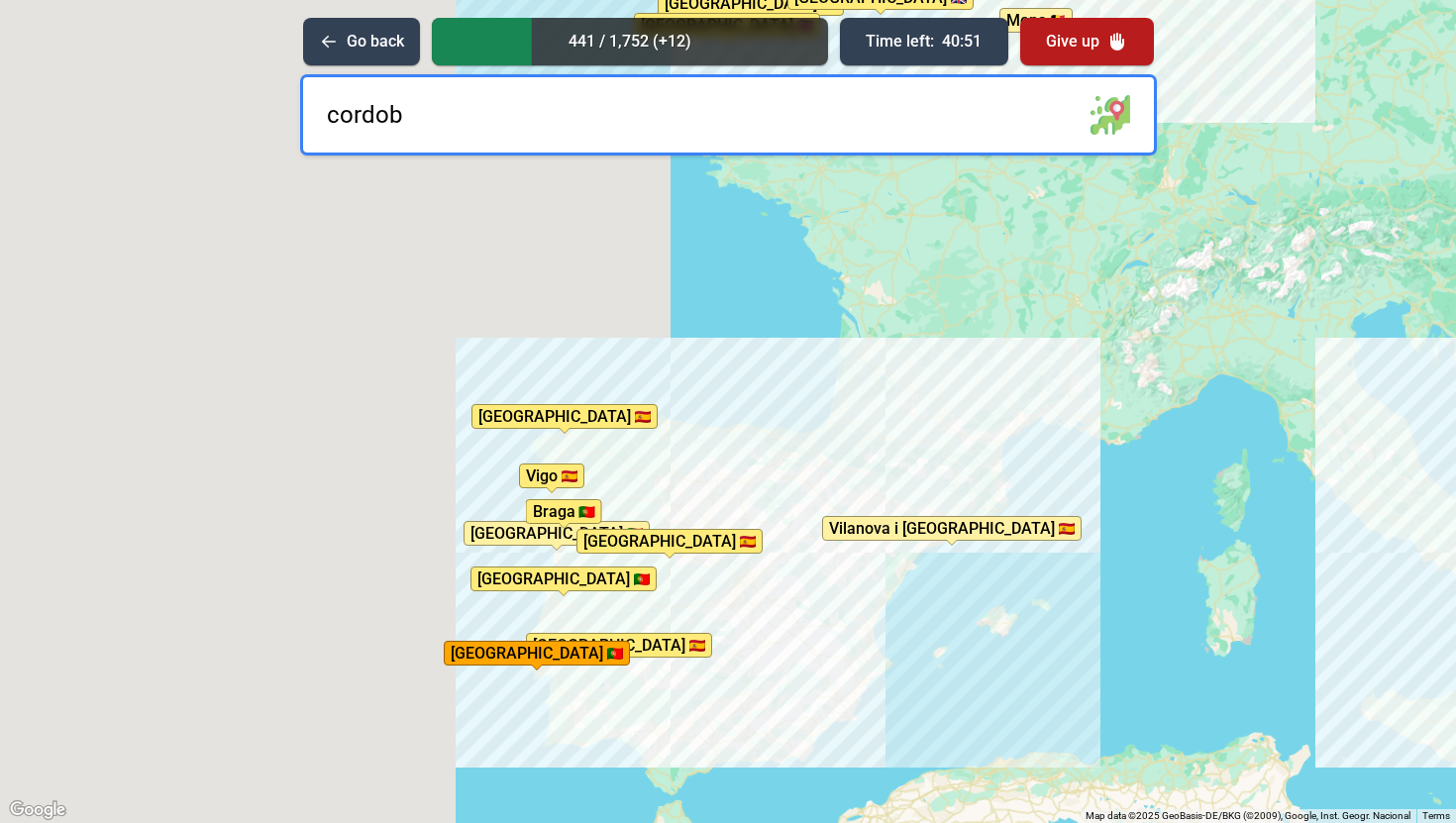 type on "cordoba" 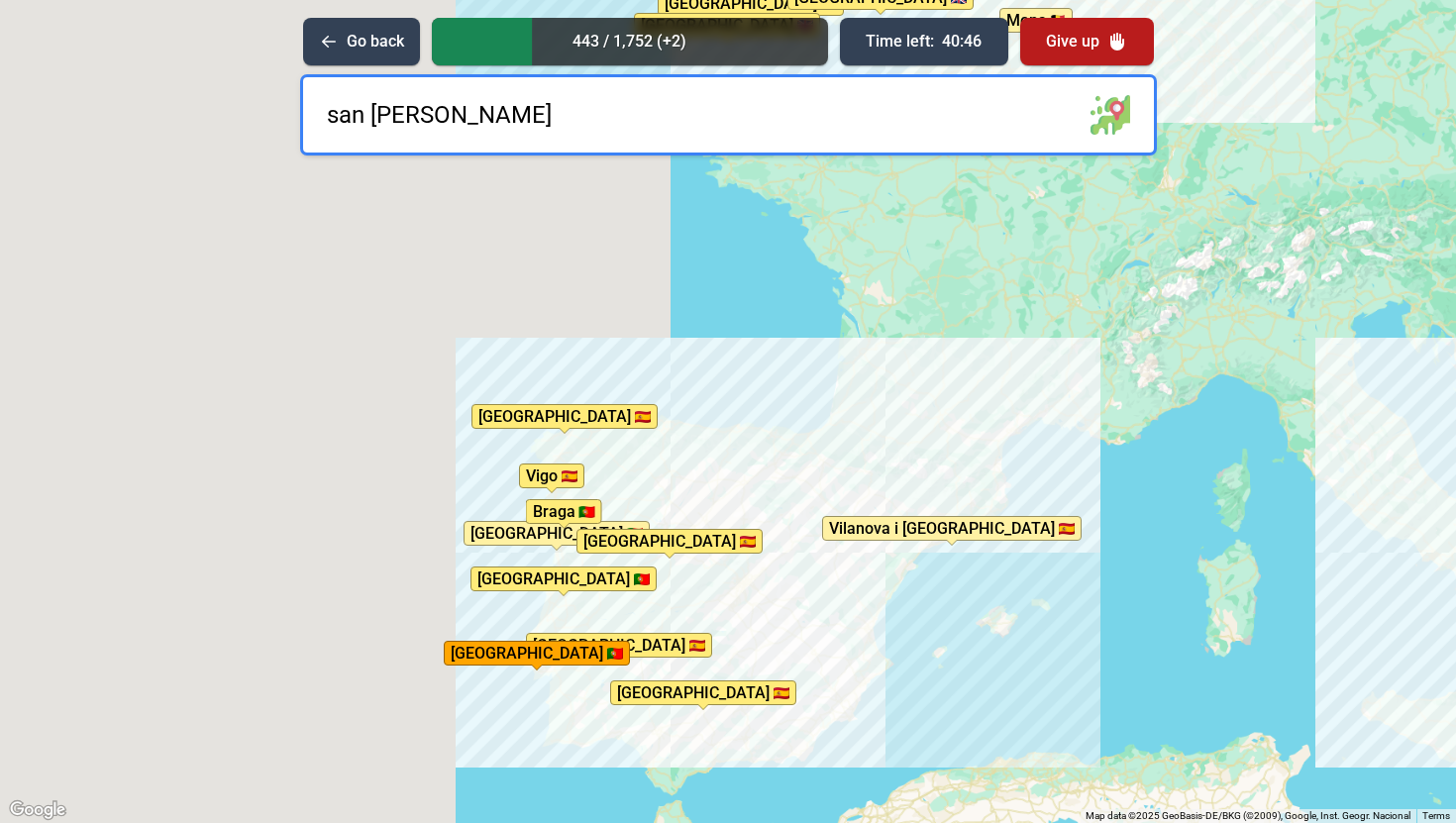 type on "san sebastian" 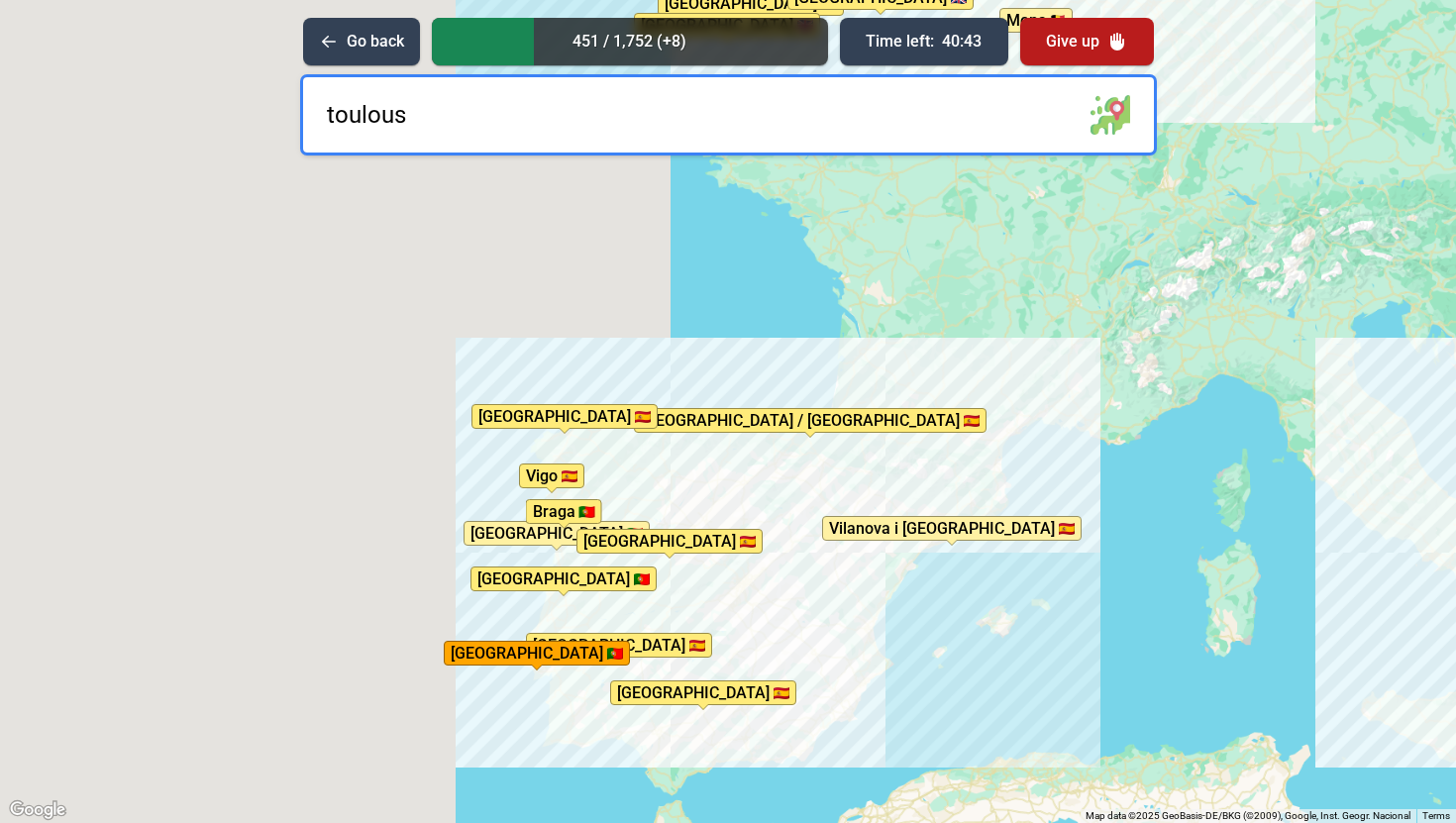 type on "[GEOGRAPHIC_DATA]" 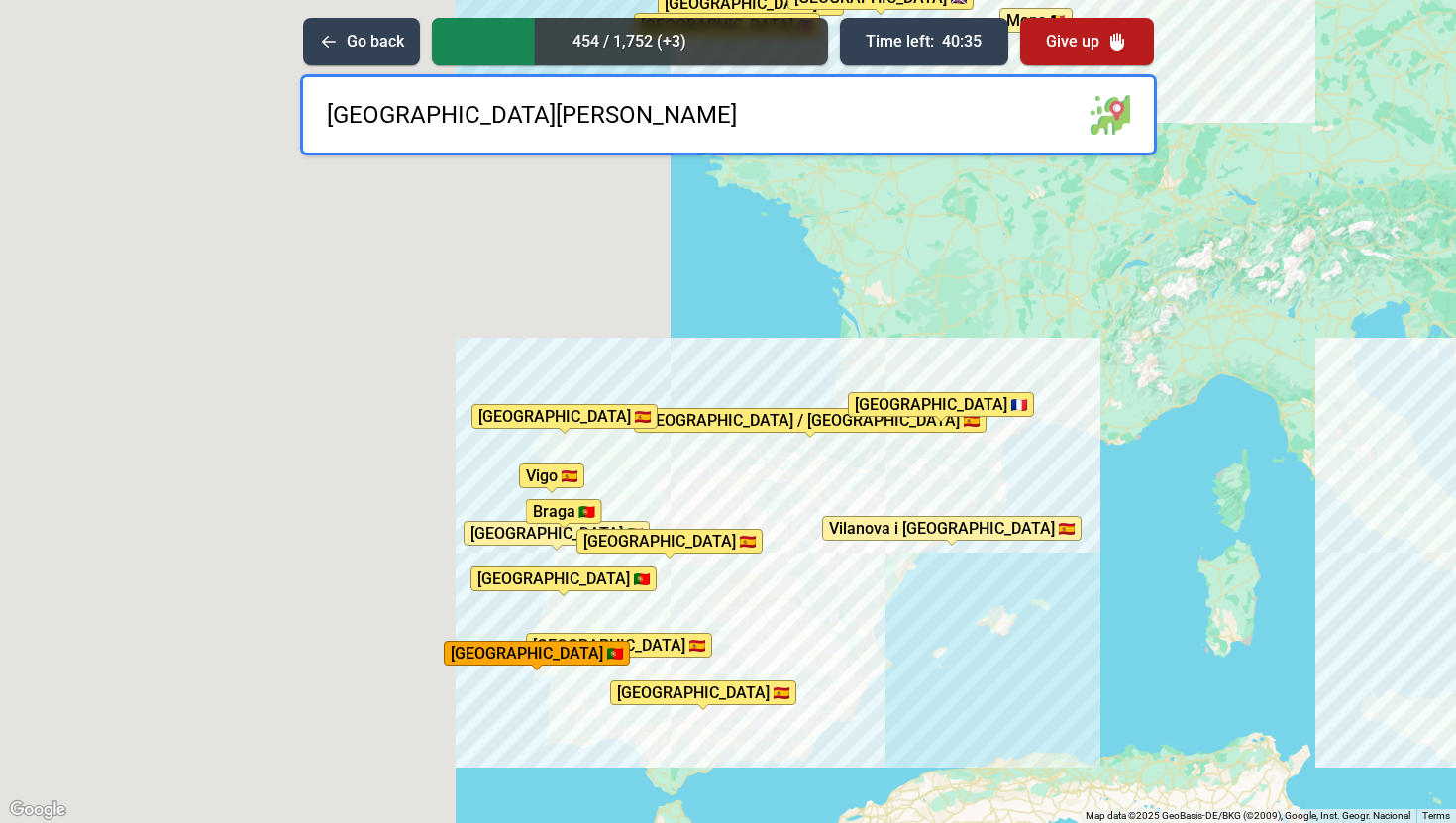 click on "[GEOGRAPHIC_DATA][PERSON_NAME]" at bounding box center [728, 115] 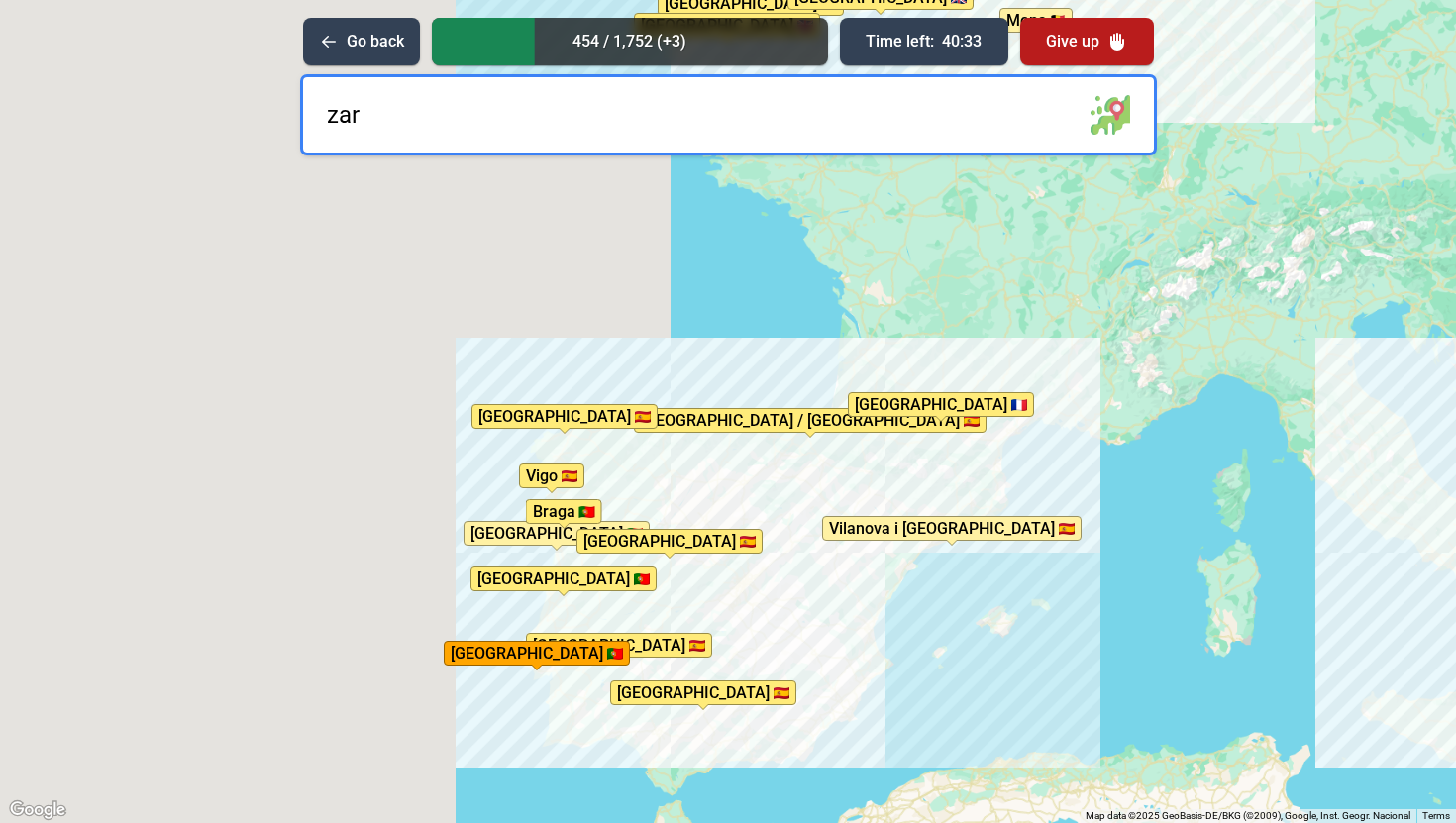 type on "zara" 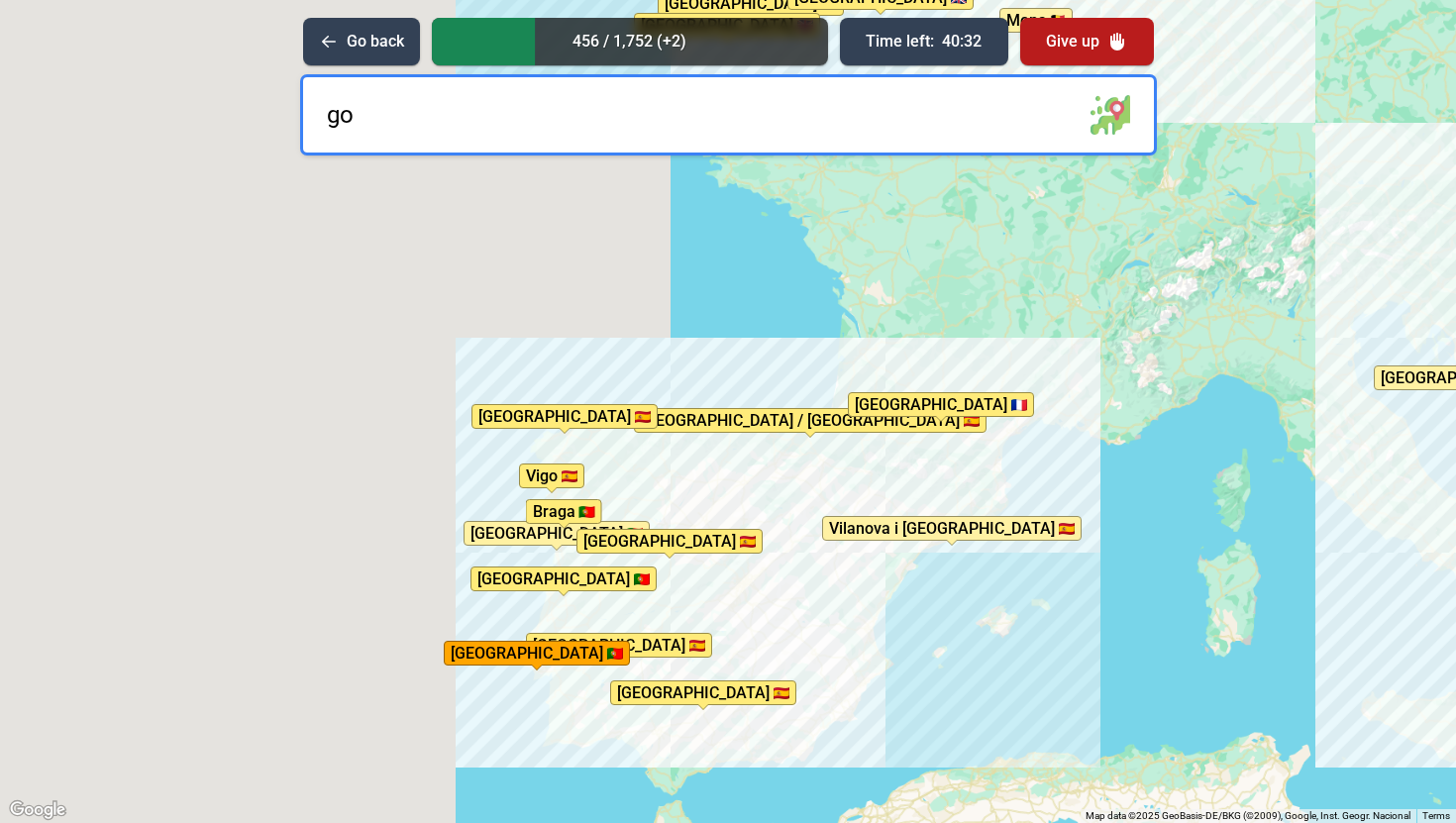 type on "g" 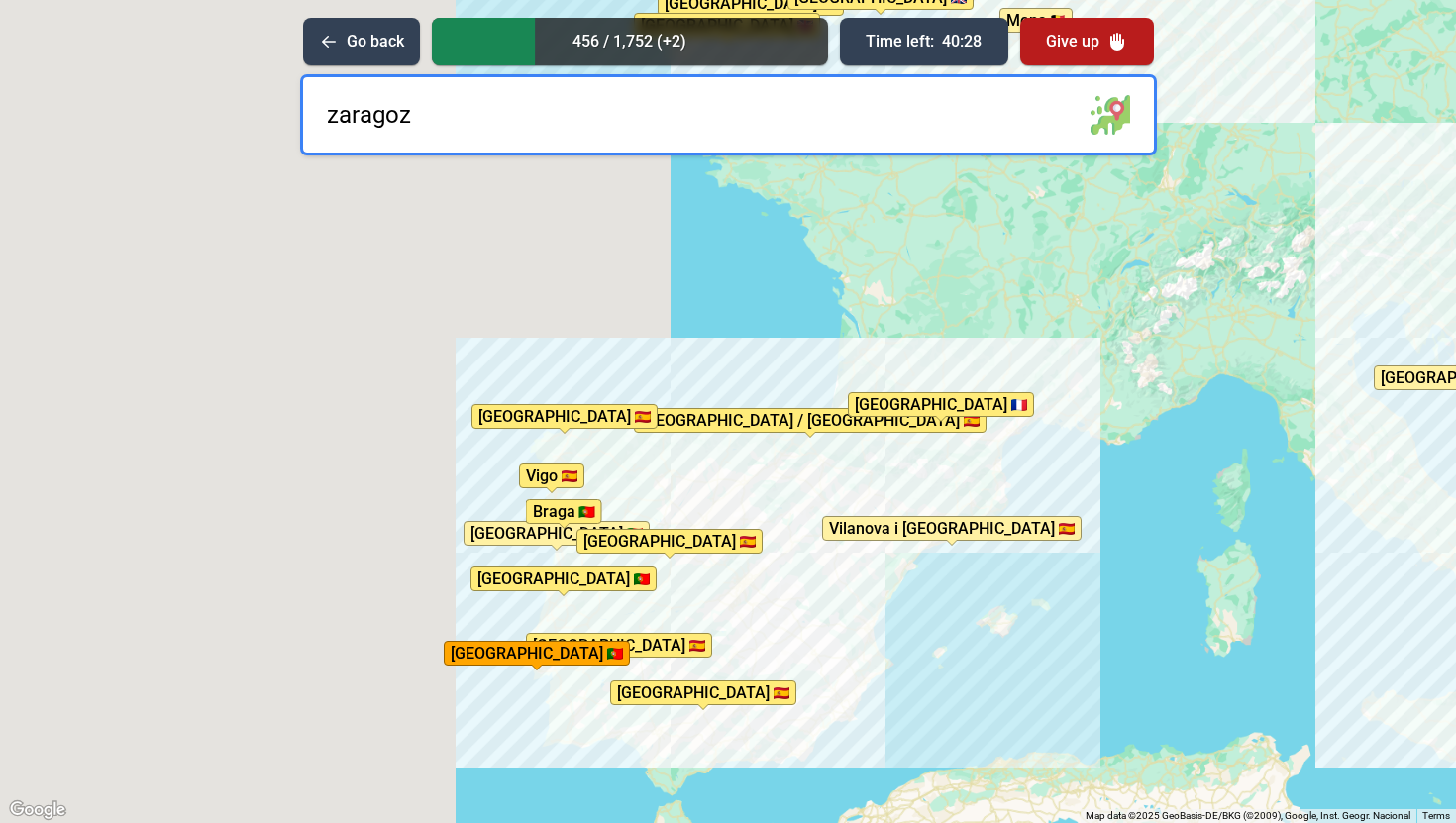 type on "[GEOGRAPHIC_DATA]" 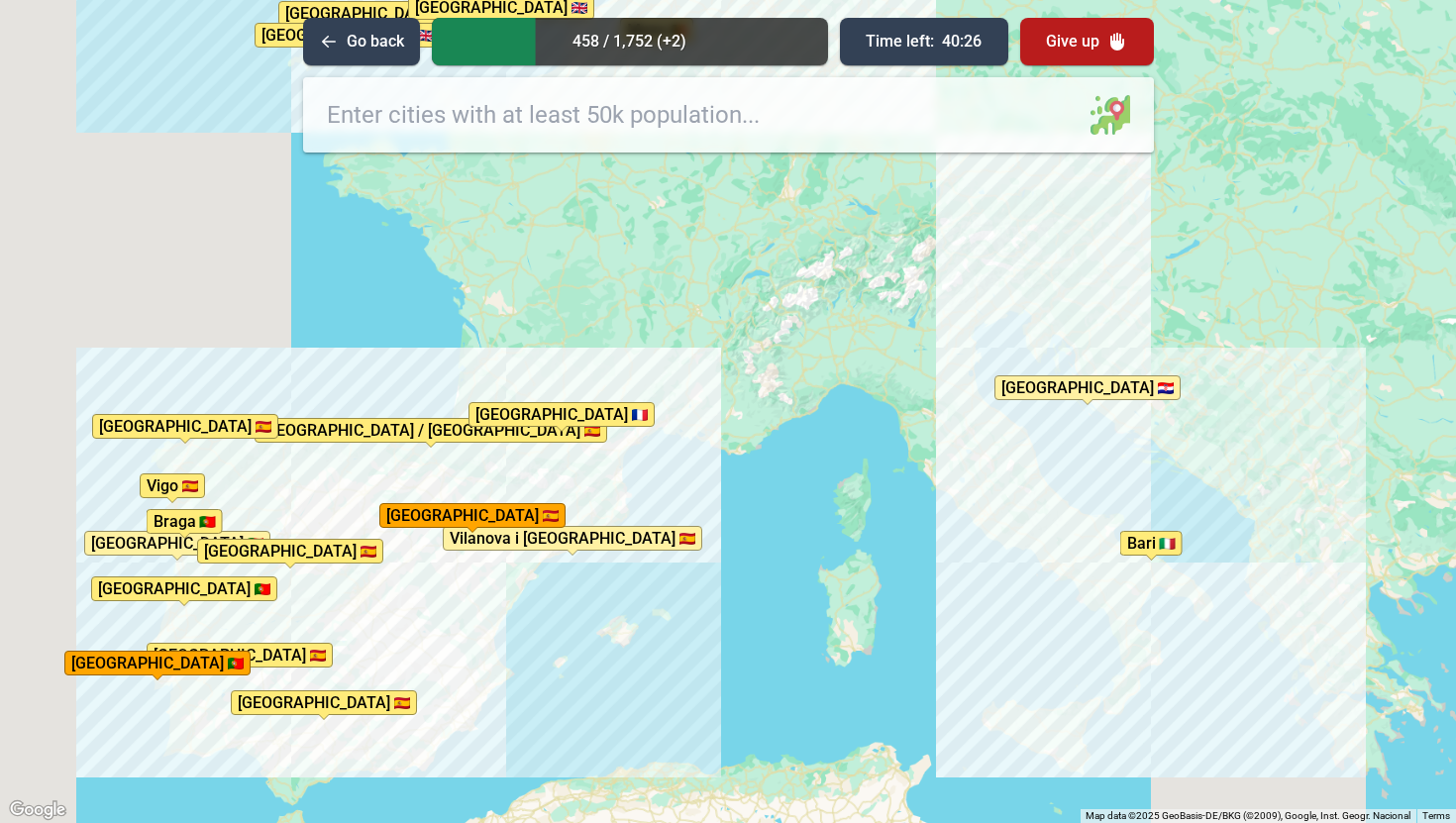 drag, startPoint x: 1041, startPoint y: 509, endPoint x: 660, endPoint y: 519, distance: 381.13121 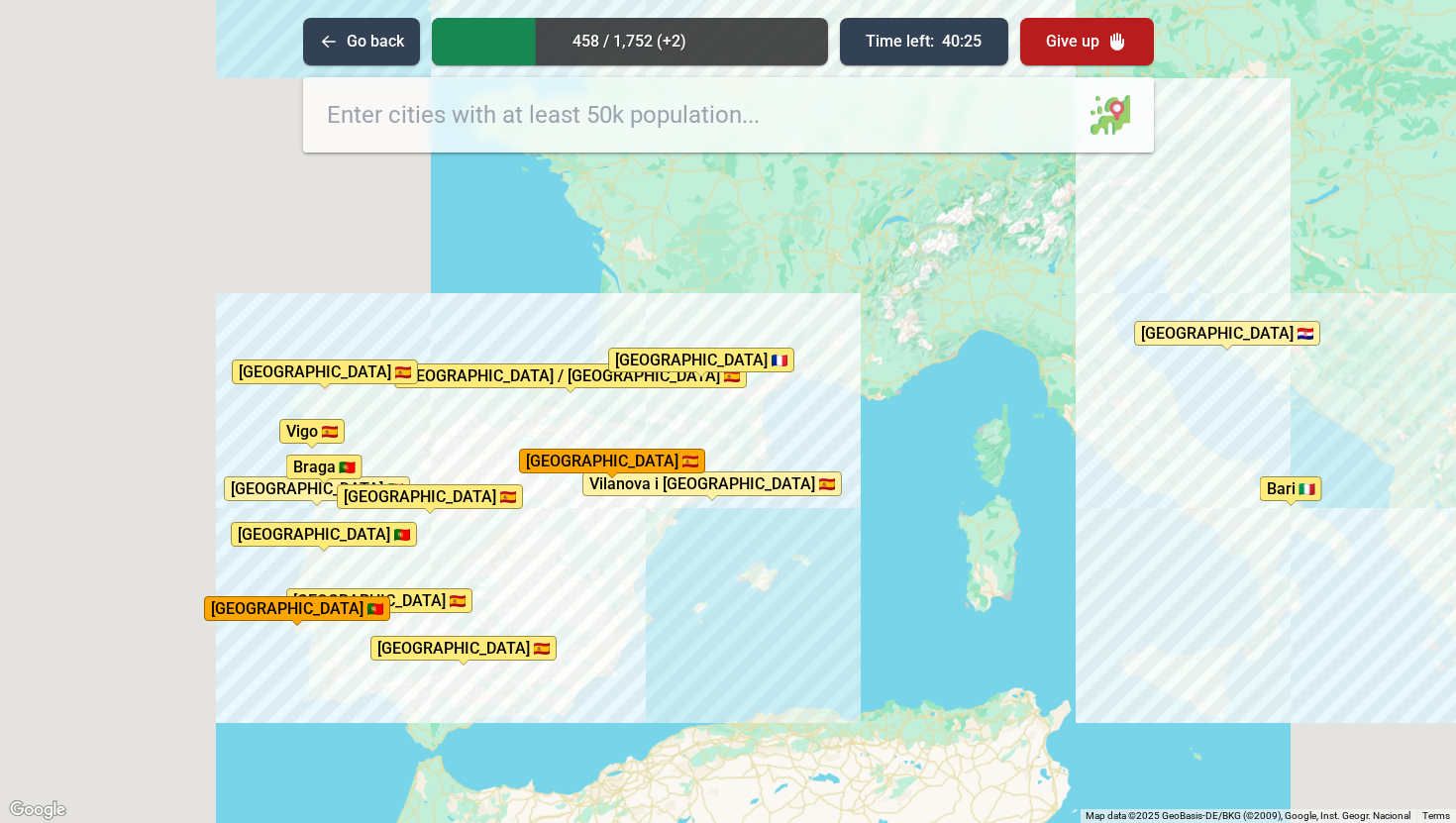 drag, startPoint x: 677, startPoint y: 514, endPoint x: 824, endPoint y: 458, distance: 157.30544 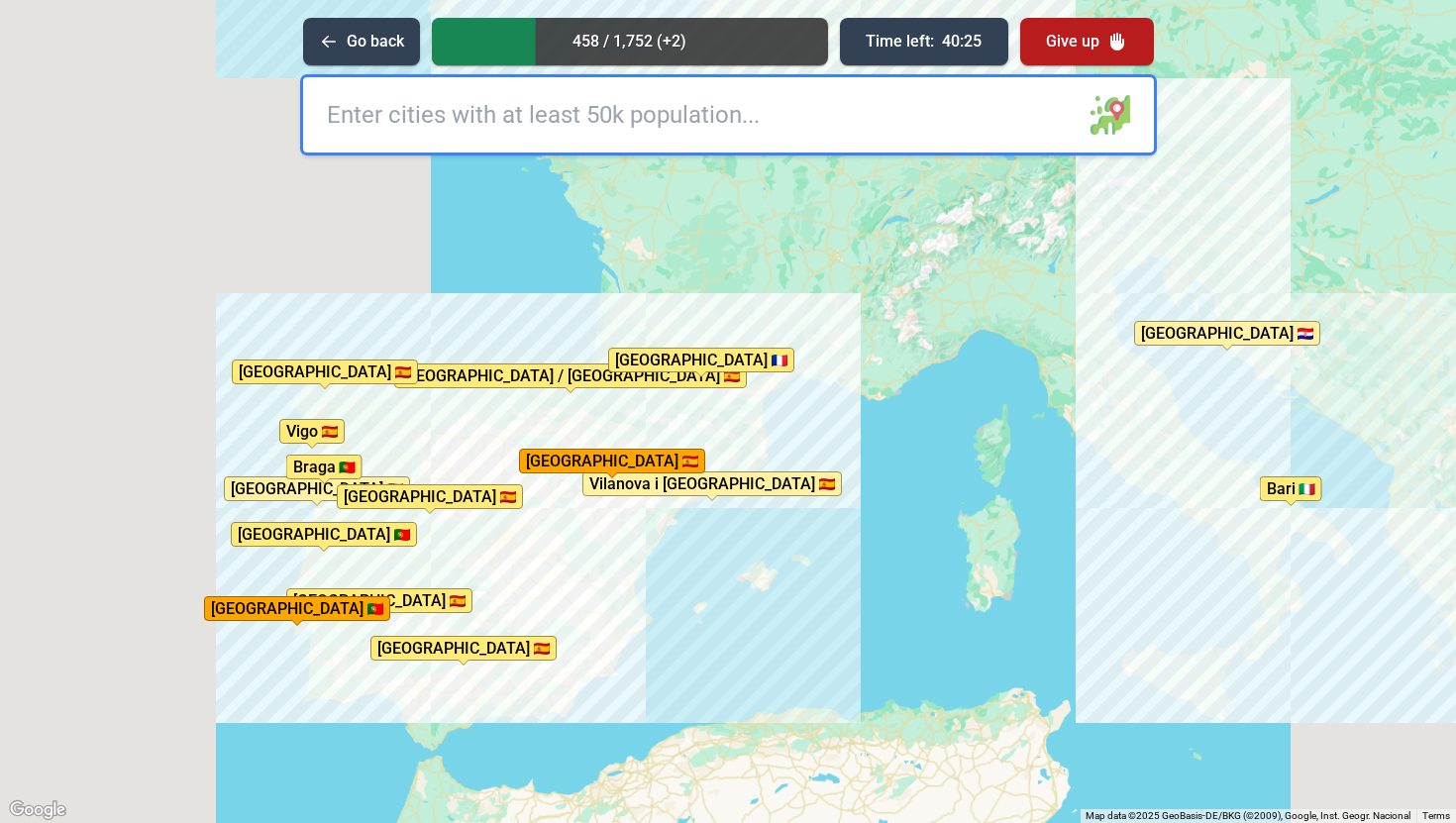 click on "To activate drag with keyboard, press Alt + Enter. Once in keyboard drag state, use the arrow keys to move the marker. To complete the drag, press the Enter key. To cancel, press Escape. [GEOGRAPHIC_DATA] [GEOGRAPHIC_DATA] [GEOGRAPHIC_DATA] [GEOGRAPHIC_DATA] [GEOGRAPHIC_DATA] [GEOGRAPHIC_DATA] [GEOGRAPHIC_DATA] [GEOGRAPHIC_DATA] [GEOGRAPHIC_DATA] [GEOGRAPHIC_DATA] [GEOGRAPHIC_DATA] [GEOGRAPHIC_DATA] [GEOGRAPHIC_DATA] [GEOGRAPHIC_DATA] [GEOGRAPHIC_DATA] [GEOGRAPHIC_DATA] [GEOGRAPHIC_DATA] [GEOGRAPHIC_DATA] [GEOGRAPHIC_DATA] [GEOGRAPHIC_DATA] [GEOGRAPHIC_DATA] [GEOGRAPHIC_DATA] [GEOGRAPHIC_DATA] [GEOGRAPHIC_DATA] [GEOGRAPHIC_DATA] [GEOGRAPHIC_DATA] [GEOGRAPHIC_DATA] [GEOGRAPHIC_DATA] [GEOGRAPHIC_DATA] [GEOGRAPHIC_DATA][PERSON_NAME][GEOGRAPHIC_DATA] [GEOGRAPHIC_DATA] [GEOGRAPHIC_DATA] [GEOGRAPHIC_DATA] [GEOGRAPHIC_DATA] [GEOGRAPHIC_DATA] [GEOGRAPHIC_DATA] [GEOGRAPHIC_DATA] [GEOGRAPHIC_DATA] [GEOGRAPHIC_DATA] [GEOGRAPHIC_DATA] [GEOGRAPHIC_DATA] [GEOGRAPHIC_DATA] [GEOGRAPHIC_DATA] [GEOGRAPHIC_DATA] [GEOGRAPHIC_DATA] [GEOGRAPHIC_DATA] / [GEOGRAPHIC_DATA] [GEOGRAPHIC_DATA] [GEOGRAPHIC_DATA] [GEOGRAPHIC_DATA]" at bounding box center (728, 411) 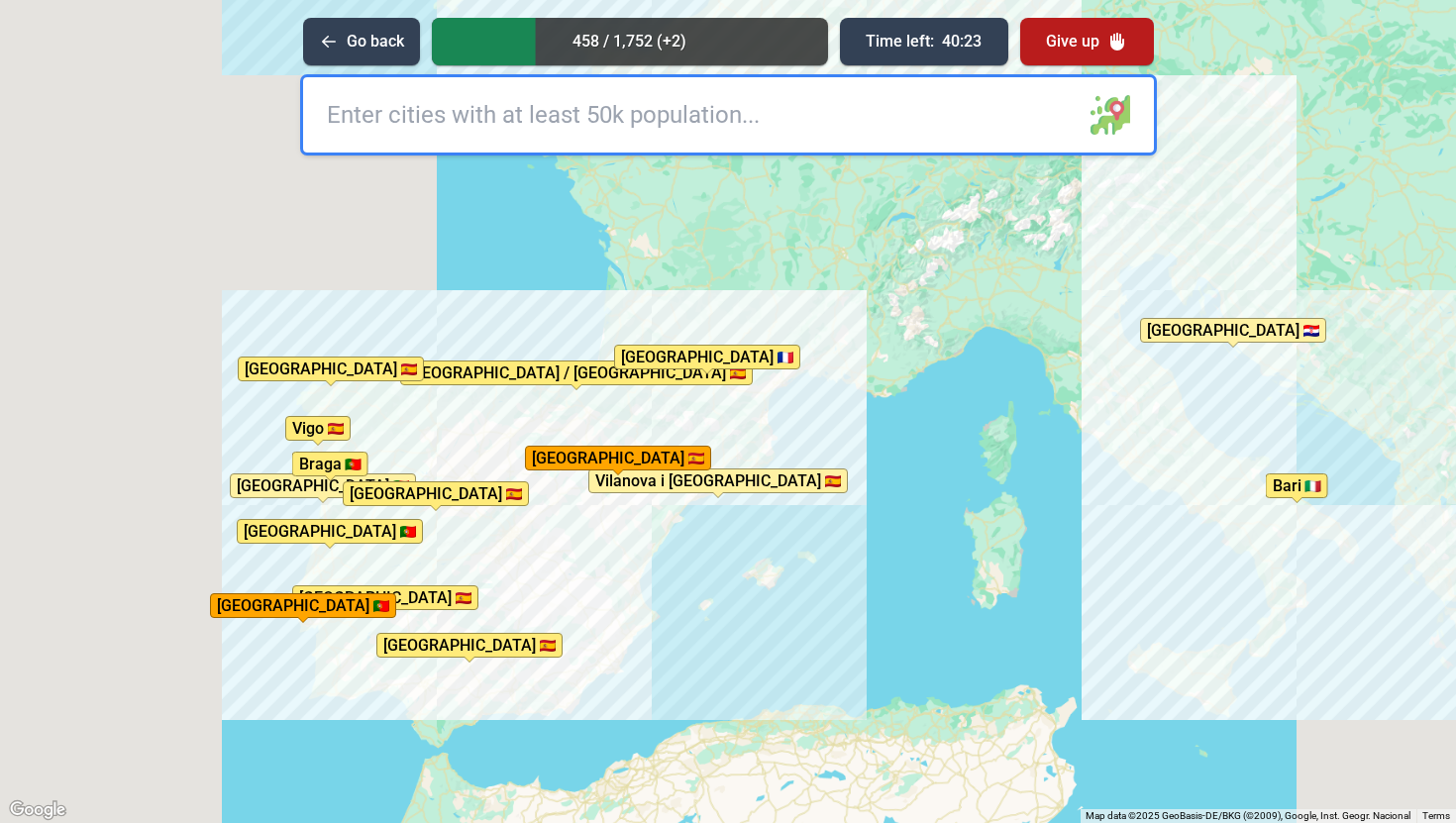click at bounding box center (728, 115) 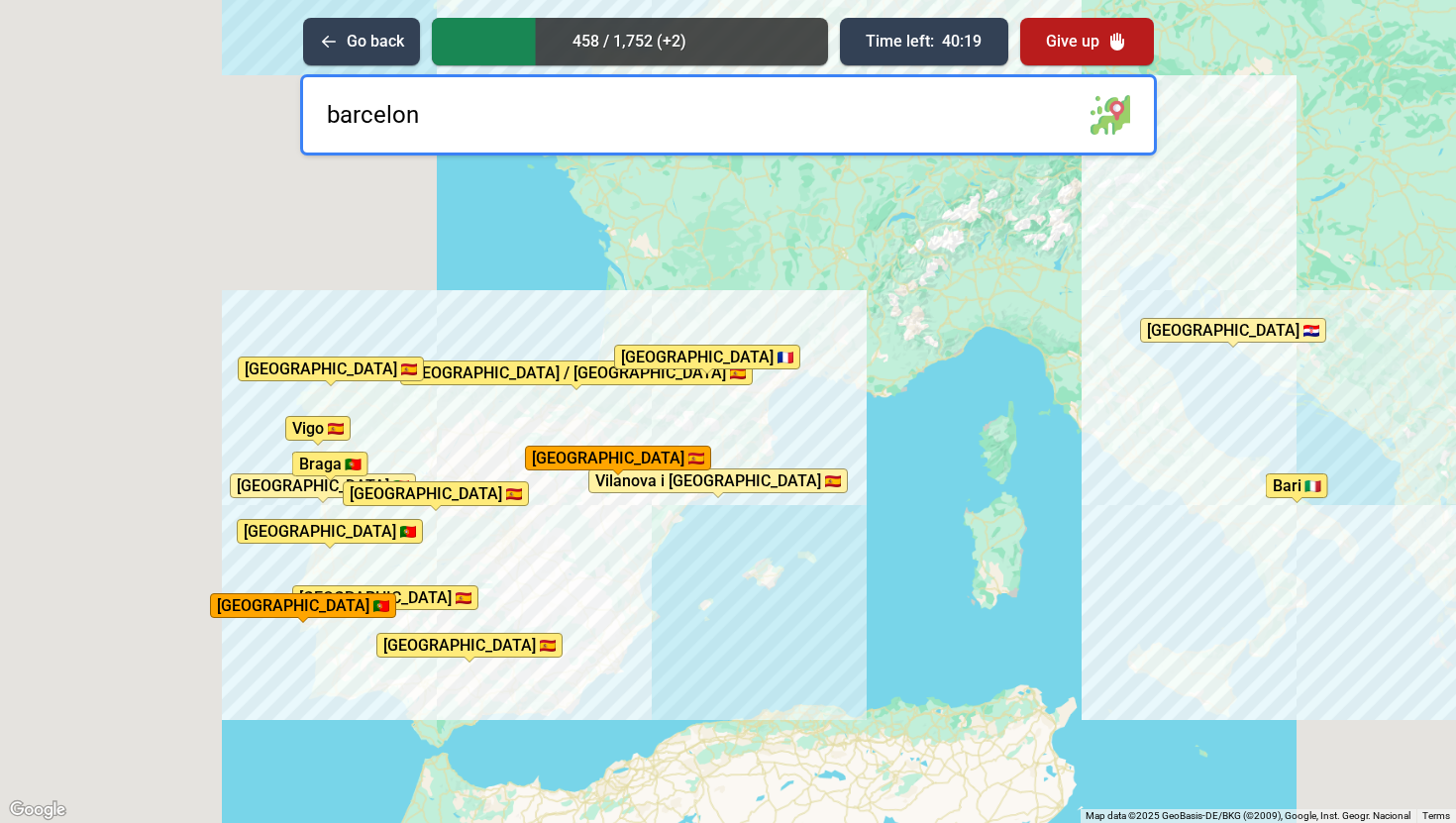type on "[GEOGRAPHIC_DATA]" 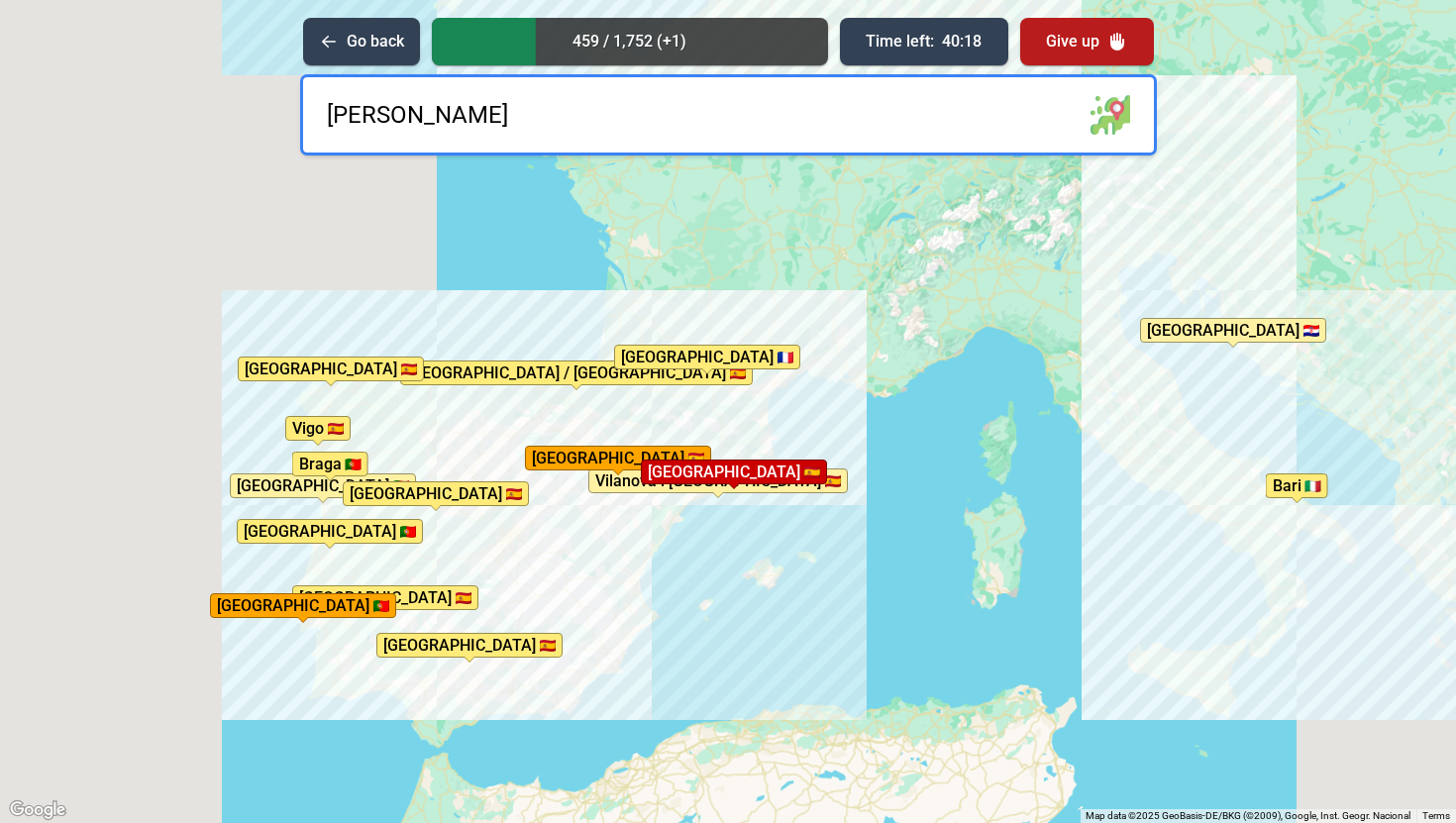 type on "[GEOGRAPHIC_DATA]" 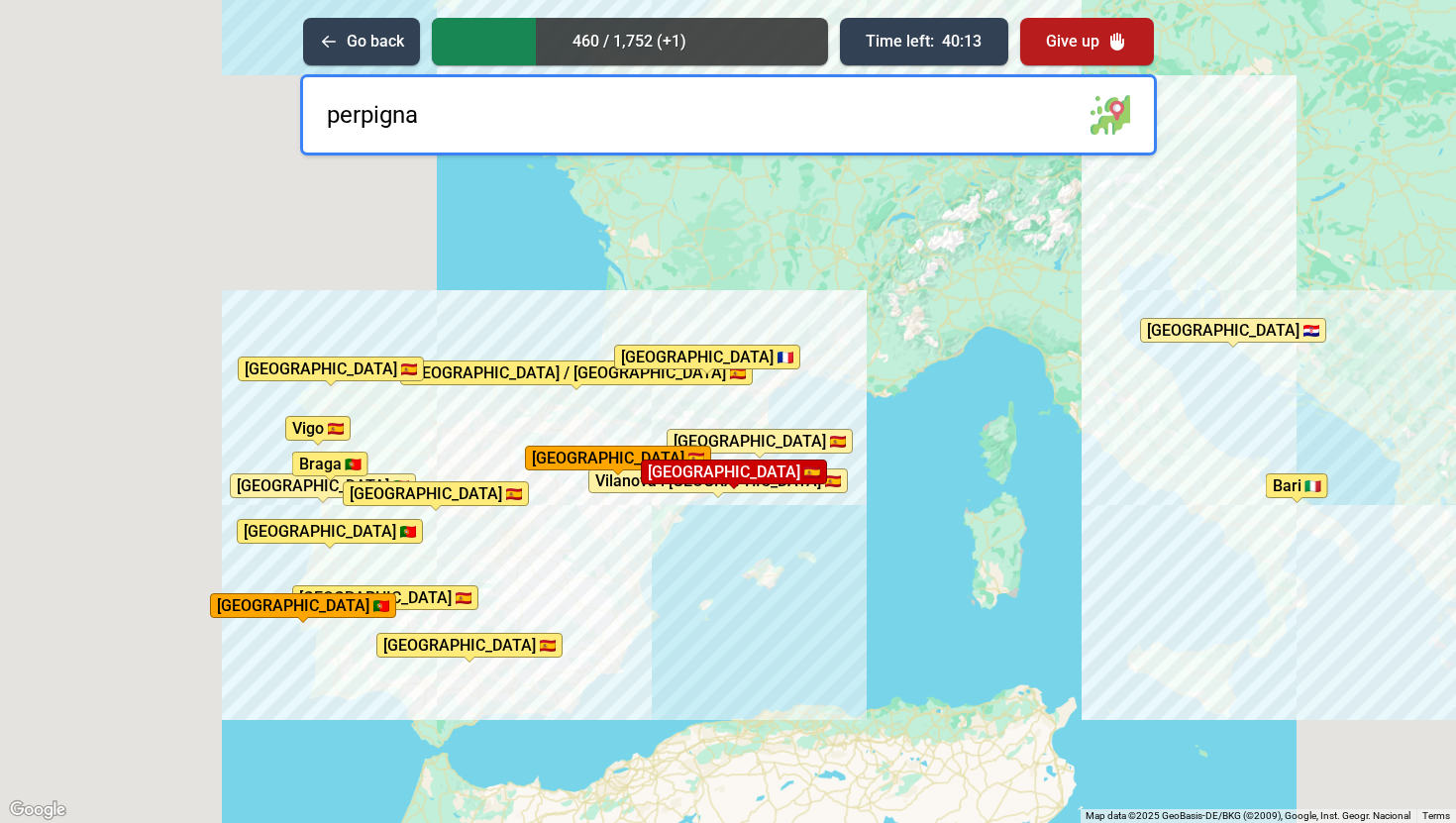 type on "perpignan" 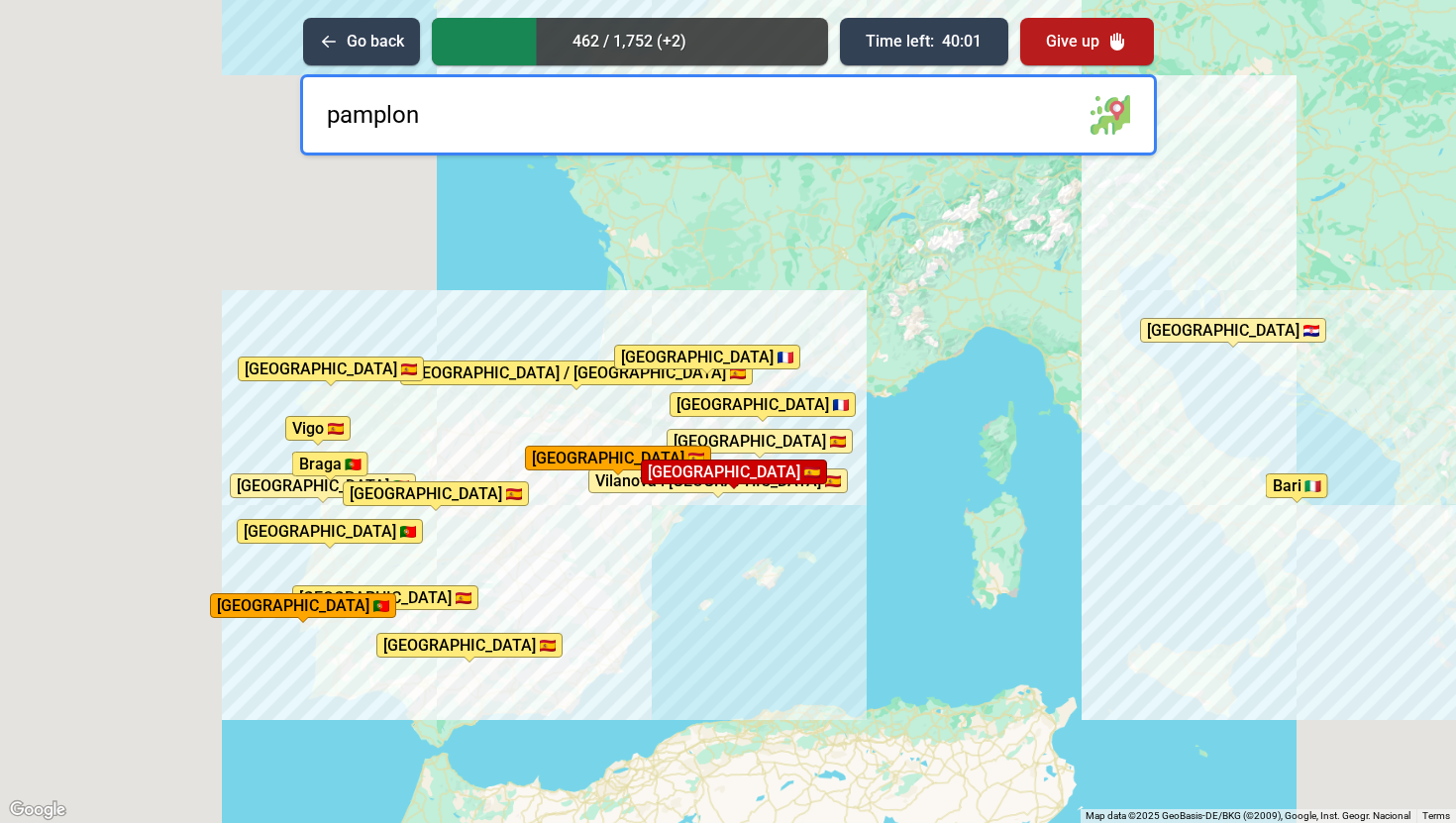 type on "[GEOGRAPHIC_DATA]" 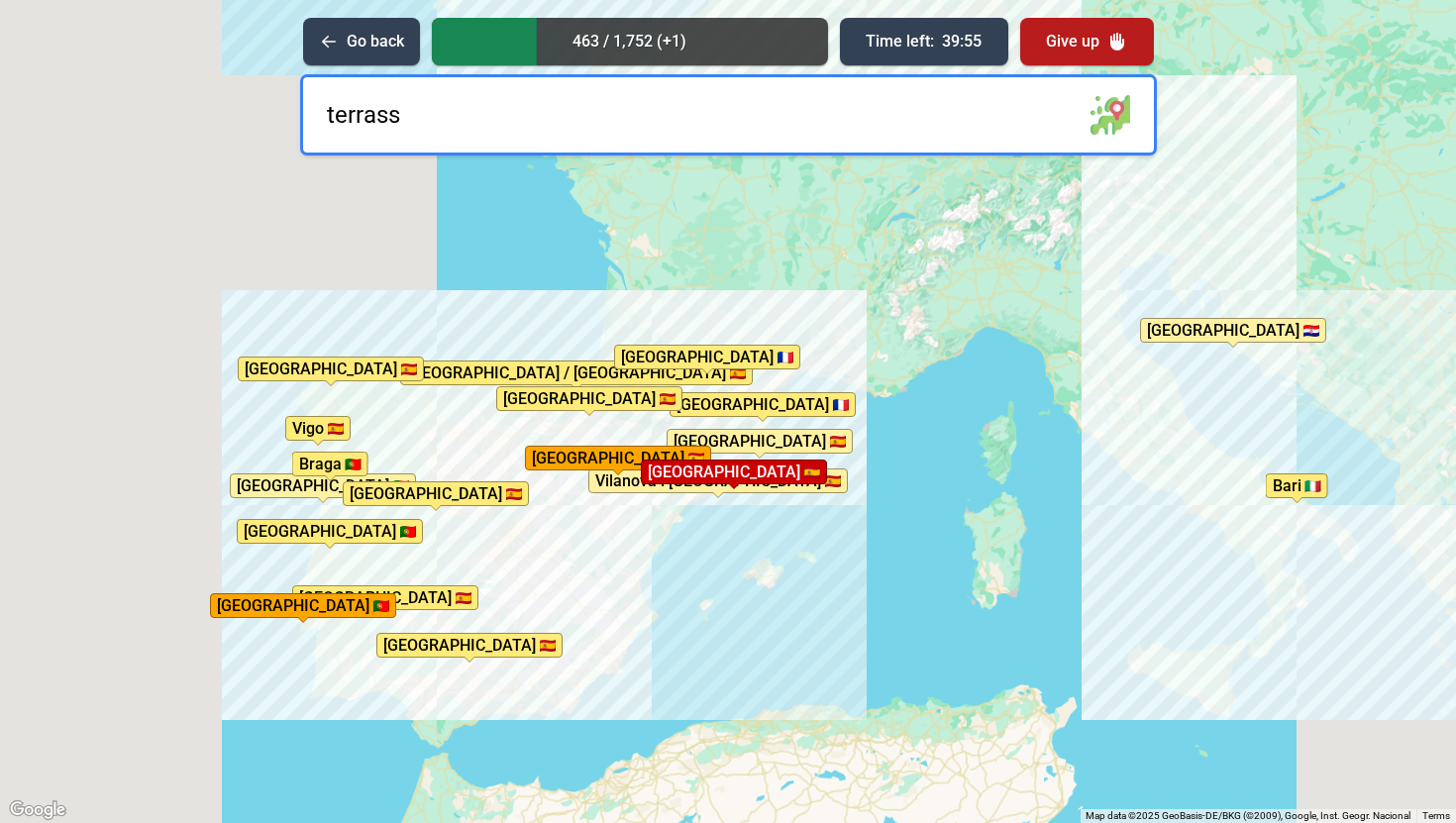 type on "terrassa" 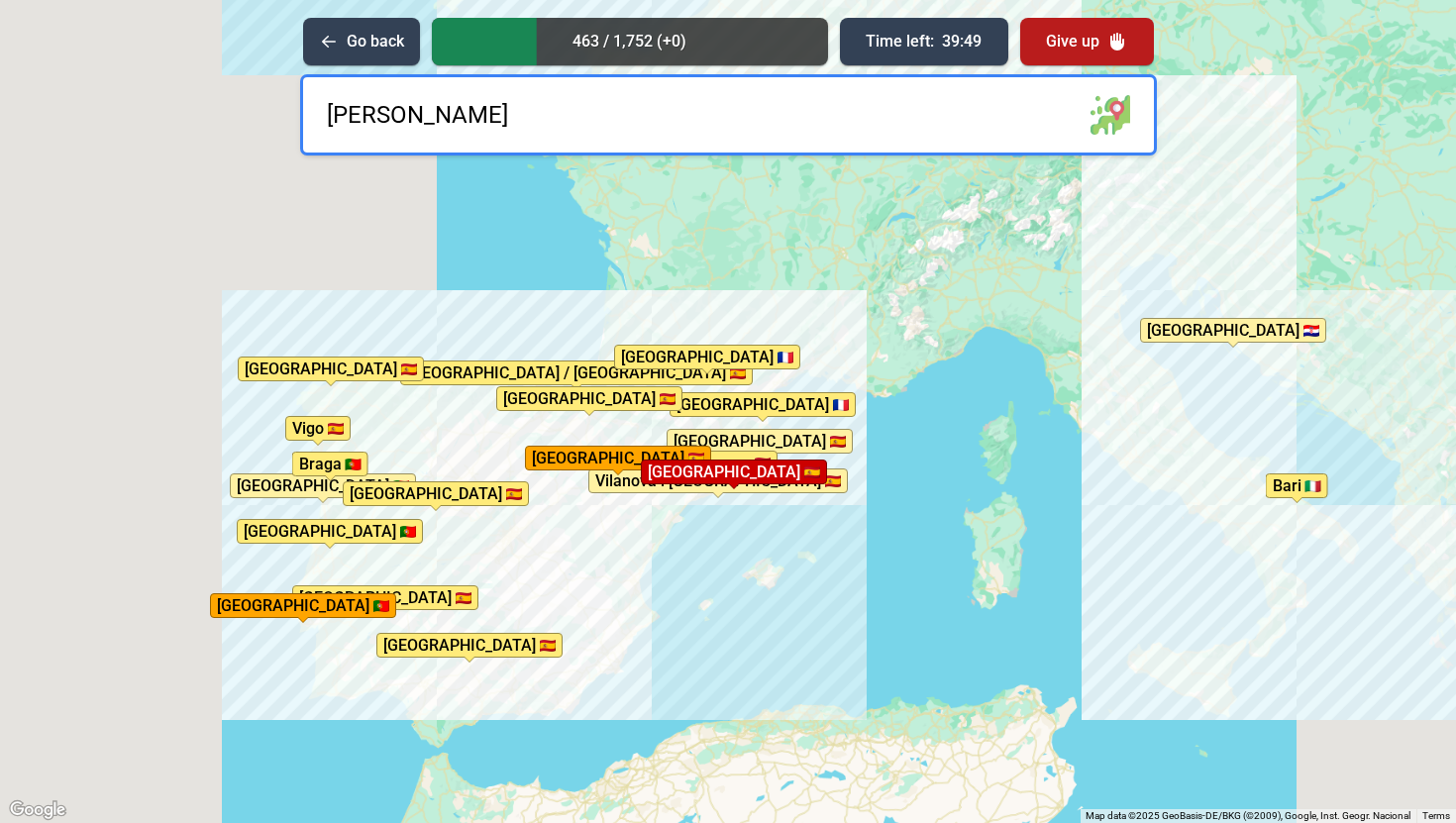 type on "[PERSON_NAME]" 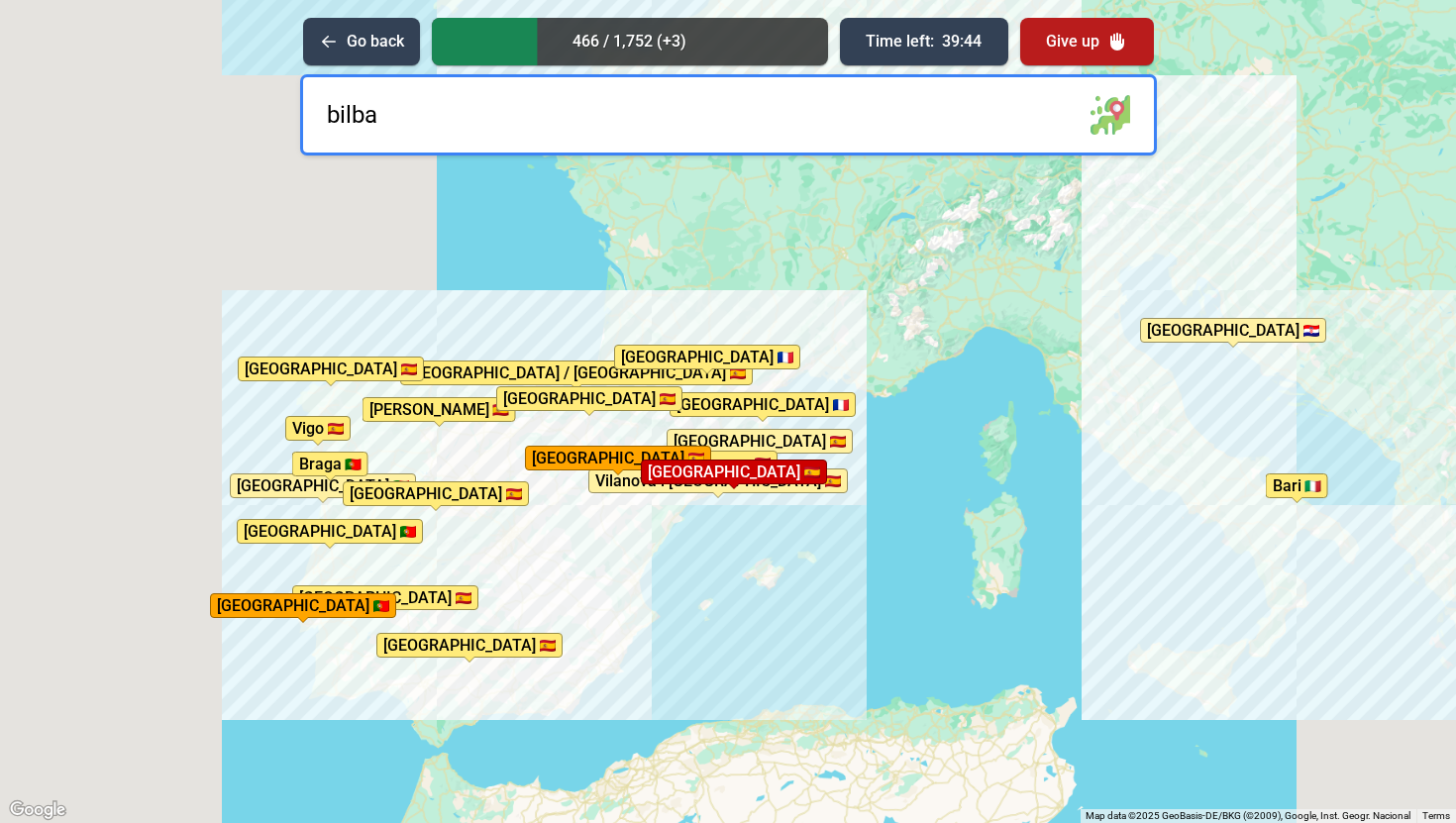 type on "[GEOGRAPHIC_DATA]" 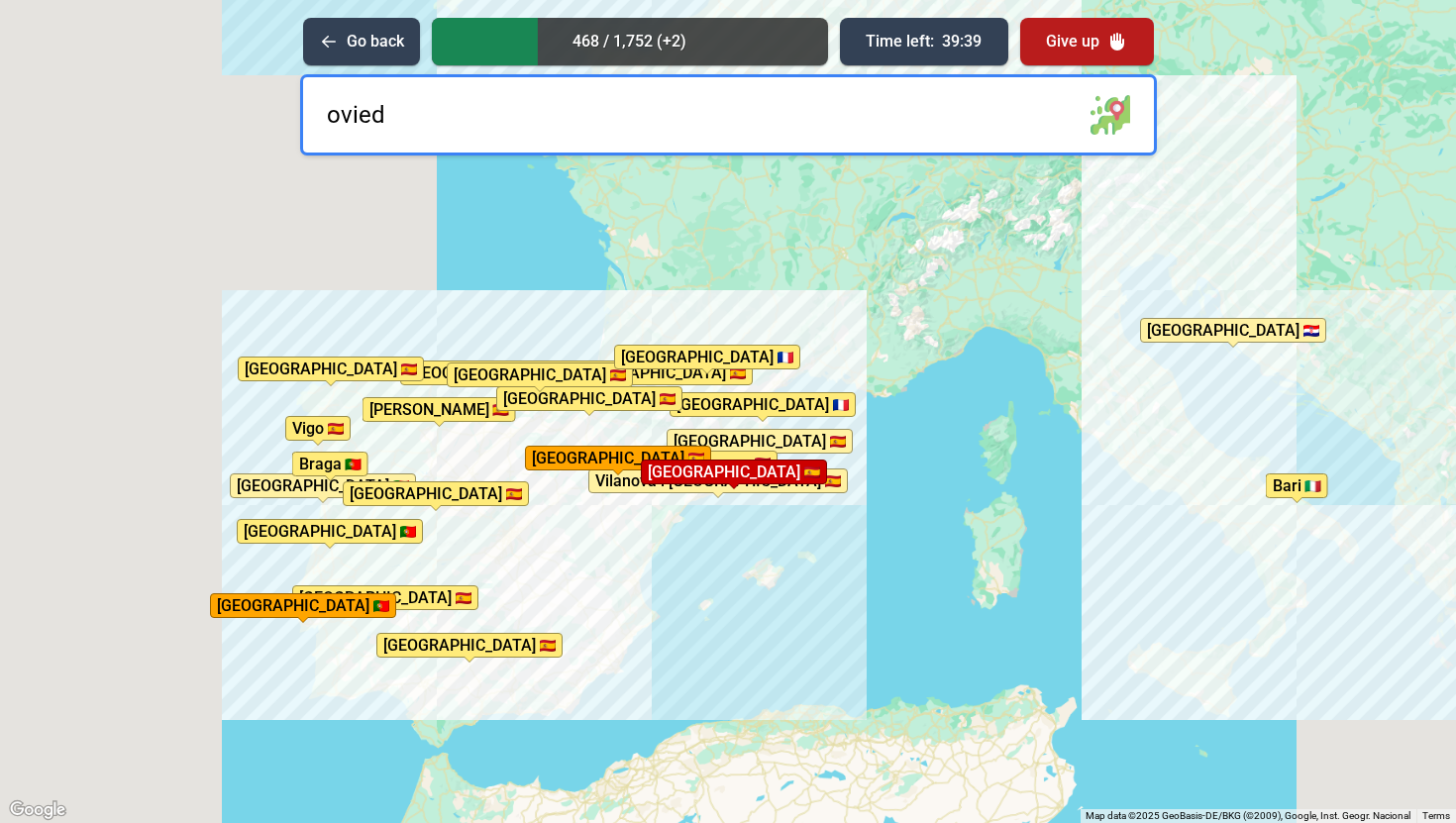 type on "[GEOGRAPHIC_DATA]" 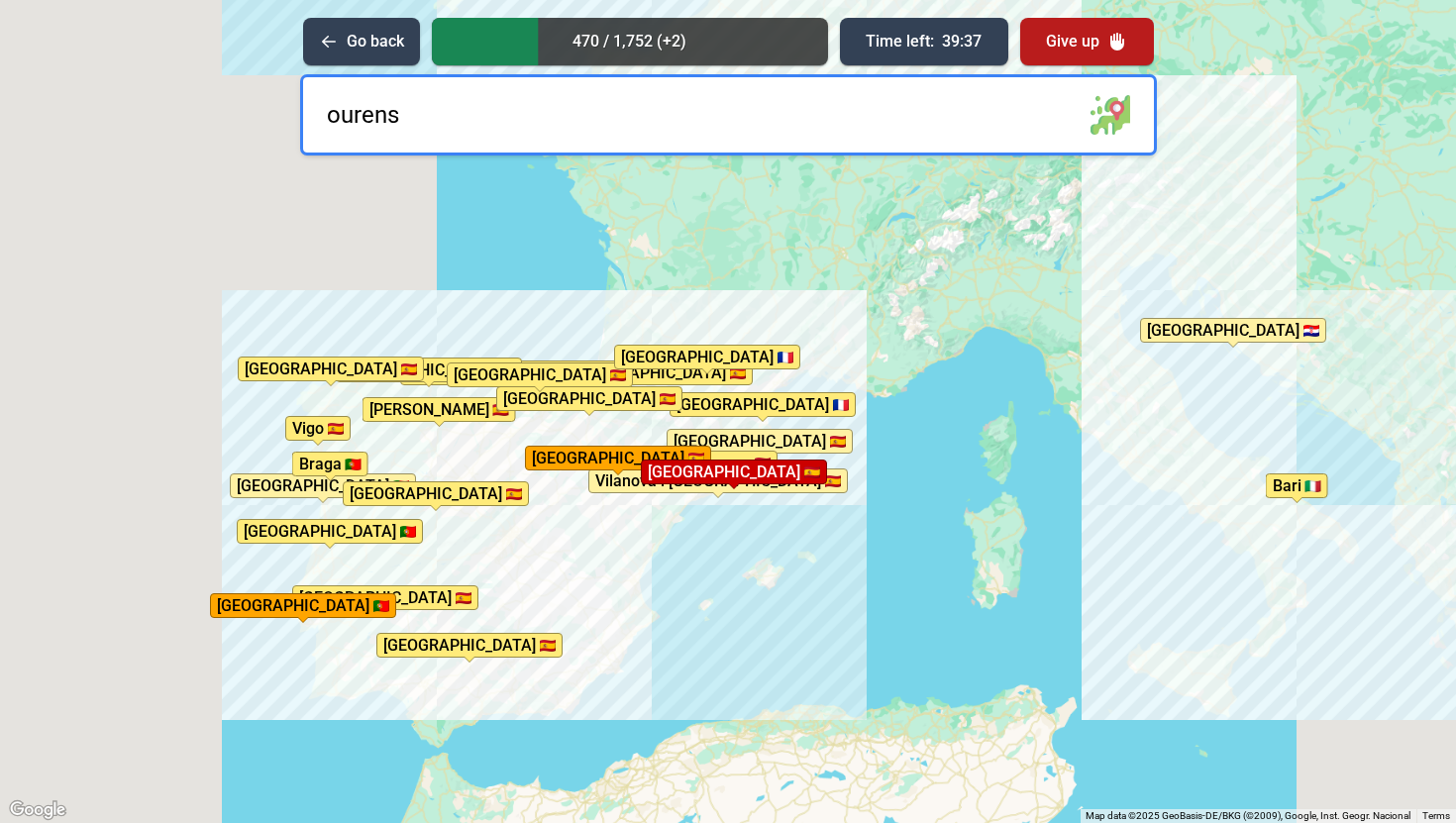 type on "[GEOGRAPHIC_DATA]" 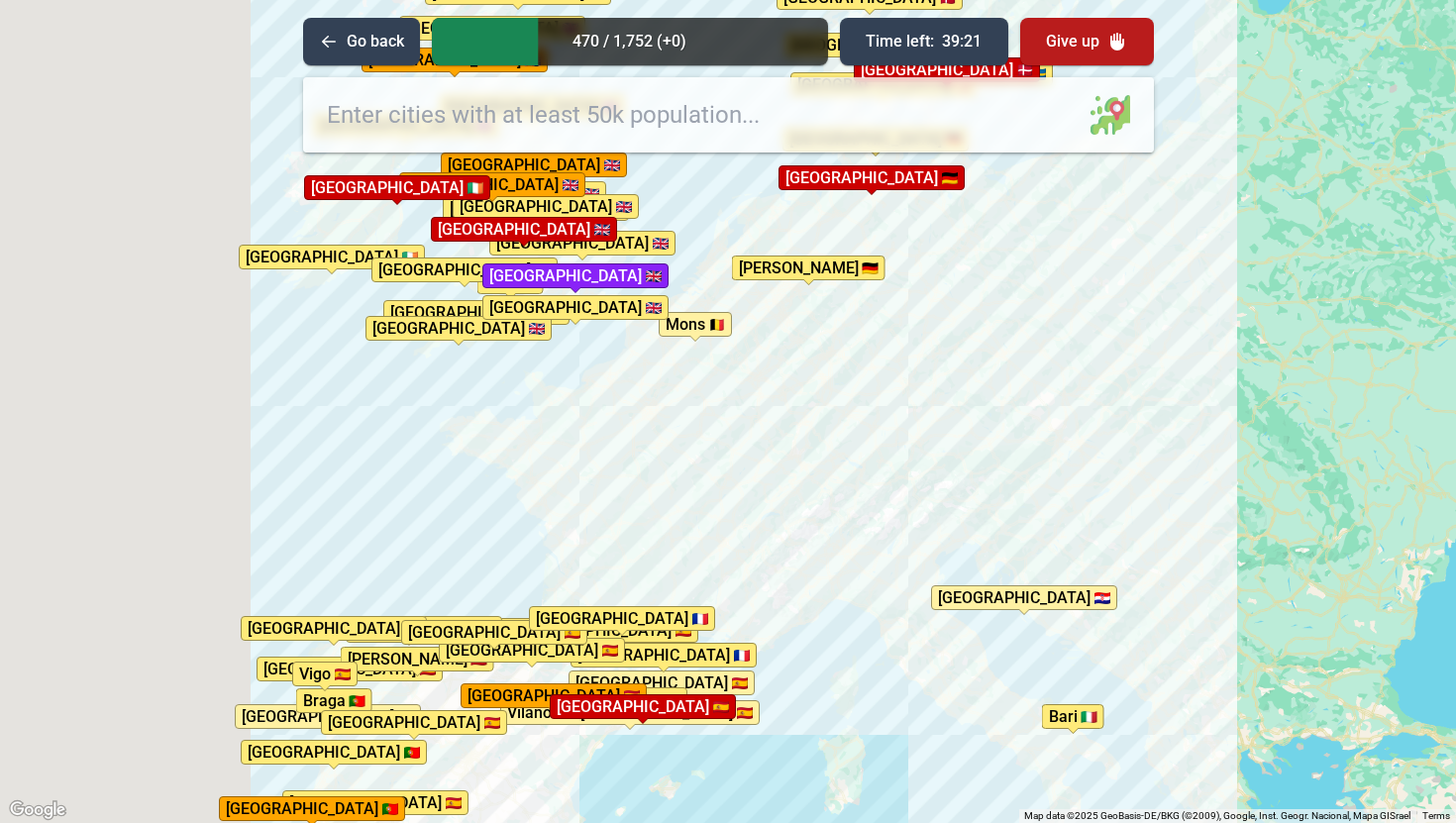 drag, startPoint x: 751, startPoint y: 267, endPoint x: 751, endPoint y: 432, distance: 165 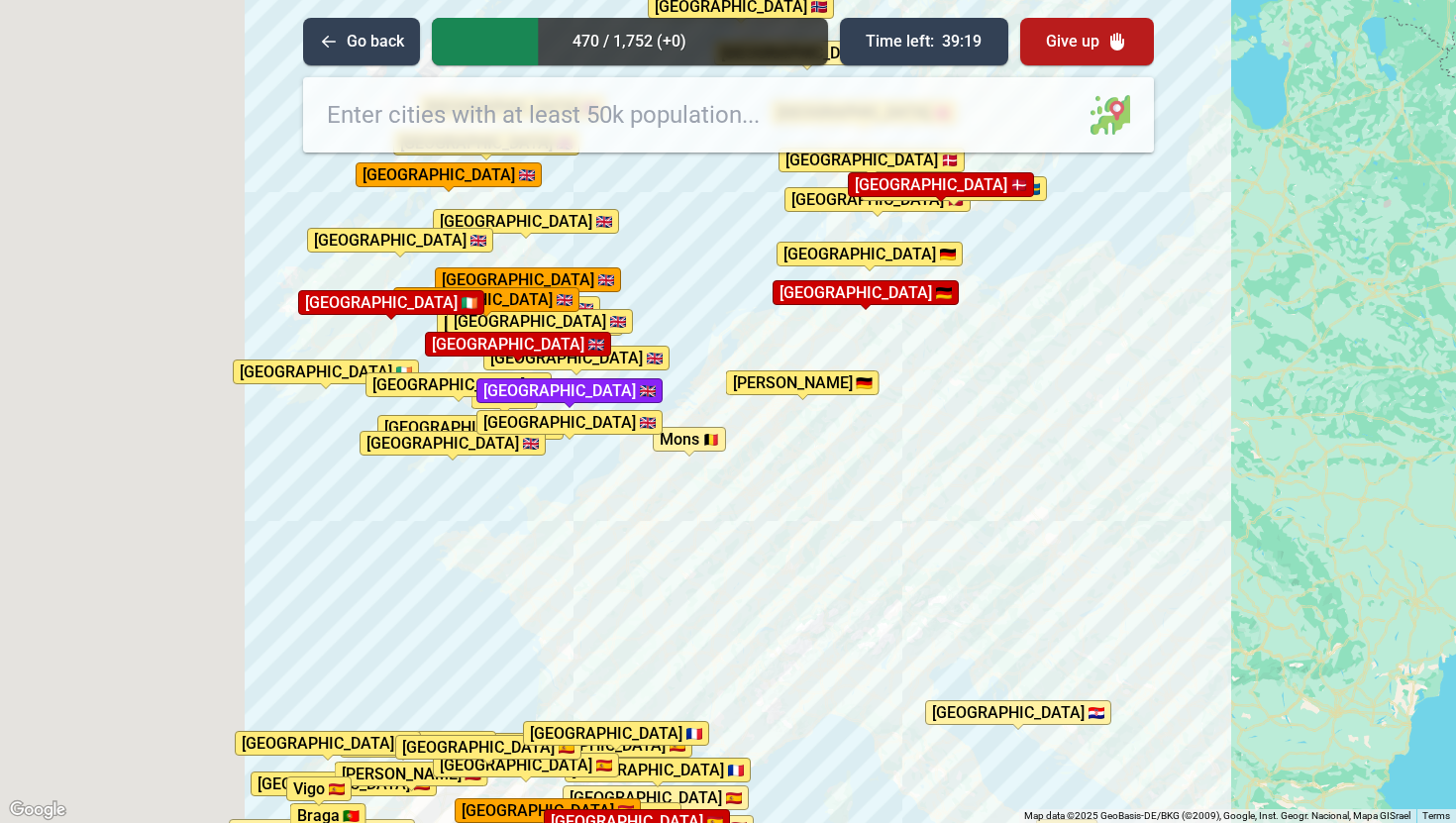 drag, startPoint x: 767, startPoint y: 349, endPoint x: 757, endPoint y: 497, distance: 148.33745 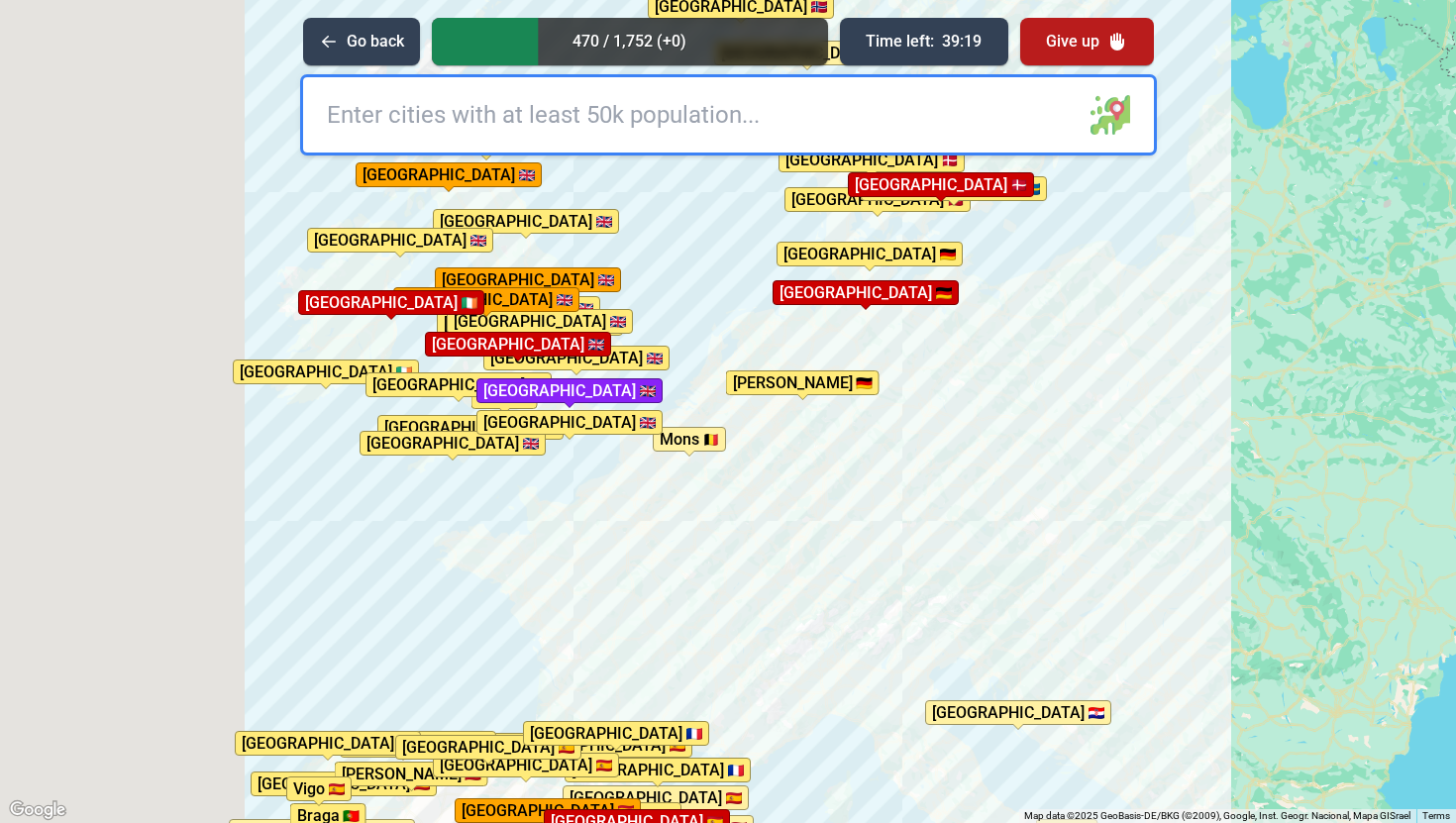 click on "To activate drag with keyboard, press Alt + Enter. Once in keyboard drag state, use the arrow keys to move the marker. To complete the drag, press the Enter key. To cancel, press Escape. [GEOGRAPHIC_DATA] [GEOGRAPHIC_DATA] [GEOGRAPHIC_DATA] [GEOGRAPHIC_DATA] [GEOGRAPHIC_DATA] [GEOGRAPHIC_DATA] [GEOGRAPHIC_DATA] [GEOGRAPHIC_DATA] [GEOGRAPHIC_DATA] [GEOGRAPHIC_DATA] [GEOGRAPHIC_DATA] [GEOGRAPHIC_DATA] [GEOGRAPHIC_DATA] [GEOGRAPHIC_DATA] [GEOGRAPHIC_DATA] [GEOGRAPHIC_DATA] [GEOGRAPHIC_DATA] [GEOGRAPHIC_DATA] [GEOGRAPHIC_DATA] [GEOGRAPHIC_DATA] [GEOGRAPHIC_DATA] [GEOGRAPHIC_DATA] [GEOGRAPHIC_DATA] [GEOGRAPHIC_DATA] [GEOGRAPHIC_DATA] [GEOGRAPHIC_DATA] [GEOGRAPHIC_DATA] [GEOGRAPHIC_DATA] [GEOGRAPHIC_DATA][PERSON_NAME][GEOGRAPHIC_DATA] i [GEOGRAPHIC_DATA] [GEOGRAPHIC_DATA] [GEOGRAPHIC_DATA] [GEOGRAPHIC_DATA] [GEOGRAPHIC_DATA] [GEOGRAPHIC_DATA] [GEOGRAPHIC_DATA] [GEOGRAPHIC_DATA] [GEOGRAPHIC_DATA] [GEOGRAPHIC_DATA] [GEOGRAPHIC_DATA] / [GEOGRAPHIC_DATA] [GEOGRAPHIC_DATA] [GEOGRAPHIC_DATA] [GEOGRAPHIC_DATA] [GEOGRAPHIC_DATA] [GEOGRAPHIC_DATA] [GEOGRAPHIC_DATA] [GEOGRAPHIC_DATA] Terrassa [GEOGRAPHIC_DATA][PERSON_NAME][GEOGRAPHIC_DATA] [PERSON_NAME] [GEOGRAPHIC_DATA] [GEOGRAPHIC_DATA] [GEOGRAPHIC_DATA] [GEOGRAPHIC_DATA] [GEOGRAPHIC_DATA] [GEOGRAPHIC_DATA] [GEOGRAPHIC_DATA] [GEOGRAPHIC_DATA]" at bounding box center (728, 411) 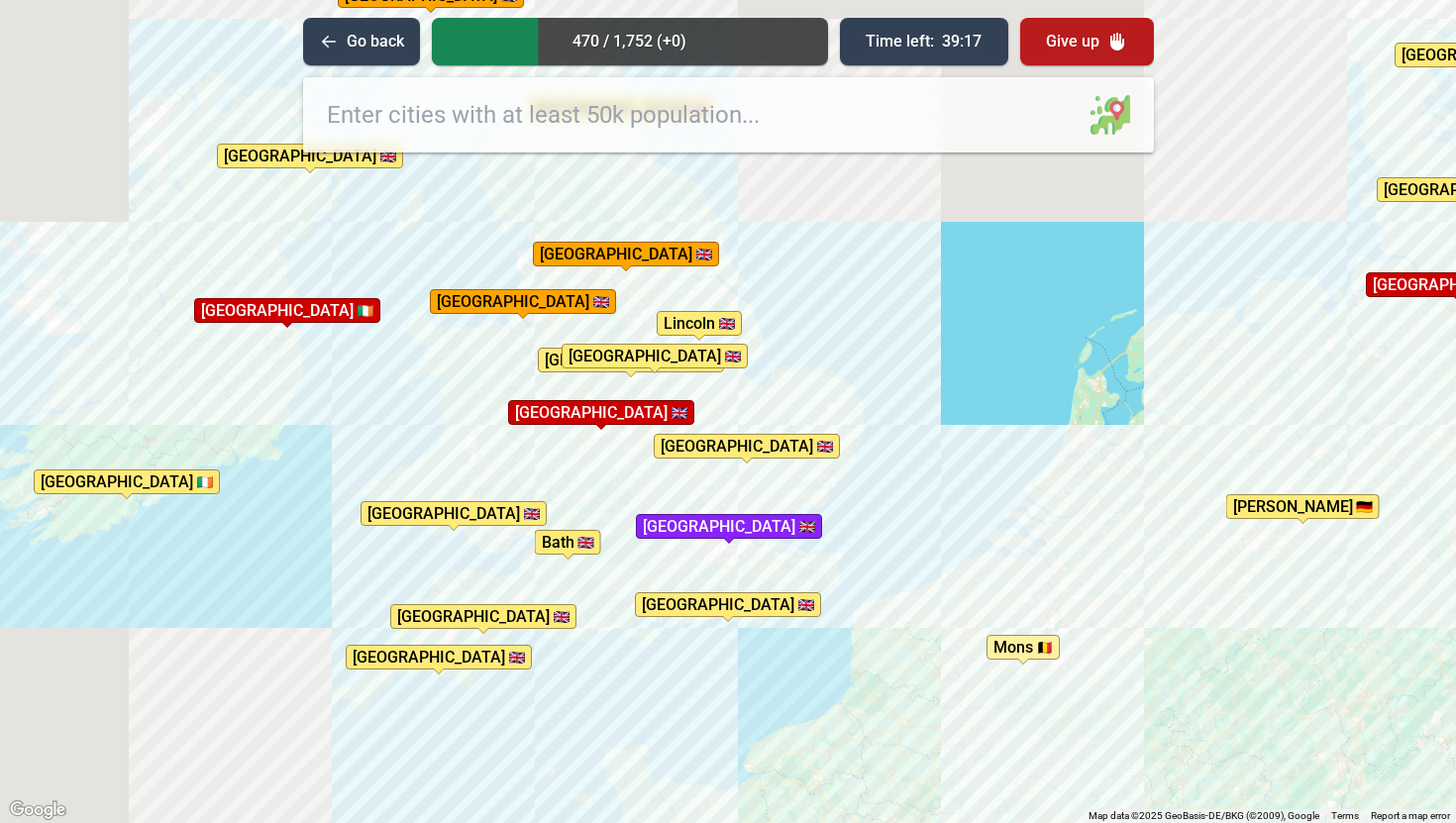 drag, startPoint x: 605, startPoint y: 367, endPoint x: 614, endPoint y: 490, distance: 123.32883 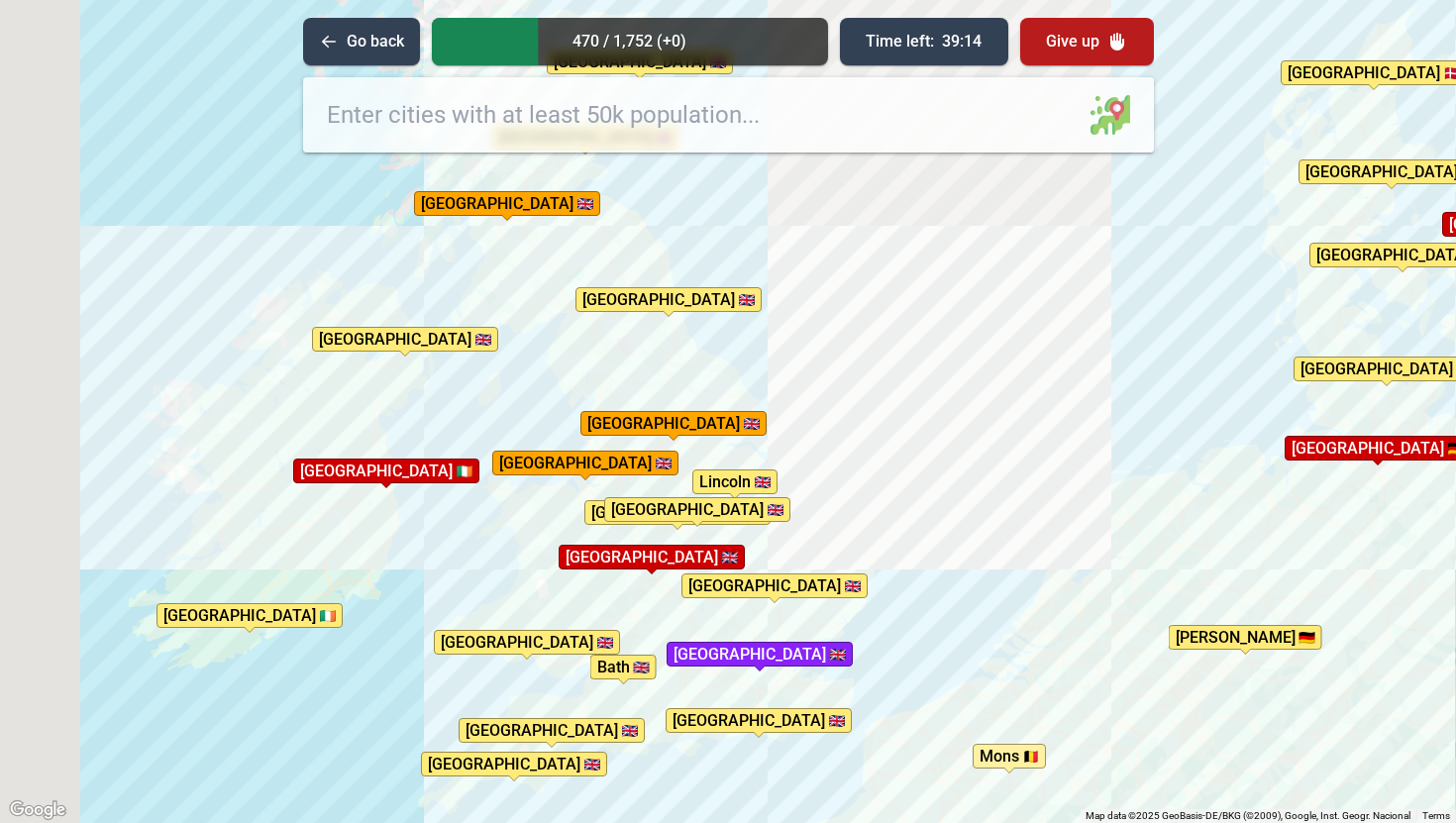 drag, startPoint x: 643, startPoint y: 417, endPoint x: 691, endPoint y: 555, distance: 146.10955 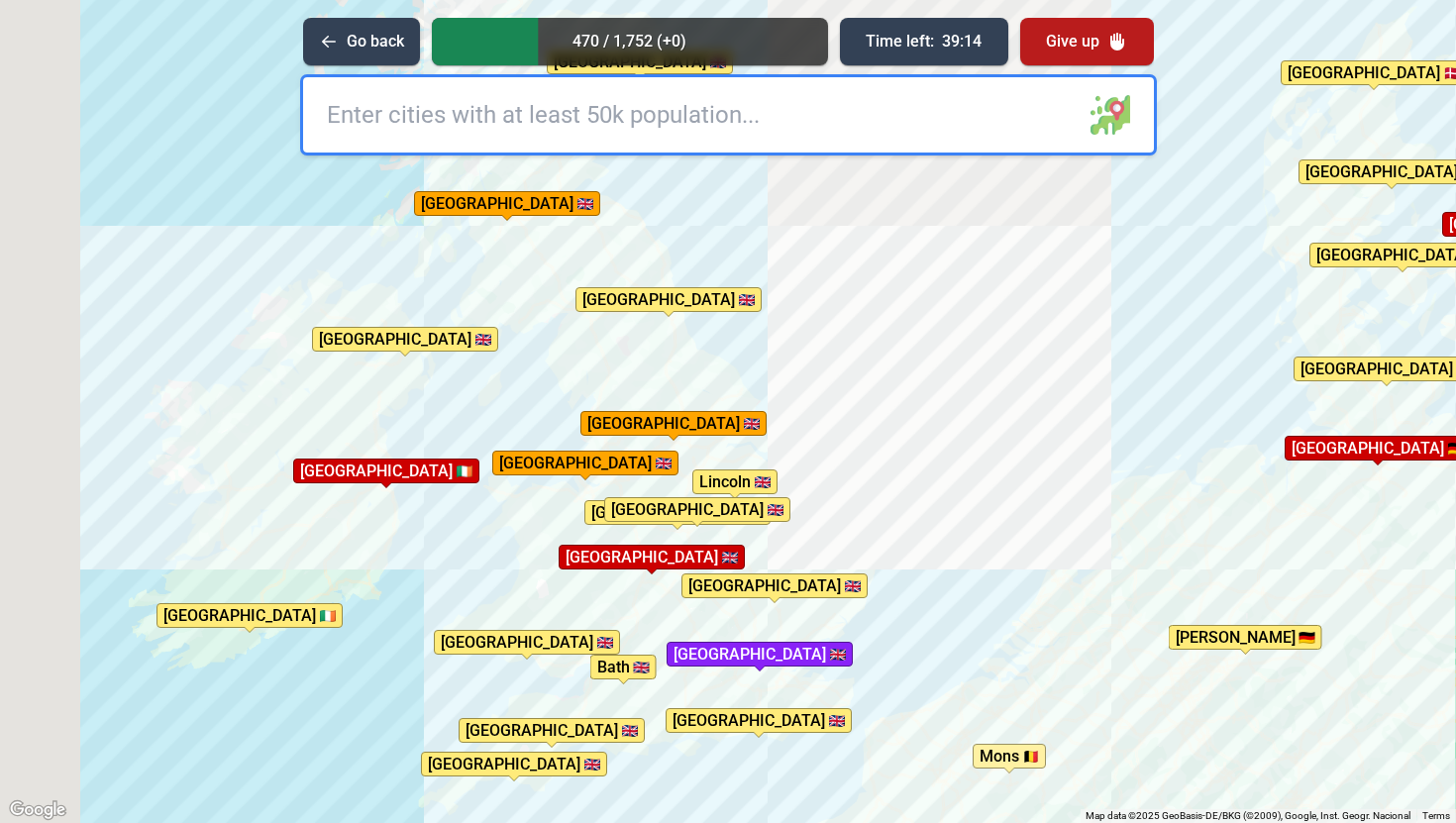 click at bounding box center [730, 557] 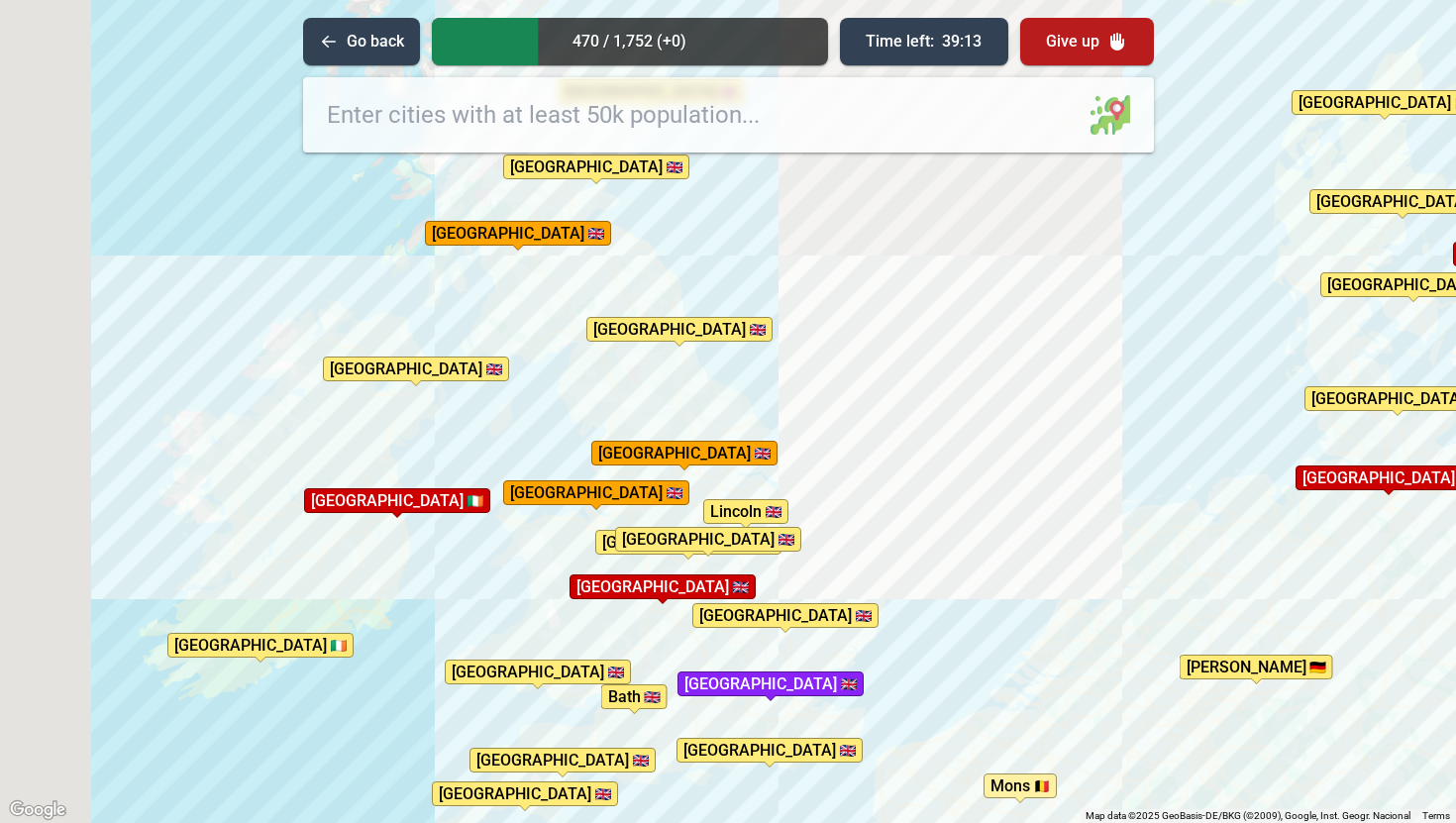 drag, startPoint x: 664, startPoint y: 386, endPoint x: 674, endPoint y: 422, distance: 37.363083 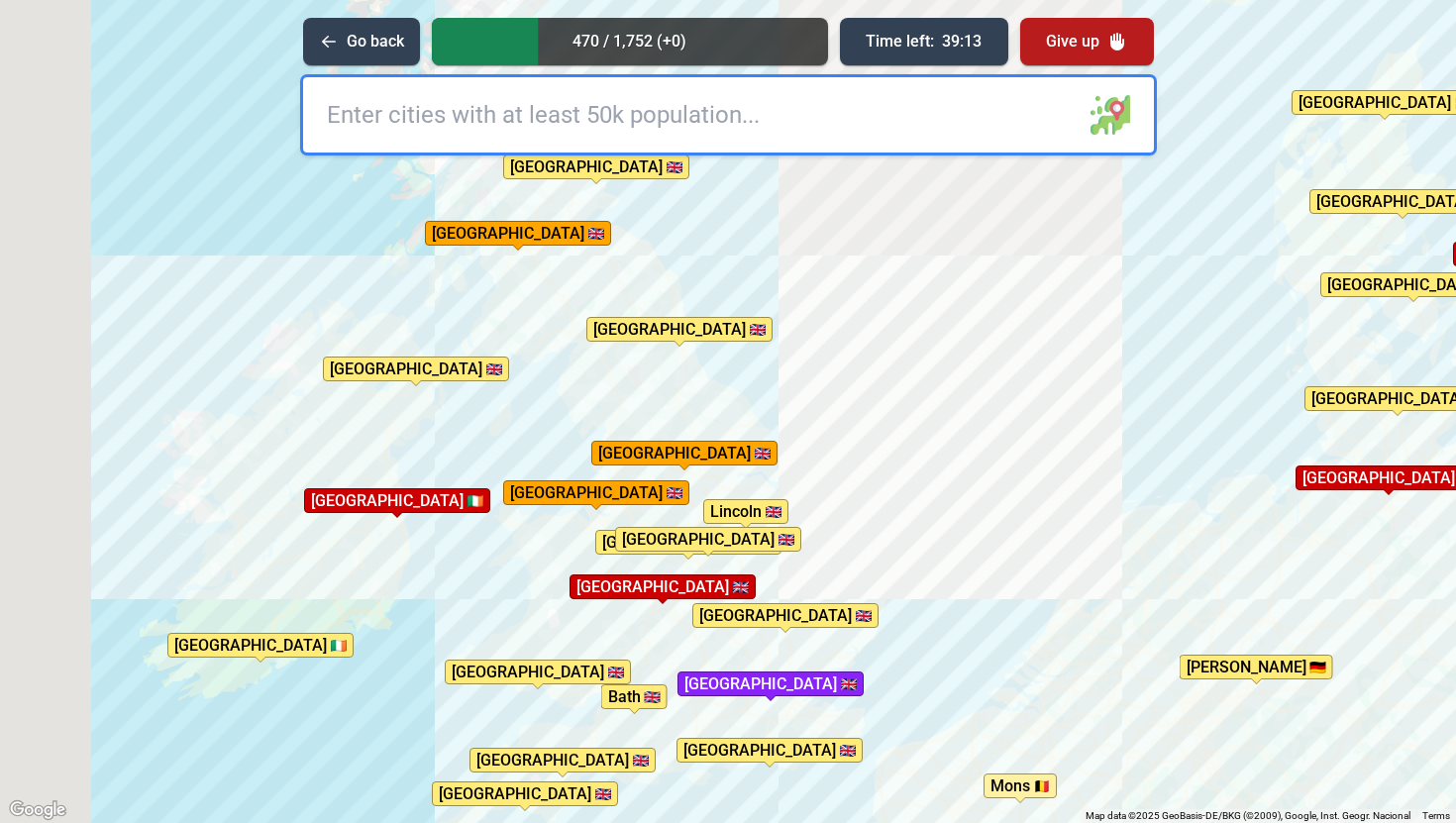 click on "To activate drag with keyboard, press Alt + Enter. Once in keyboard drag state, use the arrow keys to move the marker. To complete the drag, press the Enter key. To cancel, press Escape. [GEOGRAPHIC_DATA] [GEOGRAPHIC_DATA] [GEOGRAPHIC_DATA] [GEOGRAPHIC_DATA] [GEOGRAPHIC_DATA] [GEOGRAPHIC_DATA] [GEOGRAPHIC_DATA] [GEOGRAPHIC_DATA] [GEOGRAPHIC_DATA] [GEOGRAPHIC_DATA] [GEOGRAPHIC_DATA] [GEOGRAPHIC_DATA] [GEOGRAPHIC_DATA] [GEOGRAPHIC_DATA] [GEOGRAPHIC_DATA] [GEOGRAPHIC_DATA] [GEOGRAPHIC_DATA] [GEOGRAPHIC_DATA] [GEOGRAPHIC_DATA] [GEOGRAPHIC_DATA] [GEOGRAPHIC_DATA] [GEOGRAPHIC_DATA] [GEOGRAPHIC_DATA] [GEOGRAPHIC_DATA] [GEOGRAPHIC_DATA] [GEOGRAPHIC_DATA] [GEOGRAPHIC_DATA] [GEOGRAPHIC_DATA] [GEOGRAPHIC_DATA] [GEOGRAPHIC_DATA] [GEOGRAPHIC_DATA] [GEOGRAPHIC_DATA] [GEOGRAPHIC_DATA] [GEOGRAPHIC_DATA] [GEOGRAPHIC_DATA] [GEOGRAPHIC_DATA] [GEOGRAPHIC_DATA] [GEOGRAPHIC_DATA] [GEOGRAPHIC_DATA] [GEOGRAPHIC_DATA] [GEOGRAPHIC_DATA][PERSON_NAME][GEOGRAPHIC_DATA] [GEOGRAPHIC_DATA] [GEOGRAPHIC_DATA] [GEOGRAPHIC_DATA] [GEOGRAPHIC_DATA] [GEOGRAPHIC_DATA] [GEOGRAPHIC_DATA] [GEOGRAPHIC_DATA] [GEOGRAPHIC_DATA] [GEOGRAPHIC_DATA] [GEOGRAPHIC_DATA] [GEOGRAPHIC_DATA] [GEOGRAPHIC_DATA] [GEOGRAPHIC_DATA] [GEOGRAPHIC_DATA] / [GEOGRAPHIC_DATA] [GEOGRAPHIC_DATA] [GEOGRAPHIC_DATA] [GEOGRAPHIC_DATA] [GEOGRAPHIC_DATA] [GEOGRAPHIC_DATA] [GEOGRAPHIC_DATA]" at bounding box center (728, 411) 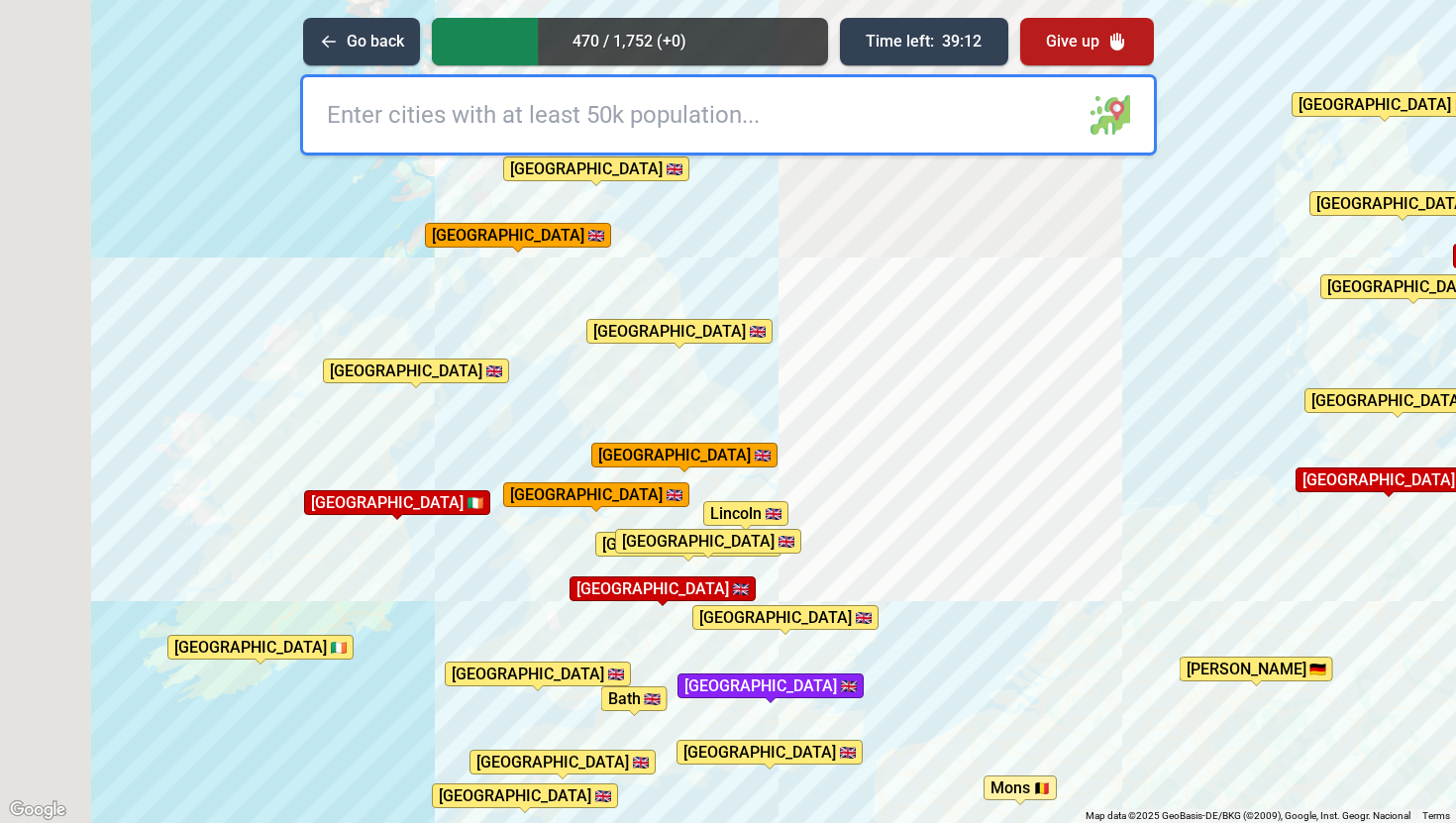 click at bounding box center [728, 115] 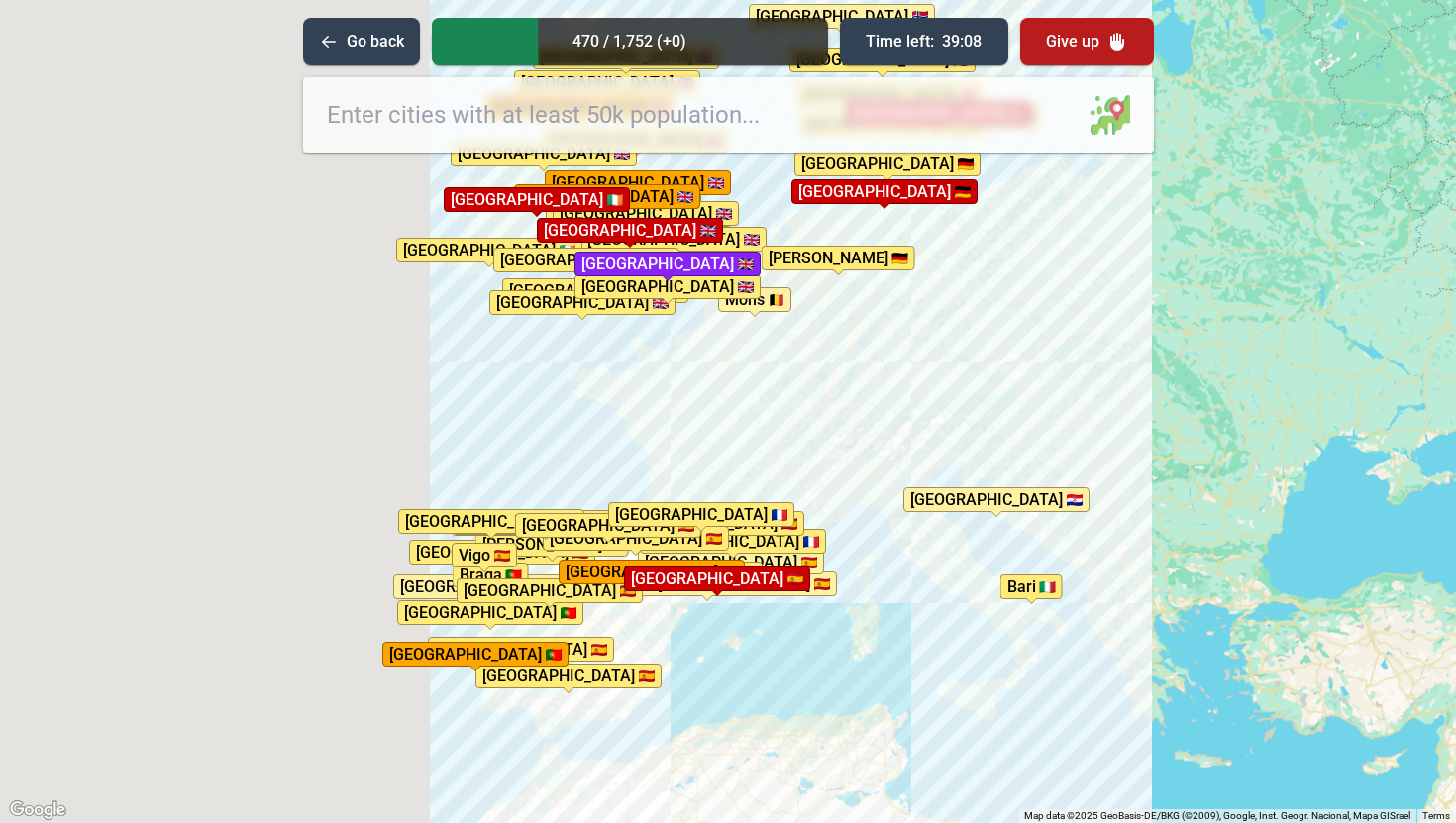 drag, startPoint x: 641, startPoint y: 494, endPoint x: 635, endPoint y: 303, distance: 191.09422 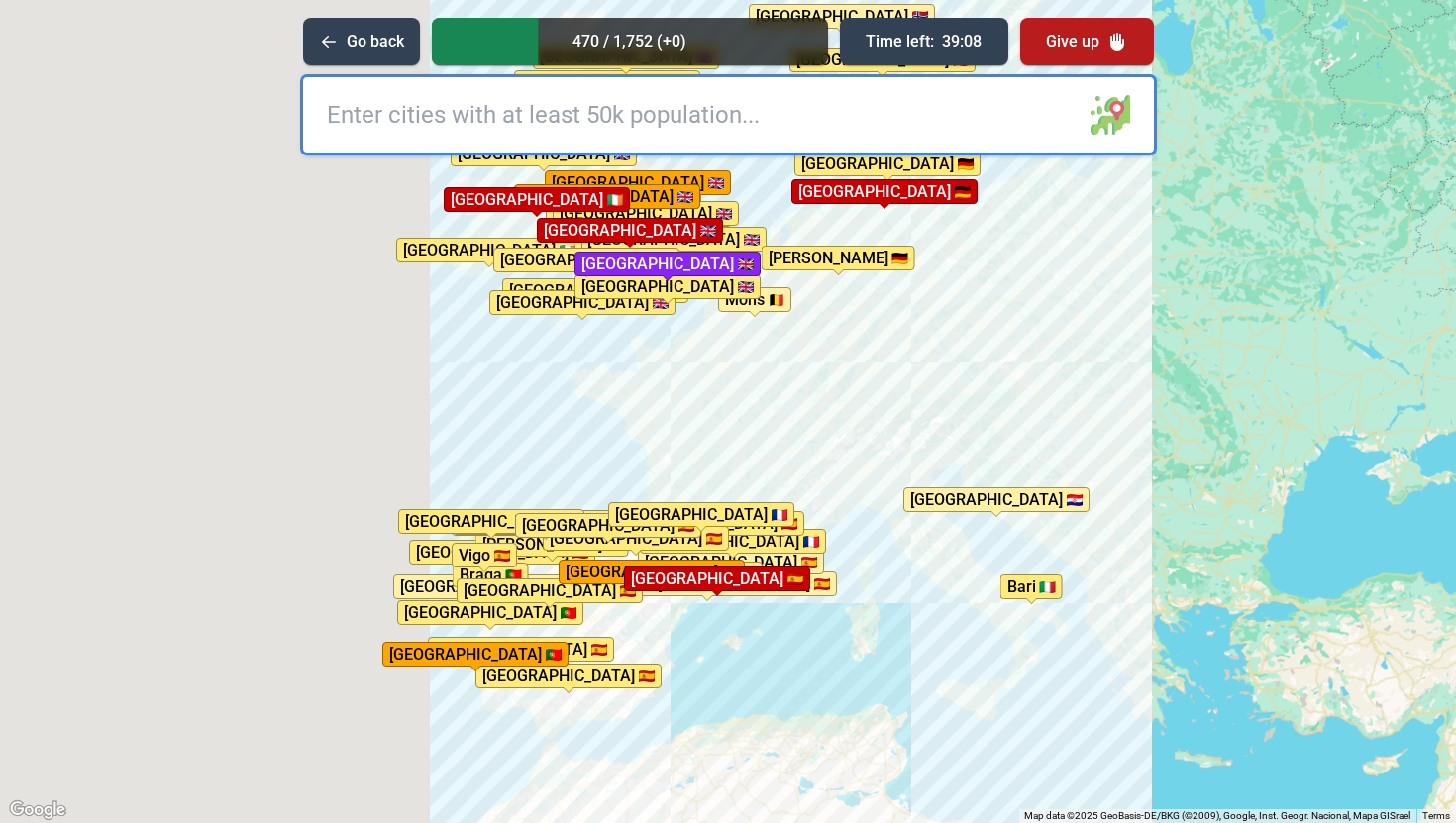click on "To activate drag with keyboard, press Alt + Enter. Once in keyboard drag state, use the arrow keys to move the marker. To complete the drag, press the Enter key. To cancel, press Escape. [GEOGRAPHIC_DATA] [GEOGRAPHIC_DATA] [GEOGRAPHIC_DATA] [GEOGRAPHIC_DATA] [GEOGRAPHIC_DATA] [GEOGRAPHIC_DATA] [GEOGRAPHIC_DATA] [GEOGRAPHIC_DATA] [GEOGRAPHIC_DATA] [GEOGRAPHIC_DATA] [GEOGRAPHIC_DATA] [GEOGRAPHIC_DATA] [GEOGRAPHIC_DATA] [GEOGRAPHIC_DATA] [GEOGRAPHIC_DATA] [GEOGRAPHIC_DATA] [GEOGRAPHIC_DATA] [GEOGRAPHIC_DATA] [GEOGRAPHIC_DATA] [GEOGRAPHIC_DATA] [GEOGRAPHIC_DATA] [GEOGRAPHIC_DATA] [GEOGRAPHIC_DATA] [GEOGRAPHIC_DATA] [GEOGRAPHIC_DATA] [GEOGRAPHIC_DATA] [GEOGRAPHIC_DATA] [GEOGRAPHIC_DATA] [GEOGRAPHIC_DATA] [GEOGRAPHIC_DATA] [GEOGRAPHIC_DATA] [GEOGRAPHIC_DATA] [GEOGRAPHIC_DATA] [GEOGRAPHIC_DATA] [GEOGRAPHIC_DATA] [GEOGRAPHIC_DATA] / [GEOGRAPHIC_DATA] [GEOGRAPHIC_DATA] [GEOGRAPHIC_DATA] [GEOGRAPHIC_DATA] [GEOGRAPHIC_DATA] [GEOGRAPHIC_DATA][PERSON_NAME][GEOGRAPHIC_DATA] [GEOGRAPHIC_DATA][PERSON_NAME][GEOGRAPHIC_DATA] [GEOGRAPHIC_DATA] [GEOGRAPHIC_DATA] [GEOGRAPHIC_DATA] [GEOGRAPHIC_DATA] [GEOGRAPHIC_DATA] [GEOGRAPHIC_DATA] [GEOGRAPHIC_DATA] [GEOGRAPHIC_DATA] [GEOGRAPHIC_DATA] [GEOGRAPHIC_DATA] [GEOGRAPHIC_DATA] [GEOGRAPHIC_DATA] [GEOGRAPHIC_DATA] [GEOGRAPHIC_DATA] [GEOGRAPHIC_DATA] [GEOGRAPHIC_DATA] [GEOGRAPHIC_DATA] [GEOGRAPHIC_DATA]" at bounding box center [728, 411] 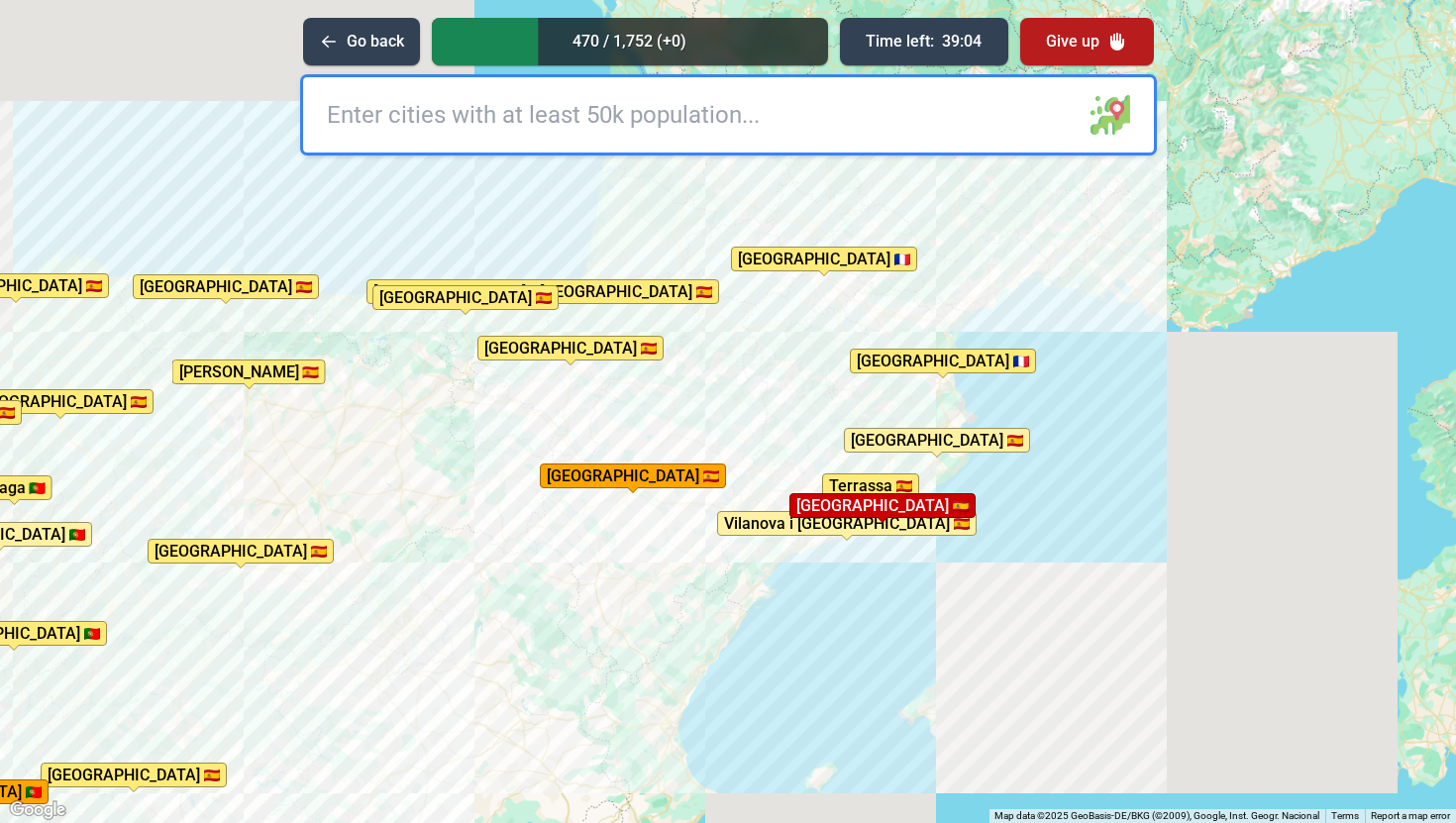 click at bounding box center [728, 115] 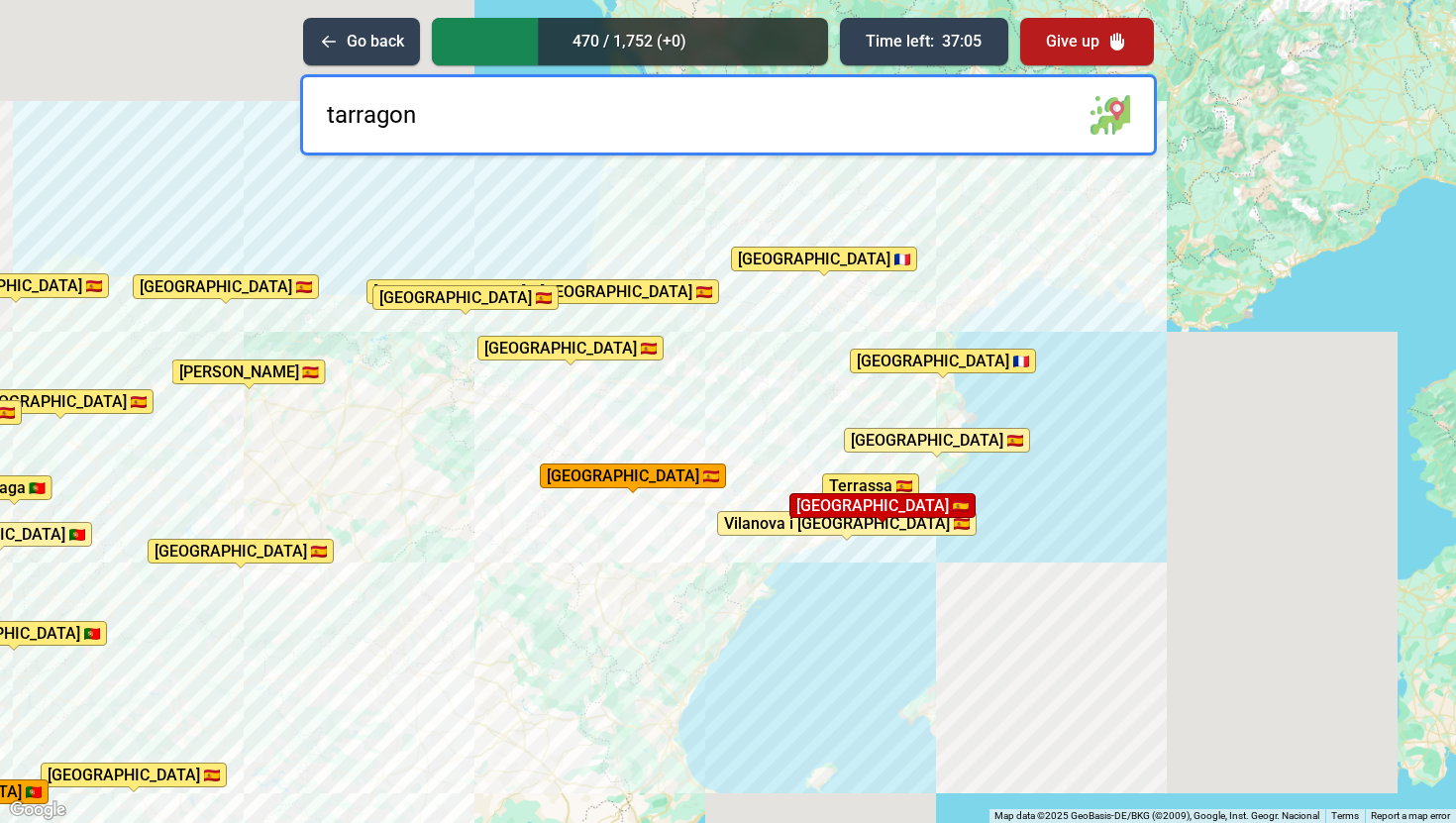 type on "[GEOGRAPHIC_DATA]" 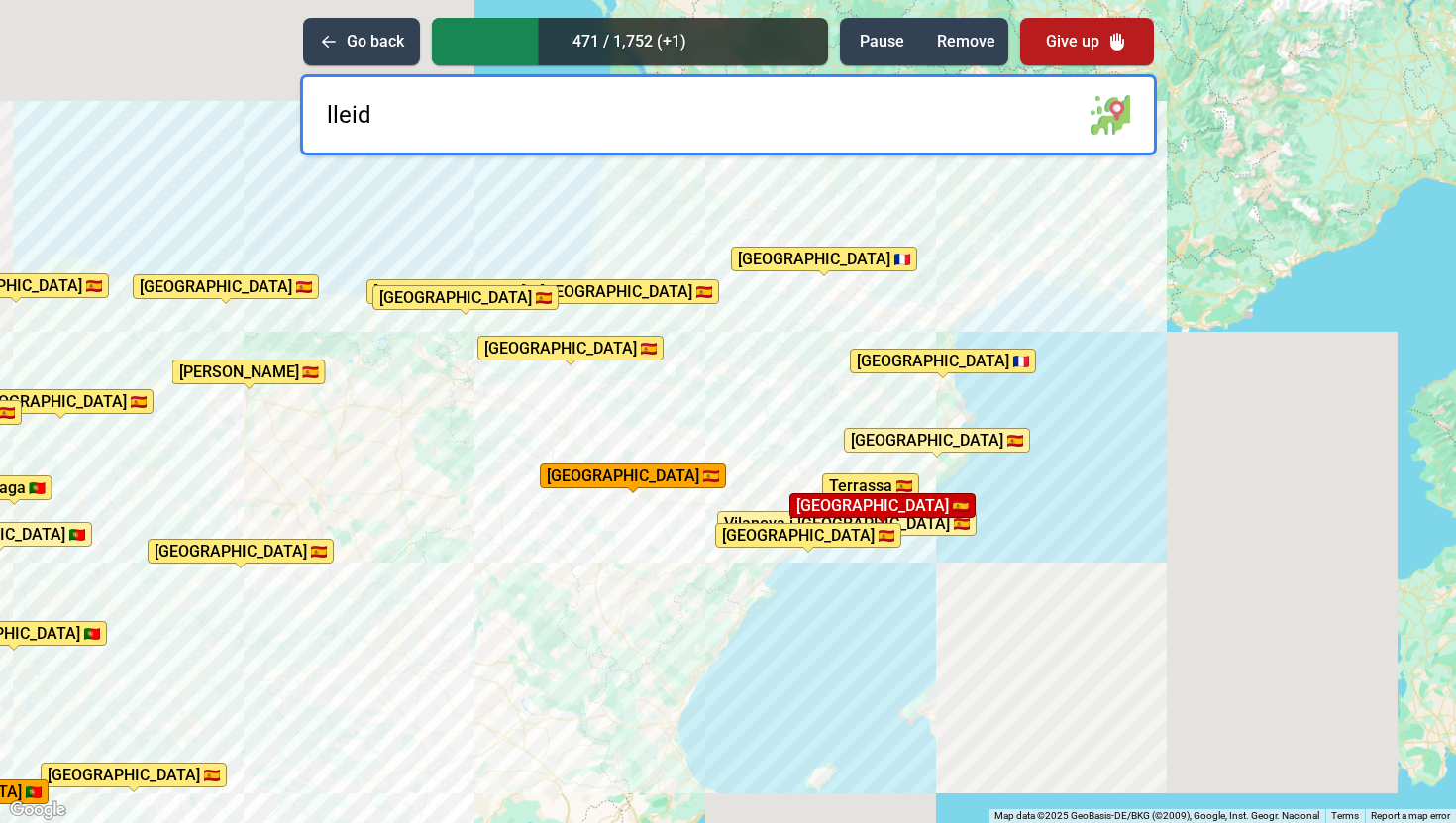 type on "[GEOGRAPHIC_DATA]" 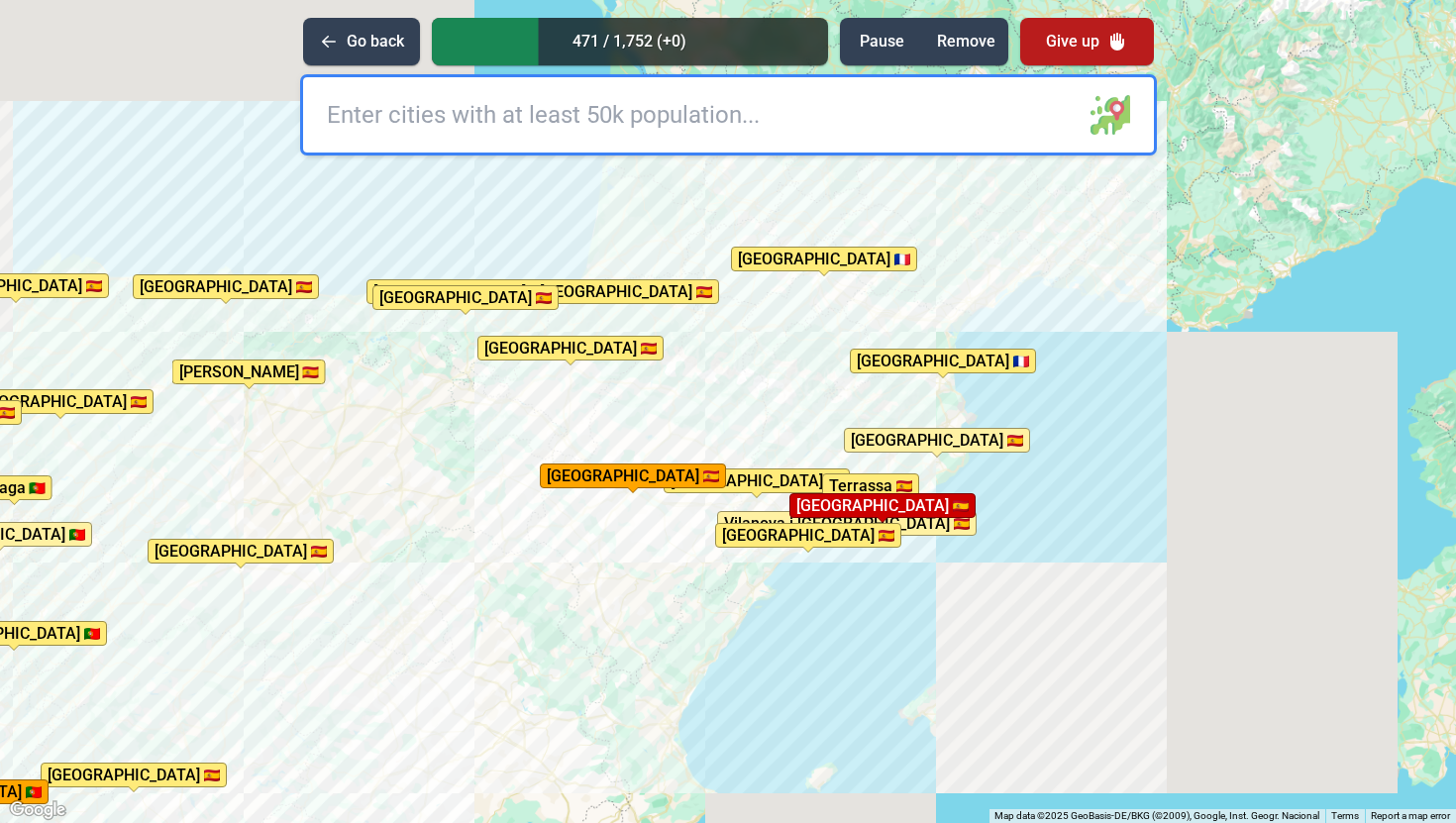 click at bounding box center [728, 115] 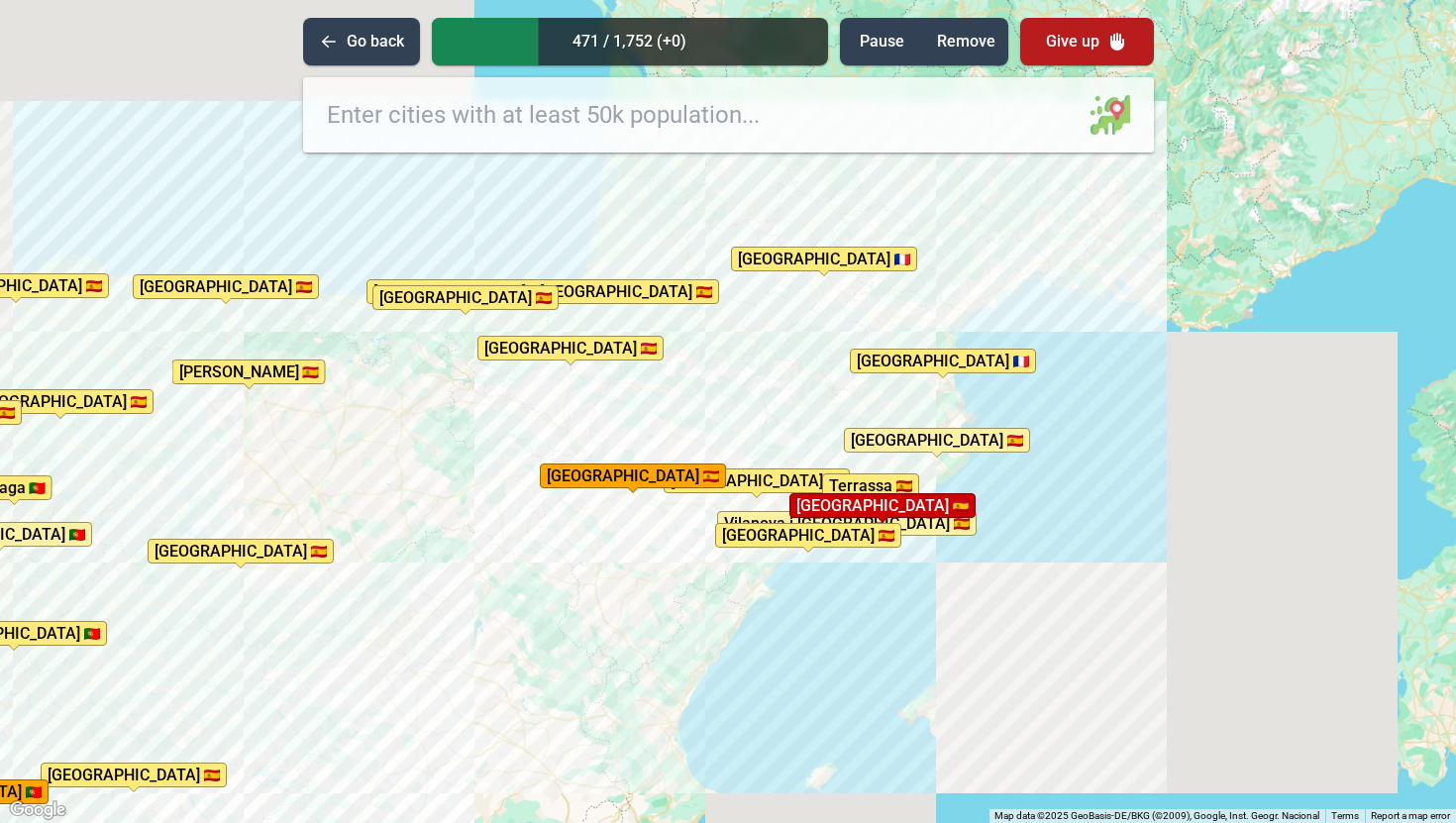 click on "To activate drag with keyboard, press Alt + Enter. Once in keyboard drag state, use the arrow keys to move the marker. To complete the drag, press the Enter key. To cancel, press Escape. A Coruña [GEOGRAPHIC_DATA] / [GEOGRAPHIC_DATA] [GEOGRAPHIC_DATA] [GEOGRAPHIC_DATA] [GEOGRAPHIC_DATA] [GEOGRAPHIC_DATA][PERSON_NAME][GEOGRAPHIC_DATA] [PERSON_NAME] [GEOGRAPHIC_DATA] i [GEOGRAPHIC_DATA] [GEOGRAPHIC_DATA] [GEOGRAPHIC_DATA] [GEOGRAPHIC_DATA] [GEOGRAPHIC_DATA] [GEOGRAPHIC_DATA] [GEOGRAPHIC_DATA] [GEOGRAPHIC_DATA] [GEOGRAPHIC_DATA] [GEOGRAPHIC_DATA] [GEOGRAPHIC_DATA] [GEOGRAPHIC_DATA] [GEOGRAPHIC_DATA] [GEOGRAPHIC_DATA] [GEOGRAPHIC_DATA] [GEOGRAPHIC_DATA] [GEOGRAPHIC_DATA] [GEOGRAPHIC_DATA] [GEOGRAPHIC_DATA] [GEOGRAPHIC_DATA] [GEOGRAPHIC_DATA] [GEOGRAPHIC_DATA] [GEOGRAPHIC_DATA] [GEOGRAPHIC_DATA] [GEOGRAPHIC_DATA] [GEOGRAPHIC_DATA] [GEOGRAPHIC_DATA] [GEOGRAPHIC_DATA] [GEOGRAPHIC_DATA] [GEOGRAPHIC_DATA] [GEOGRAPHIC_DATA] [GEOGRAPHIC_DATA] [GEOGRAPHIC_DATA] [GEOGRAPHIC_DATA] [GEOGRAPHIC_DATA] [GEOGRAPHIC_DATA] [GEOGRAPHIC_DATA] [GEOGRAPHIC_DATA] [GEOGRAPHIC_DATA] [GEOGRAPHIC_DATA] [GEOGRAPHIC_DATA] [GEOGRAPHIC_DATA] [GEOGRAPHIC_DATA] [GEOGRAPHIC_DATA] [GEOGRAPHIC_DATA] [GEOGRAPHIC_DATA] [GEOGRAPHIC_DATA] [GEOGRAPHIC_DATA] [GEOGRAPHIC_DATA] [GEOGRAPHIC_DATA] [GEOGRAPHIC_DATA] [GEOGRAPHIC_DATA] [GEOGRAPHIC_DATA] [GEOGRAPHIC_DATA]" at bounding box center (728, 411) 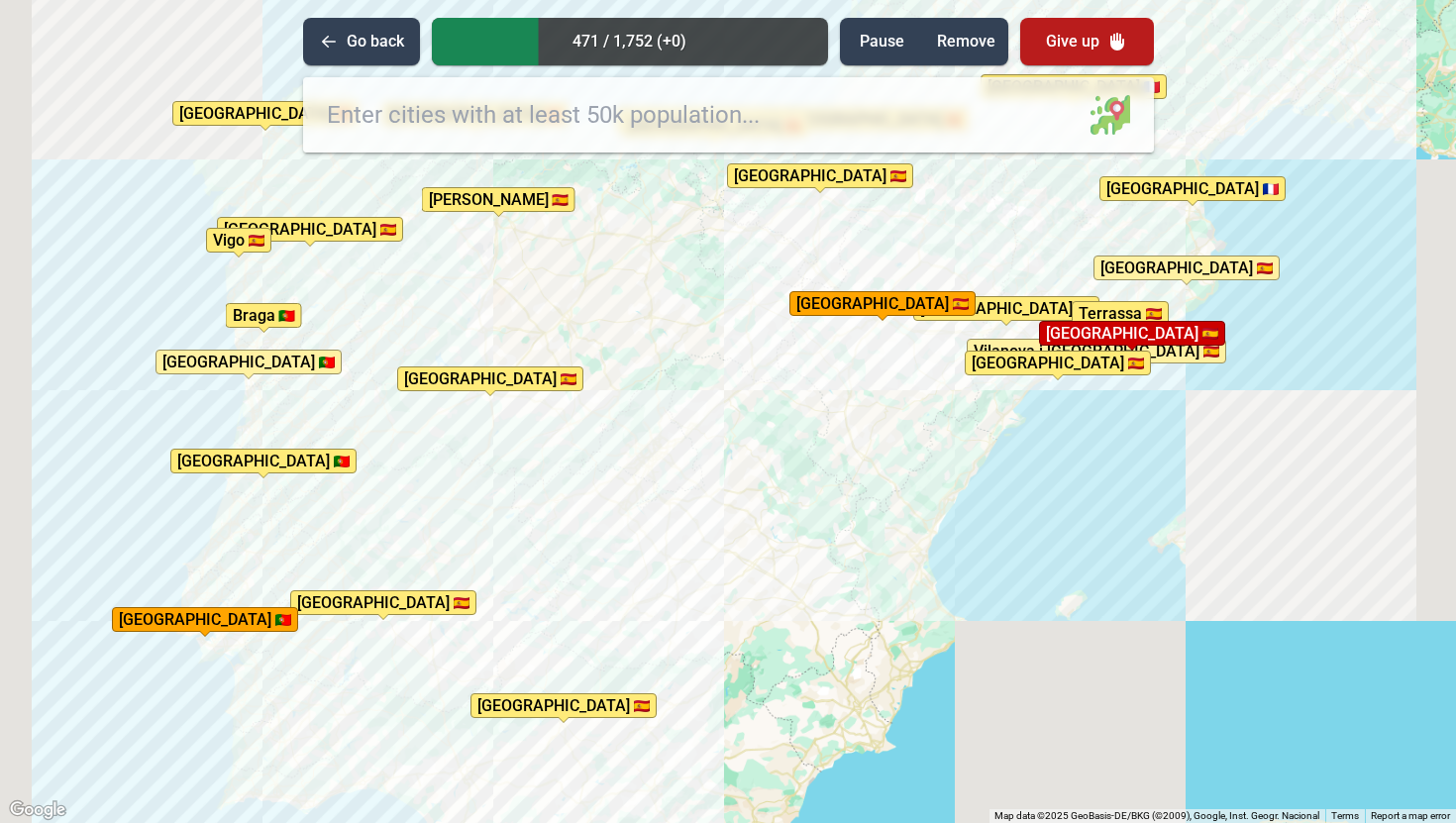 drag, startPoint x: 375, startPoint y: 530, endPoint x: 608, endPoint y: 269, distance: 349.8714 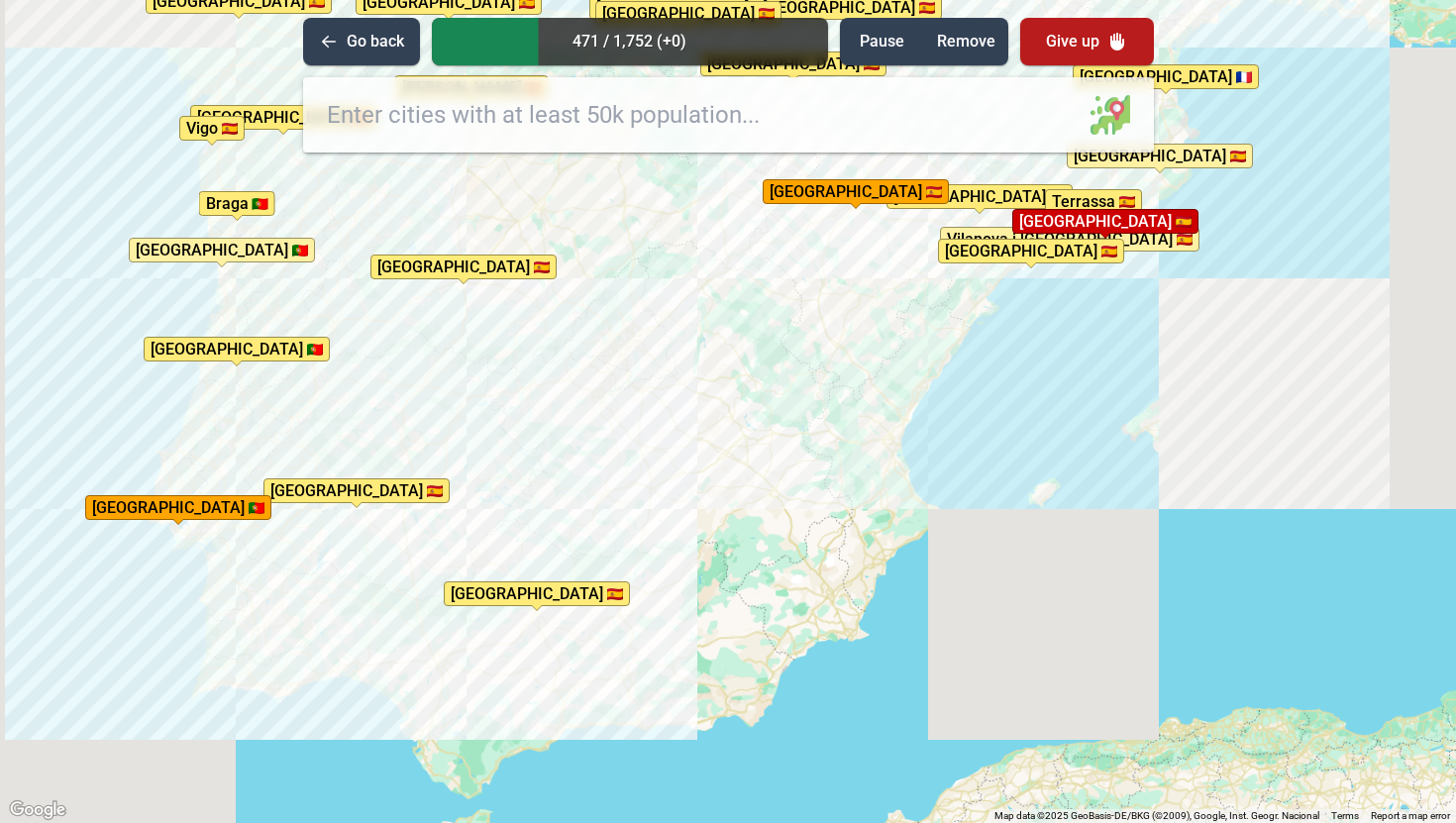 drag, startPoint x: 581, startPoint y: 433, endPoint x: 577, endPoint y: 418, distance: 15.524175 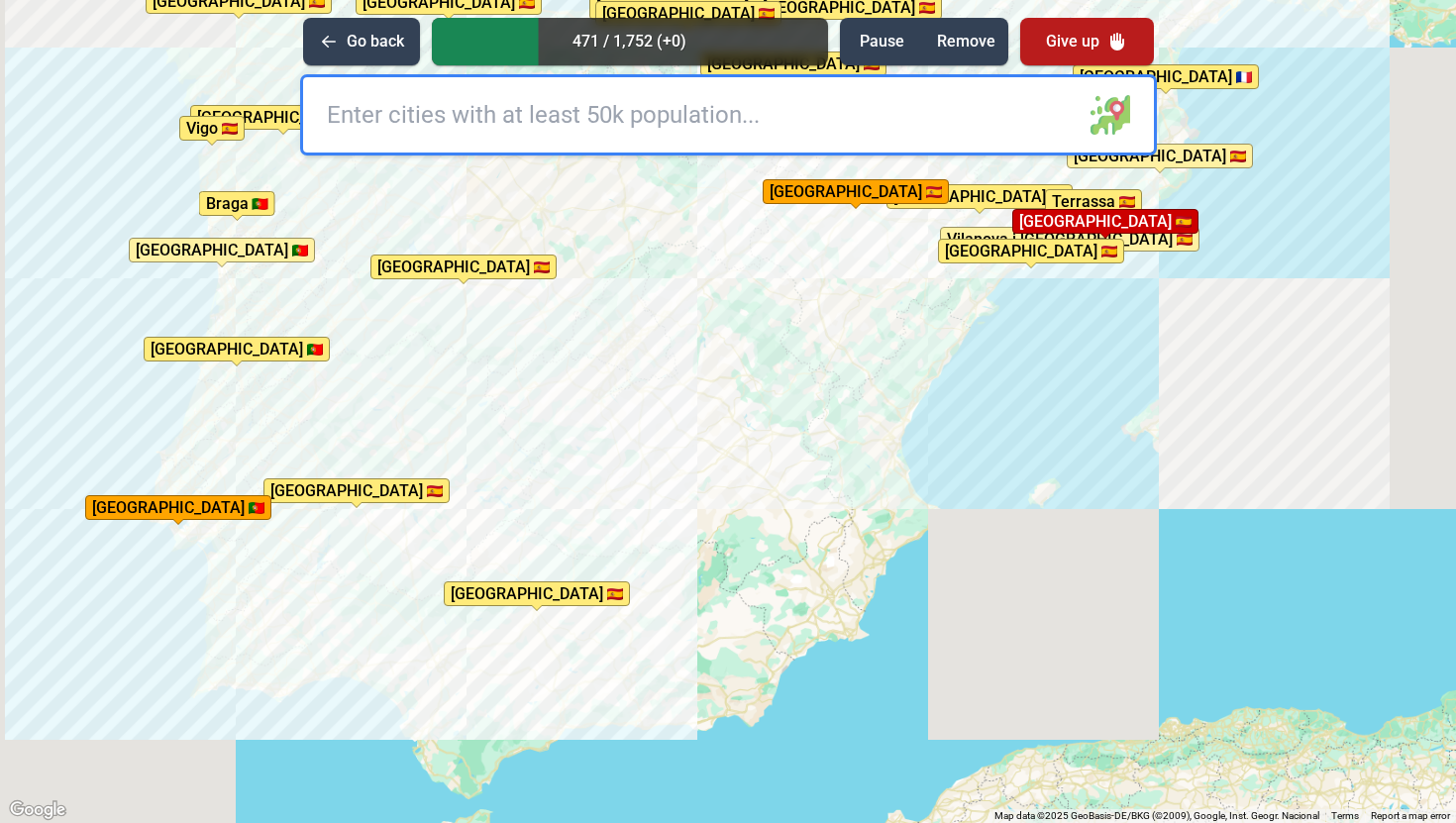 click on "To activate drag with keyboard, press Alt + Enter. Once in keyboard drag state, use the arrow keys to move the marker. To complete the drag, press the Enter key. To cancel, press Escape. A Coruña [GEOGRAPHIC_DATA] / [GEOGRAPHIC_DATA] [GEOGRAPHIC_DATA] [GEOGRAPHIC_DATA] [GEOGRAPHIC_DATA] [GEOGRAPHIC_DATA][PERSON_NAME][GEOGRAPHIC_DATA] [PERSON_NAME] [GEOGRAPHIC_DATA] [GEOGRAPHIC_DATA] [GEOGRAPHIC_DATA] [GEOGRAPHIC_DATA] [GEOGRAPHIC_DATA] [GEOGRAPHIC_DATA] [GEOGRAPHIC_DATA] [GEOGRAPHIC_DATA] [GEOGRAPHIC_DATA] [GEOGRAPHIC_DATA] [GEOGRAPHIC_DATA] [GEOGRAPHIC_DATA] [GEOGRAPHIC_DATA] [GEOGRAPHIC_DATA] [GEOGRAPHIC_DATA] [GEOGRAPHIC_DATA] [GEOGRAPHIC_DATA] [GEOGRAPHIC_DATA] [GEOGRAPHIC_DATA] [GEOGRAPHIC_DATA] [GEOGRAPHIC_DATA] [GEOGRAPHIC_DATA] [GEOGRAPHIC_DATA] [GEOGRAPHIC_DATA] [GEOGRAPHIC_DATA] [GEOGRAPHIC_DATA] [GEOGRAPHIC_DATA] [GEOGRAPHIC_DATA] [GEOGRAPHIC_DATA] [GEOGRAPHIC_DATA] [GEOGRAPHIC_DATA] [GEOGRAPHIC_DATA] [GEOGRAPHIC_DATA] [GEOGRAPHIC_DATA] [GEOGRAPHIC_DATA] [GEOGRAPHIC_DATA] [GEOGRAPHIC_DATA] [GEOGRAPHIC_DATA] [GEOGRAPHIC_DATA] [GEOGRAPHIC_DATA] [GEOGRAPHIC_DATA] [GEOGRAPHIC_DATA] [GEOGRAPHIC_DATA] [GEOGRAPHIC_DATA] [GEOGRAPHIC_DATA] [GEOGRAPHIC_DATA] [GEOGRAPHIC_DATA] [GEOGRAPHIC_DATA] [GEOGRAPHIC_DATA] [GEOGRAPHIC_DATA] [GEOGRAPHIC_DATA] [GEOGRAPHIC_DATA] [GEOGRAPHIC_DATA] [GEOGRAPHIC_DATA] [GEOGRAPHIC_DATA] [GEOGRAPHIC_DATA]" at bounding box center (728, 411) 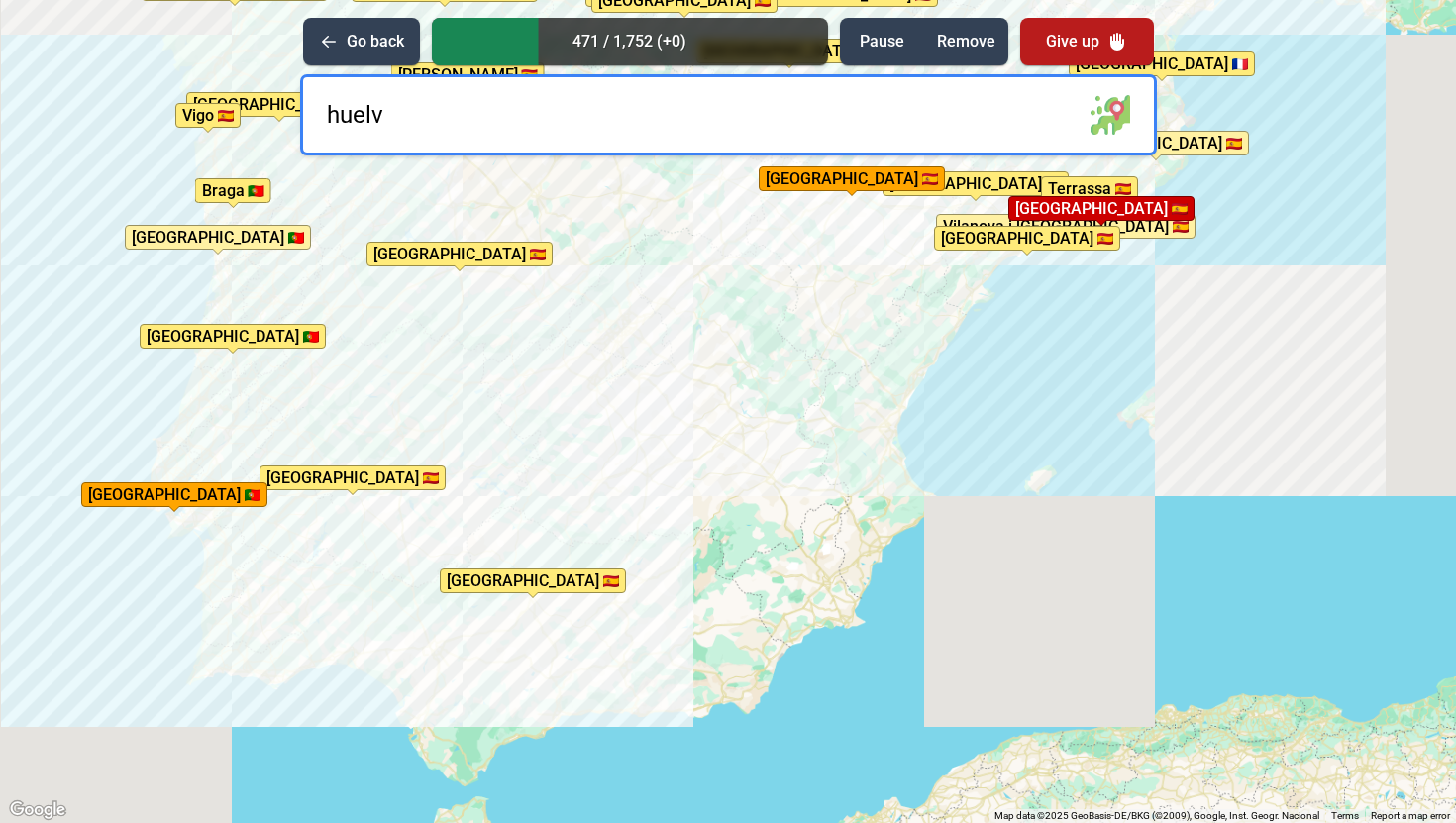type on "[GEOGRAPHIC_DATA]" 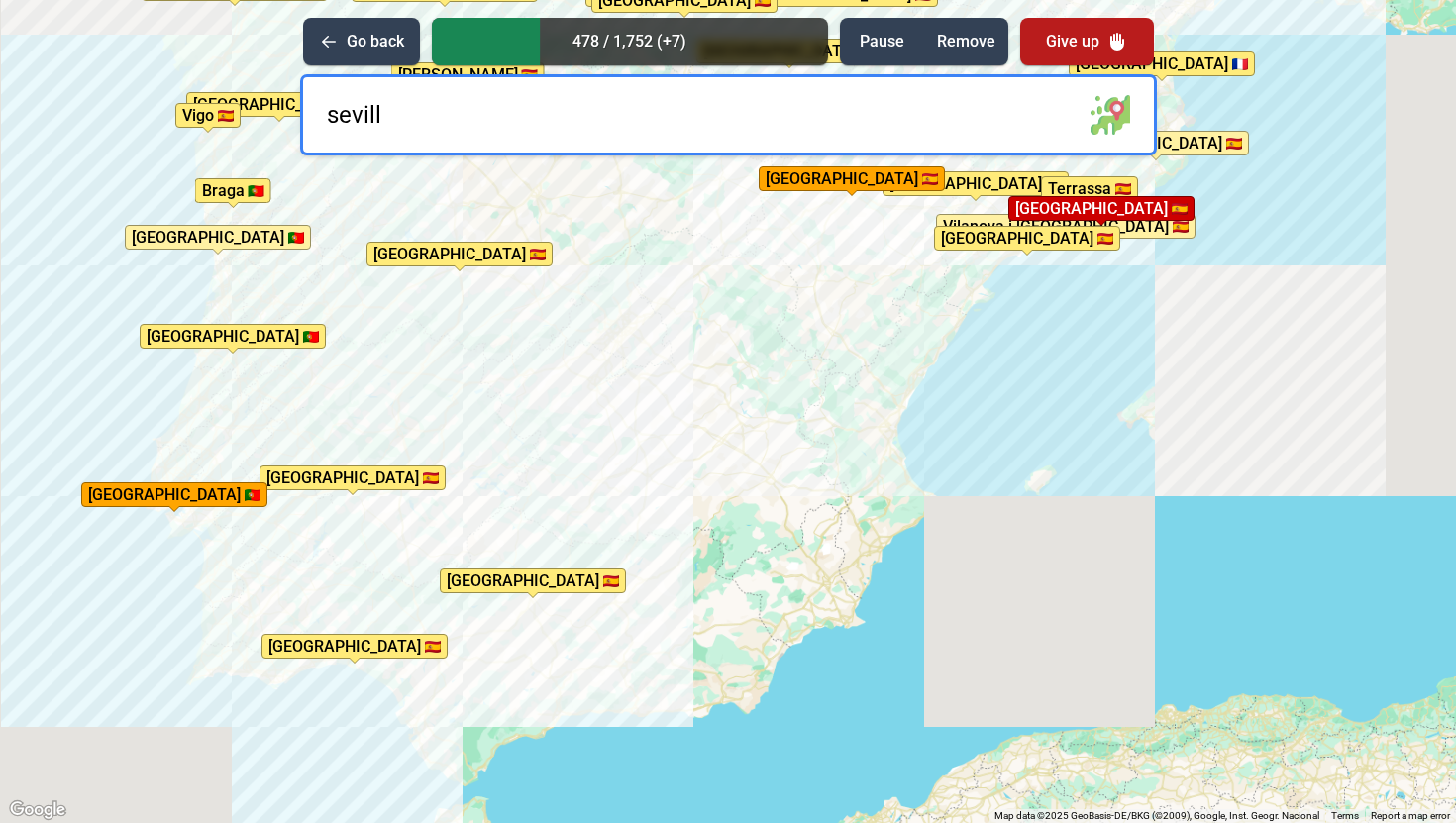 type on "[GEOGRAPHIC_DATA]" 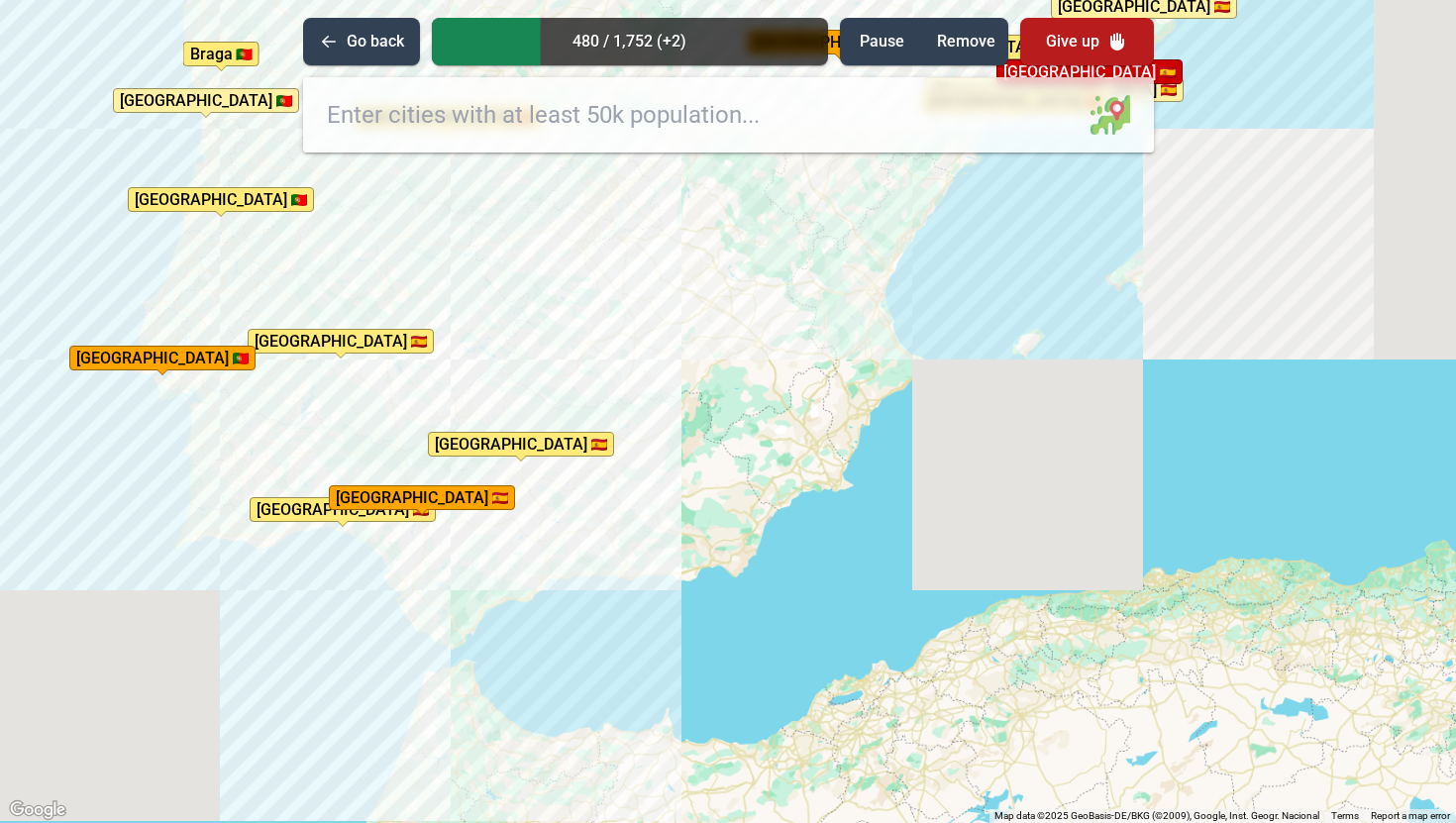 drag, startPoint x: 578, startPoint y: 587, endPoint x: 566, endPoint y: 448, distance: 139.51702 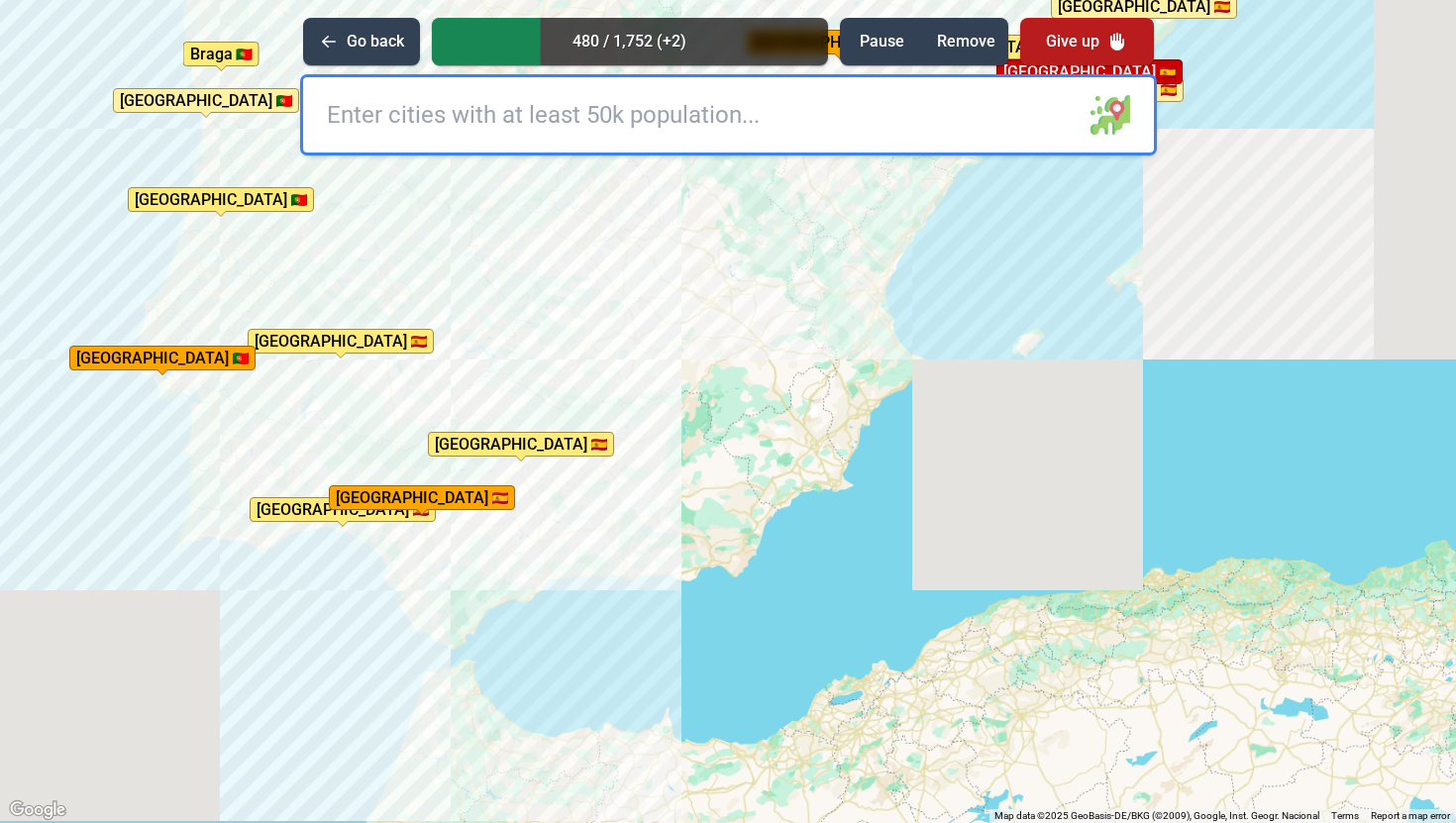 click on "[GEOGRAPHIC_DATA]" at bounding box center (521, 444) 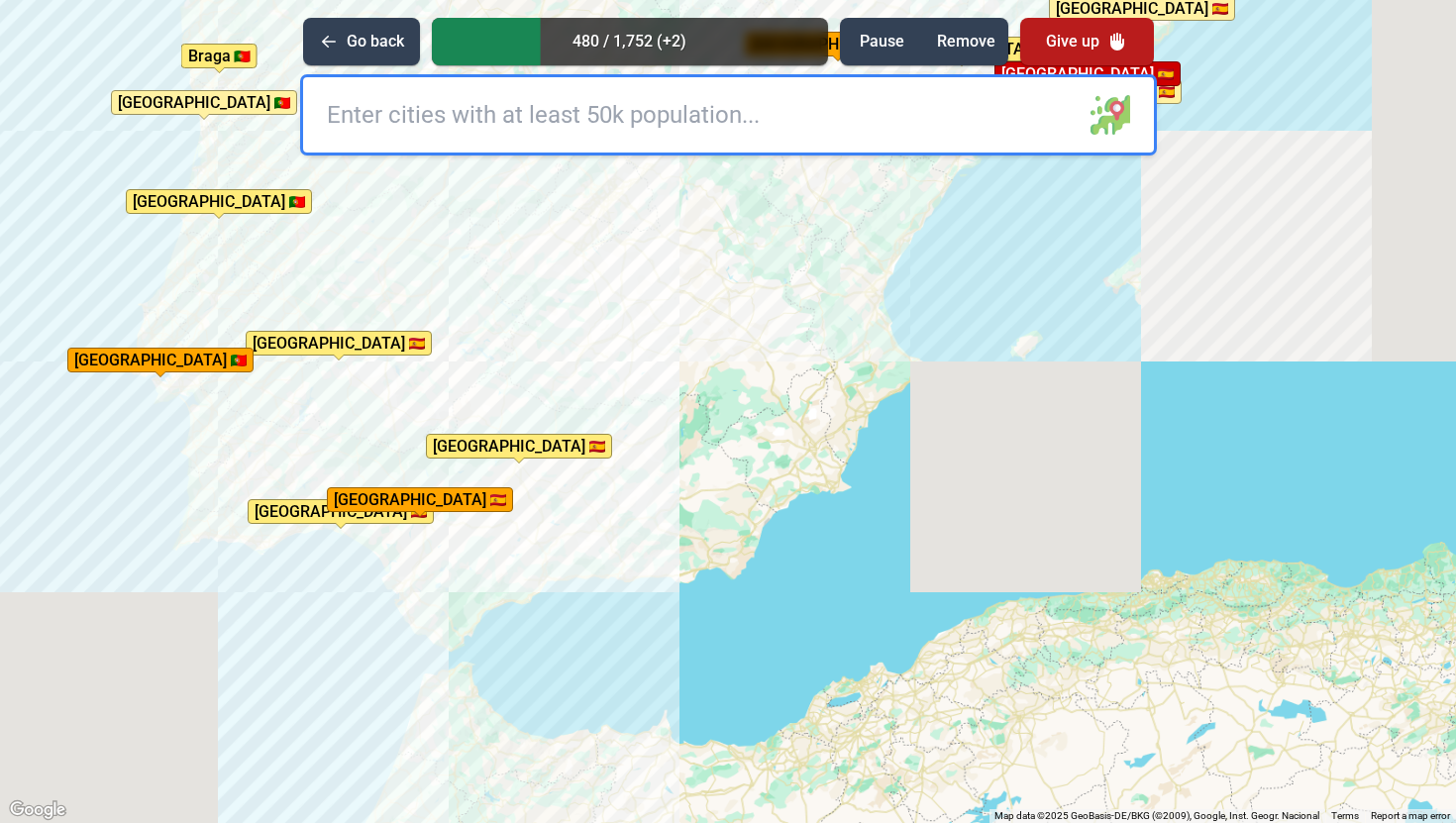 click at bounding box center (728, 115) 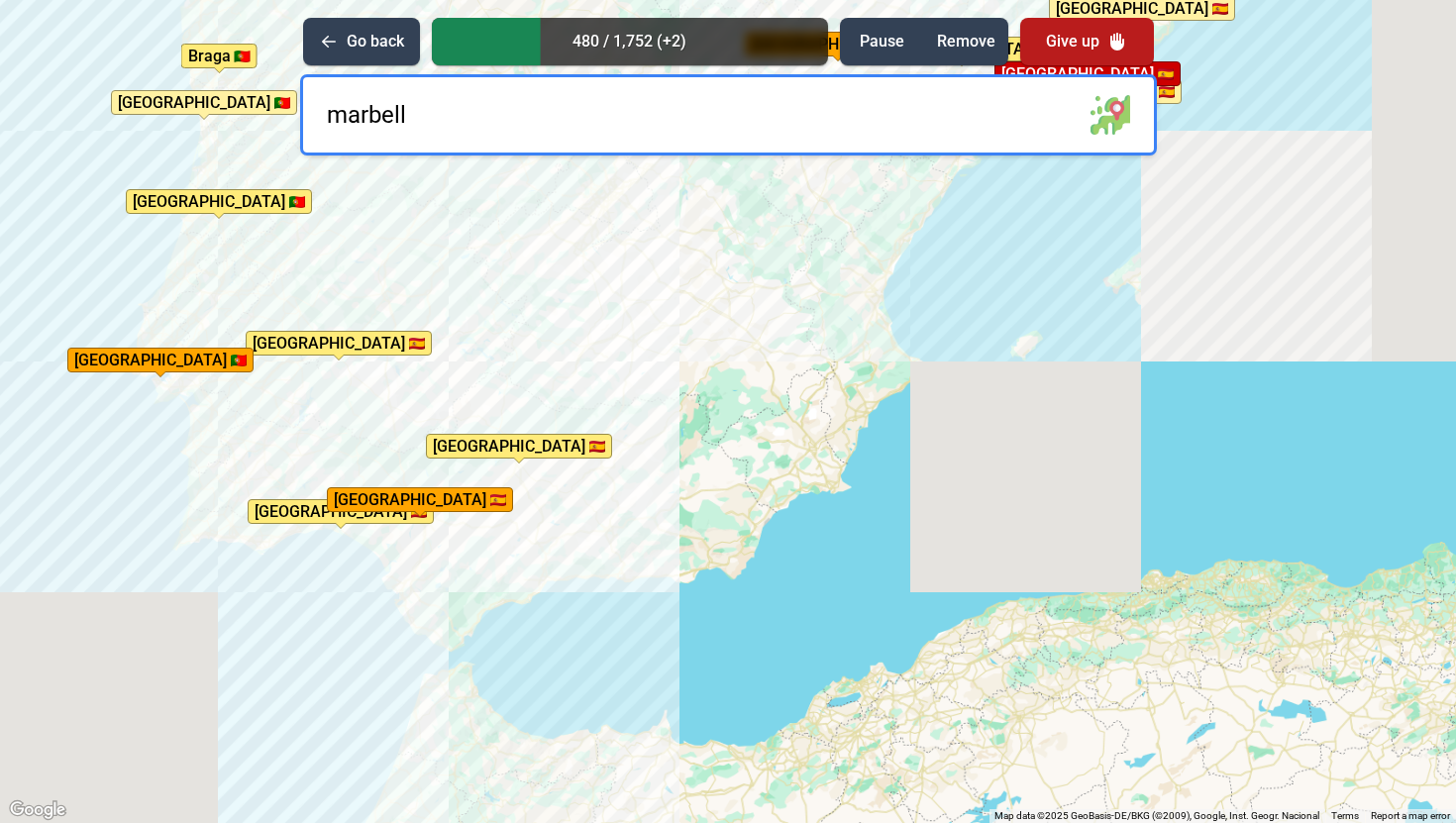 type on "marbella" 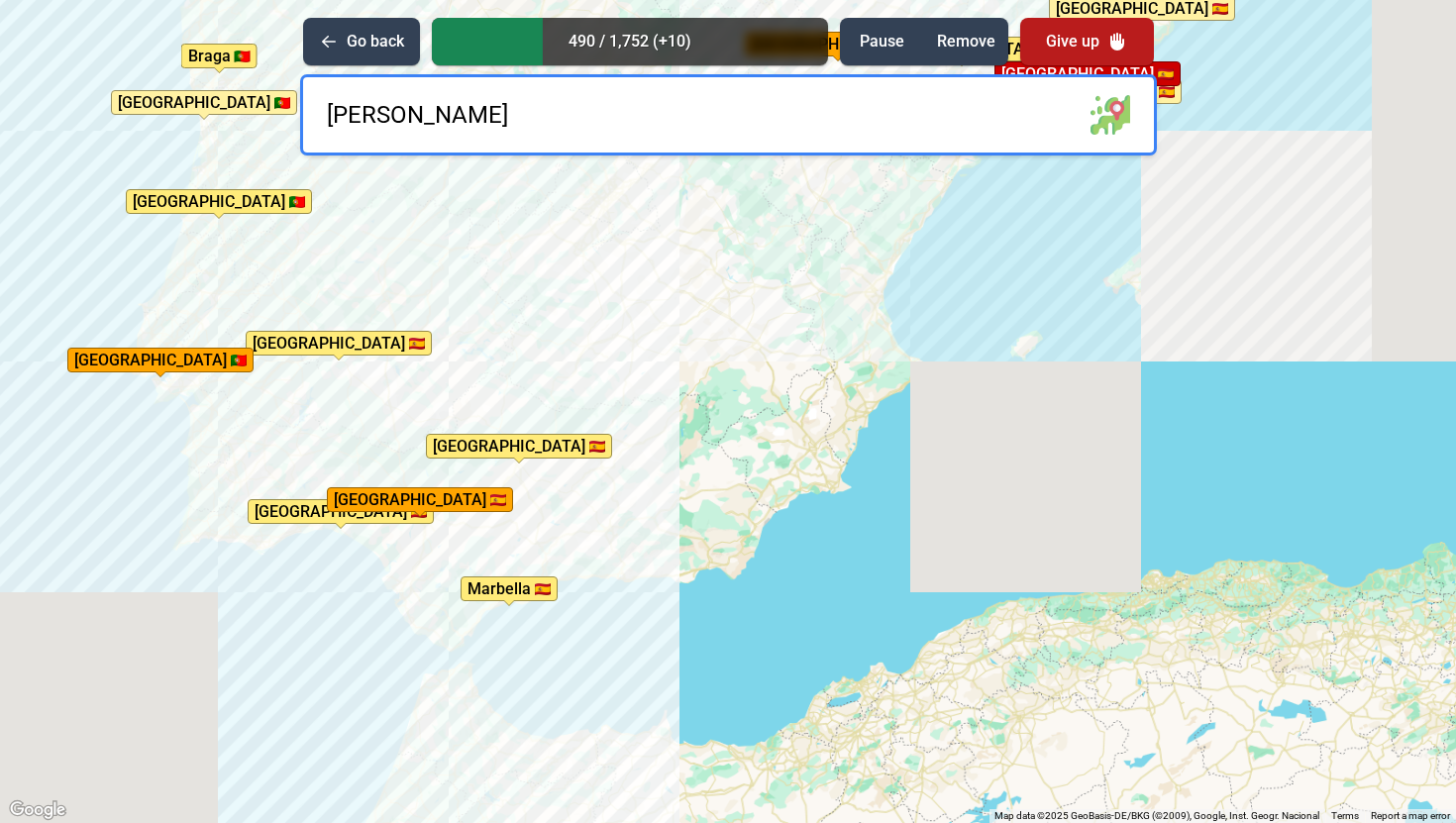 type on "jerez" 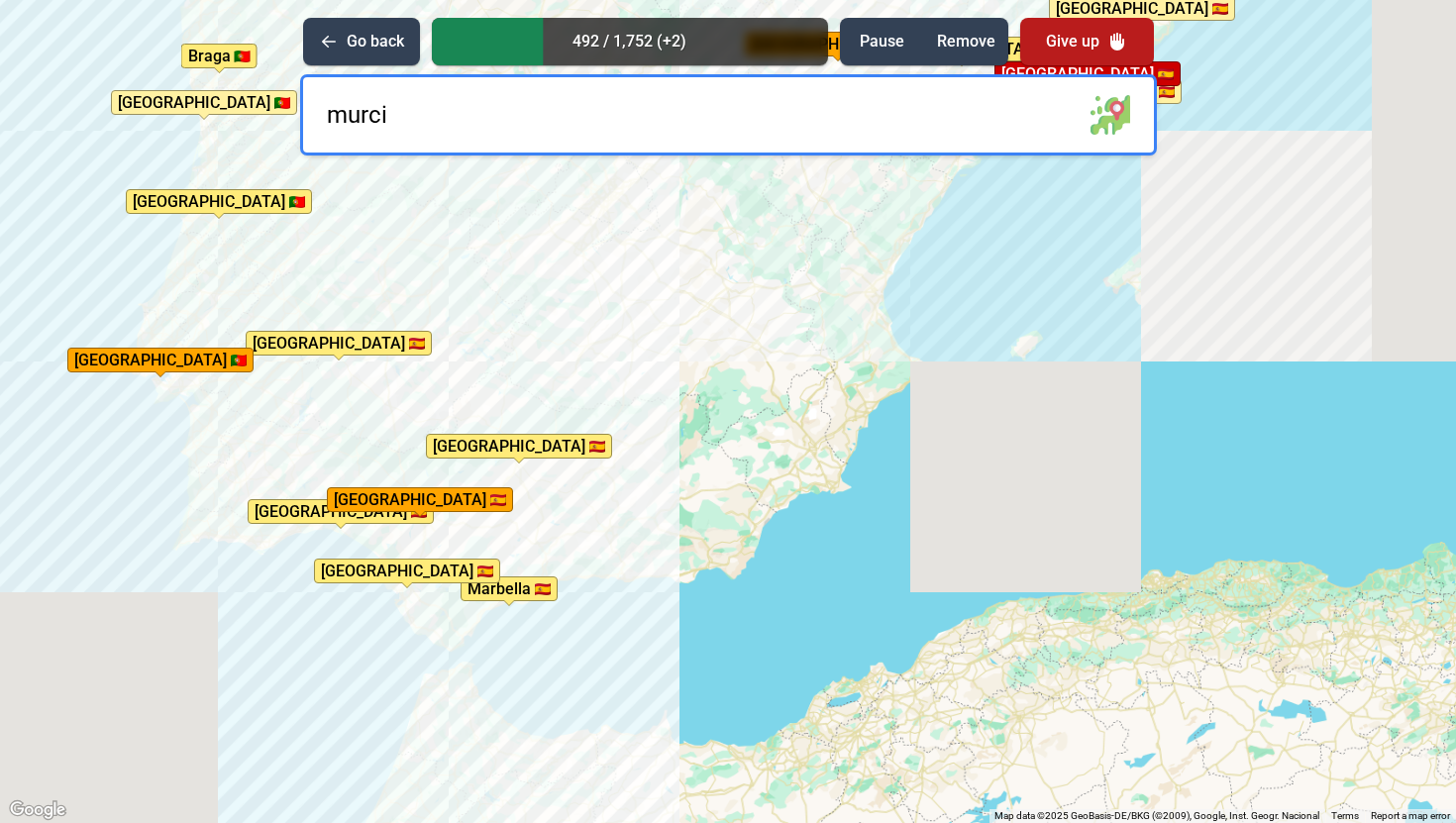 type on "[GEOGRAPHIC_DATA]" 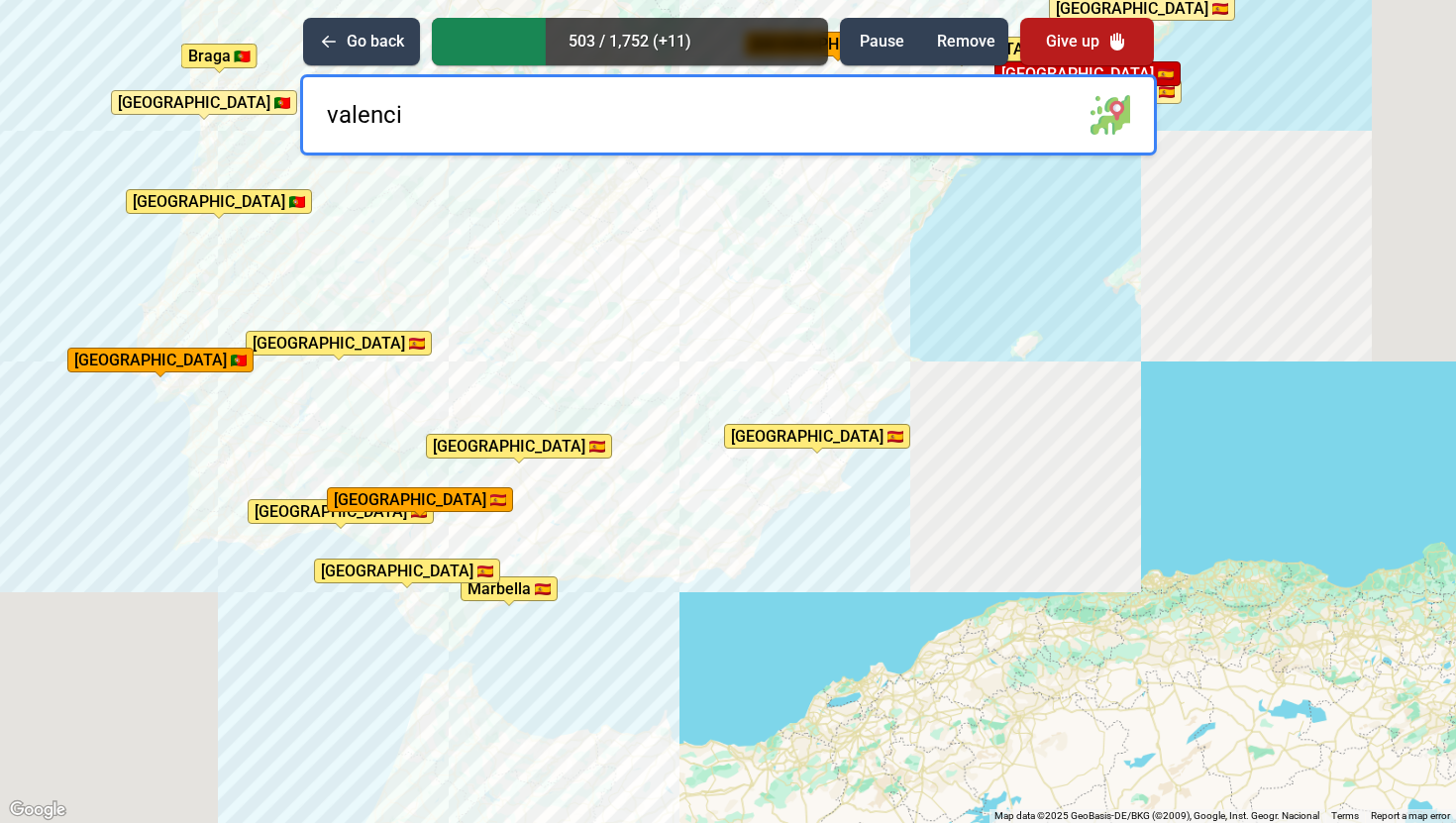 type on "[GEOGRAPHIC_DATA]" 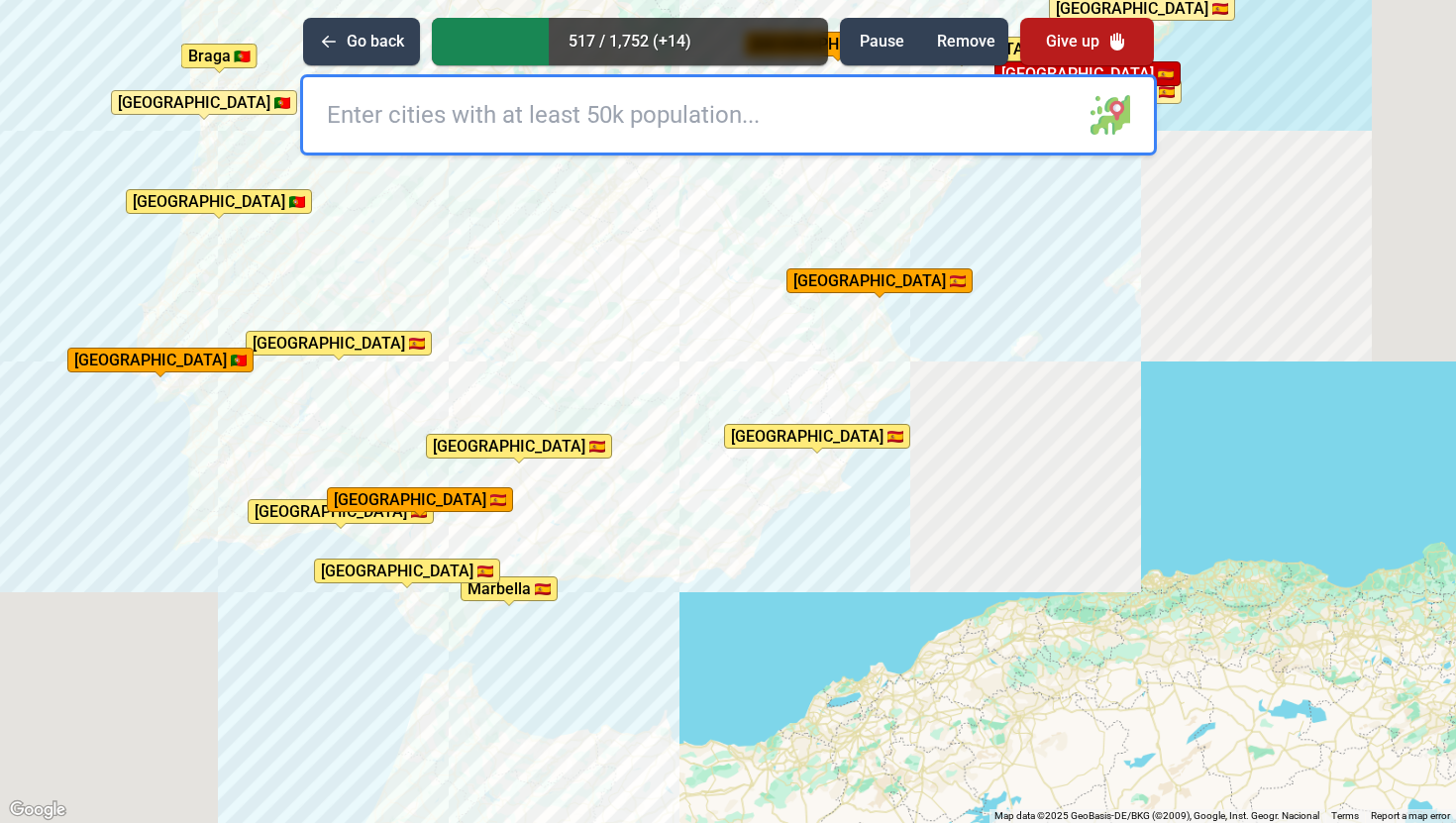 click at bounding box center (728, 115) 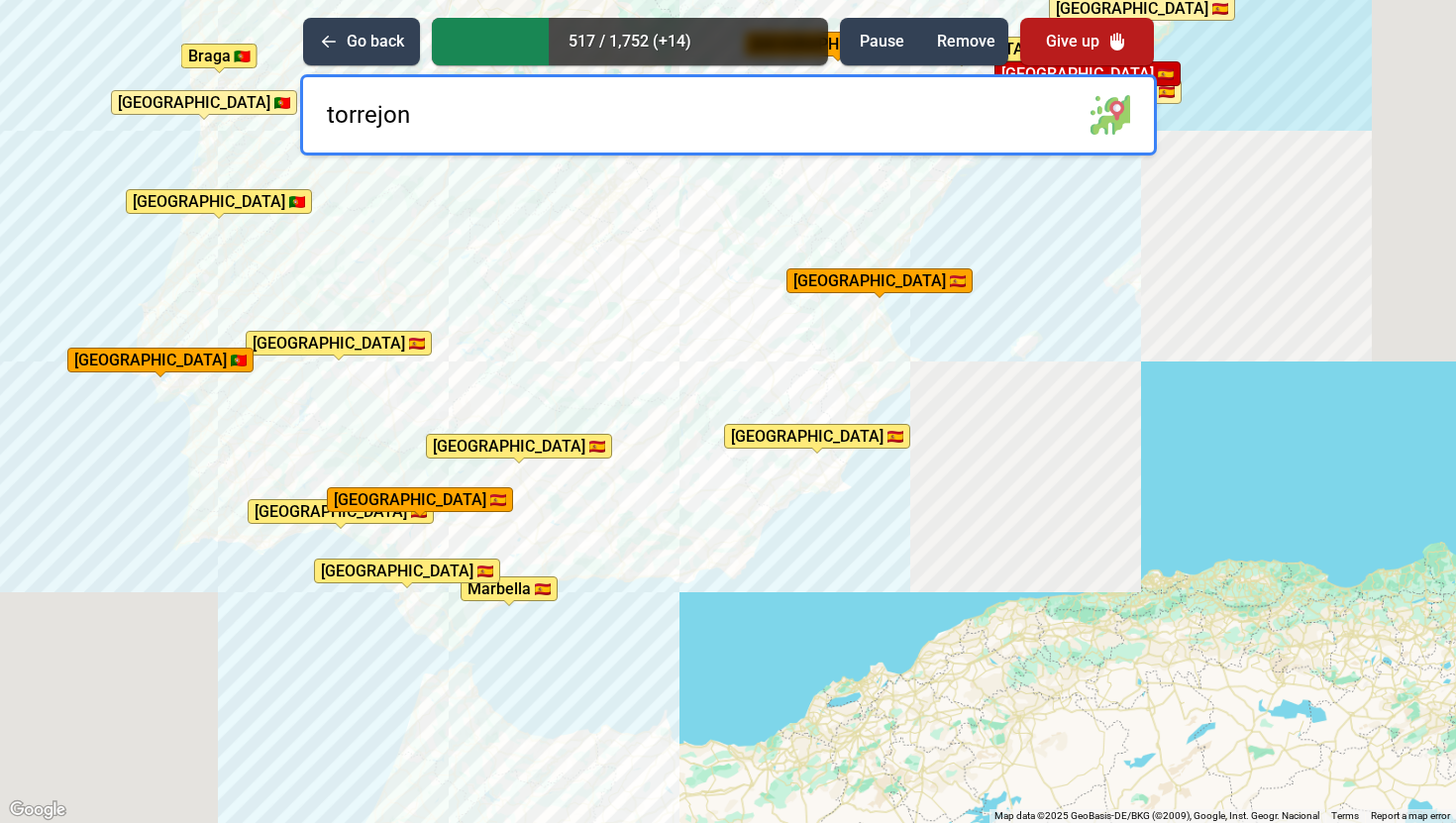 click on "torrejon" at bounding box center (728, 115) 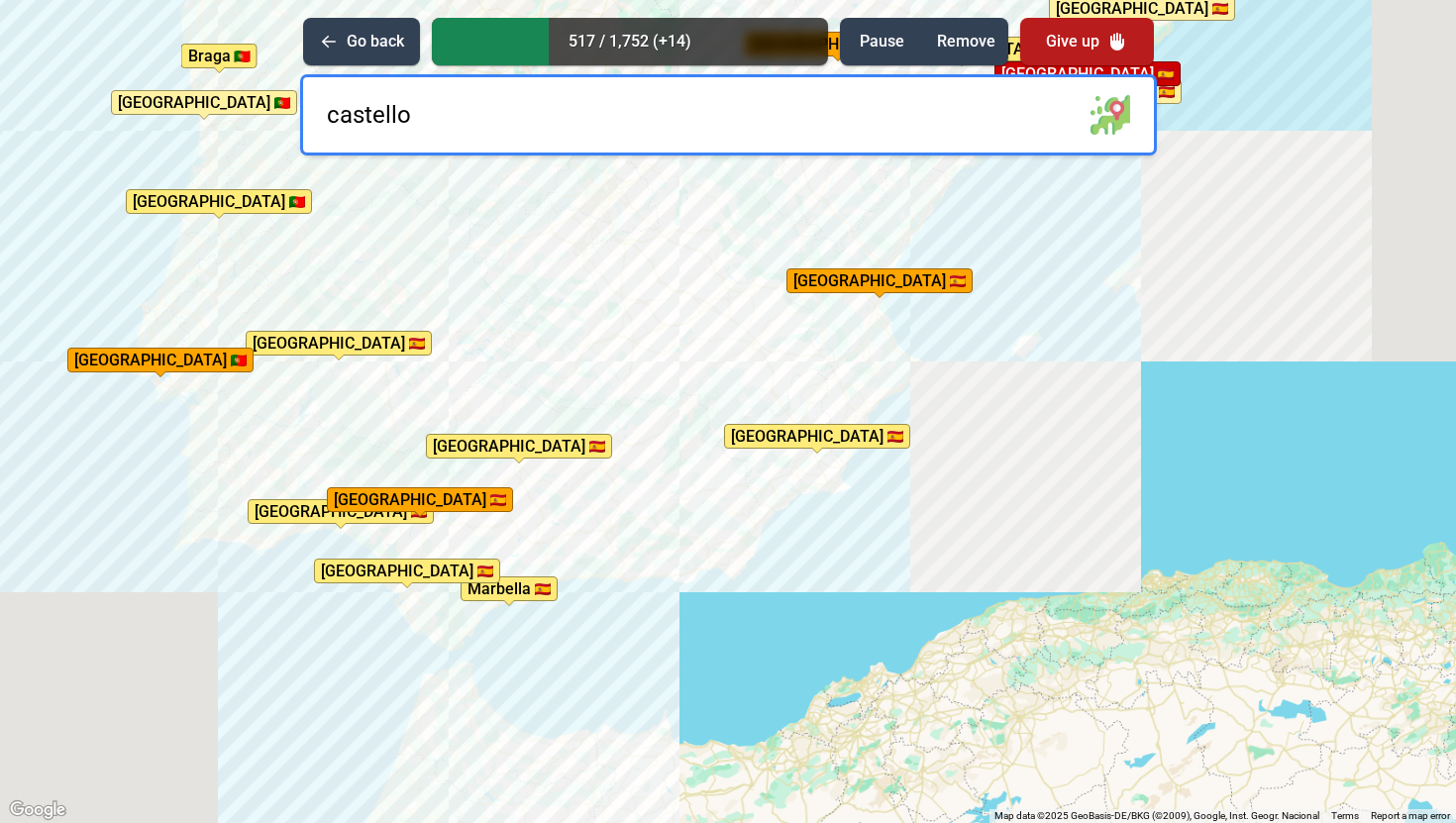 type on "[PERSON_NAME]" 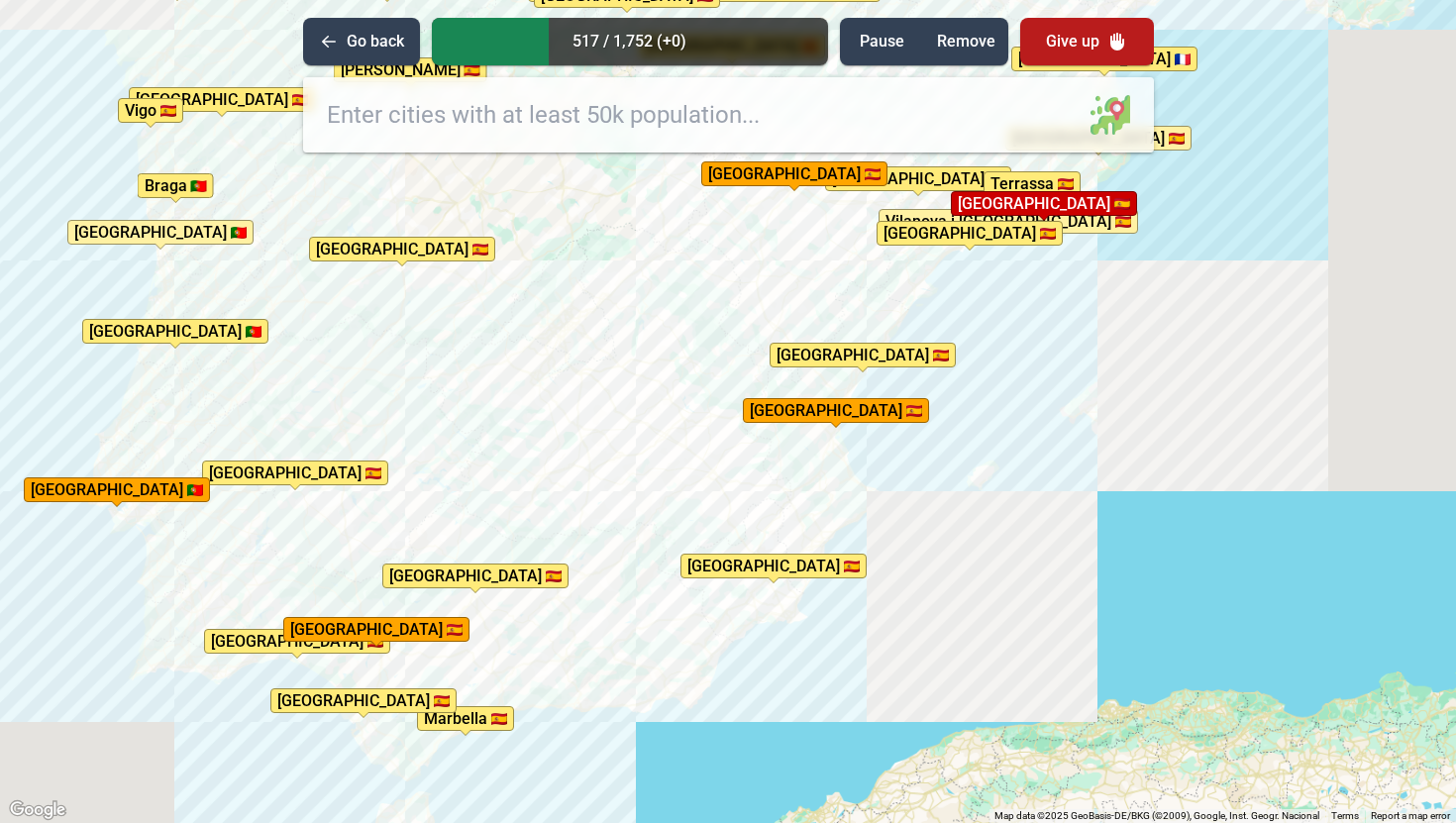 drag, startPoint x: 644, startPoint y: 275, endPoint x: 598, endPoint y: 419, distance: 151.16878 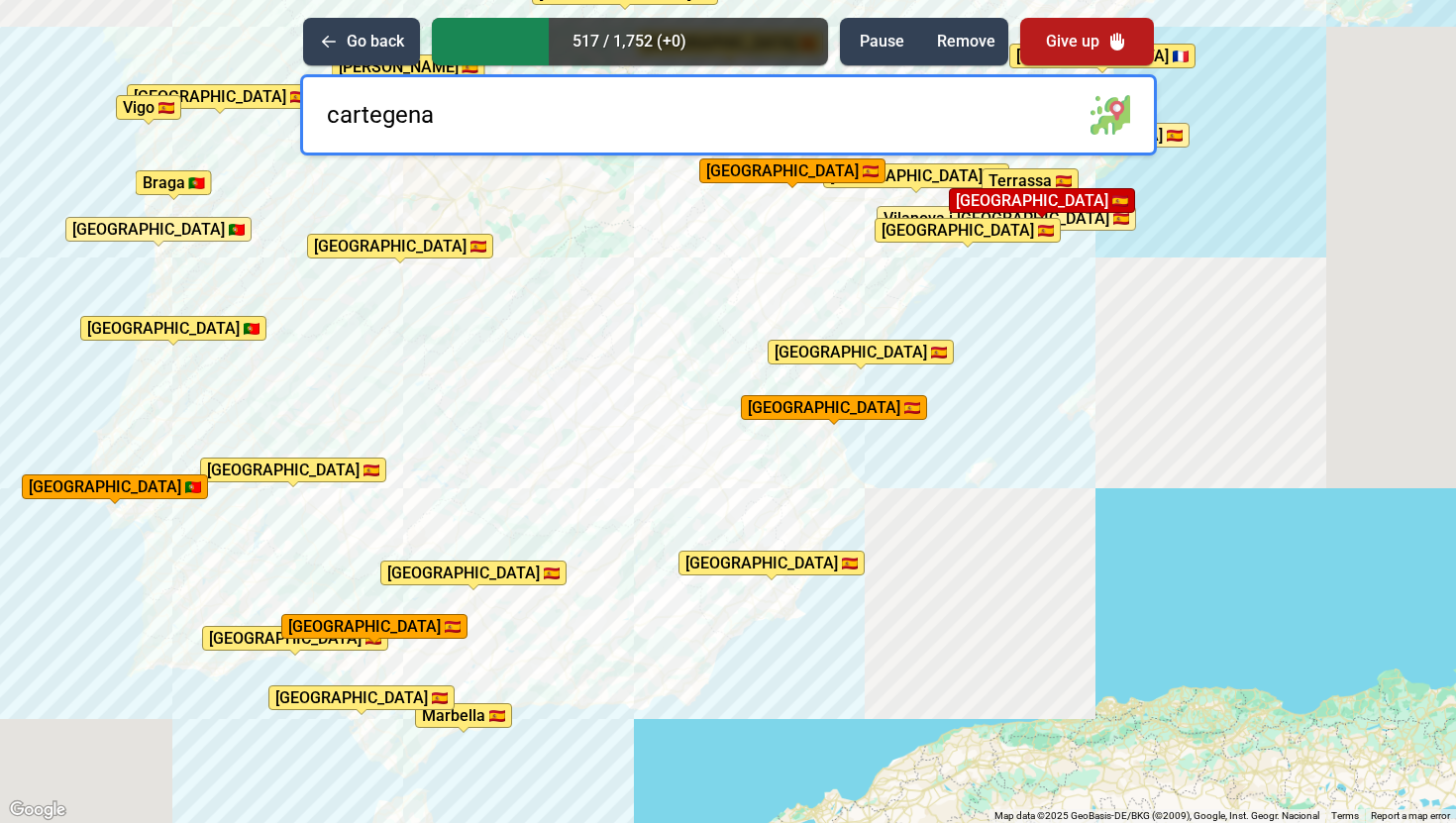 click on "cartegena" at bounding box center (728, 115) 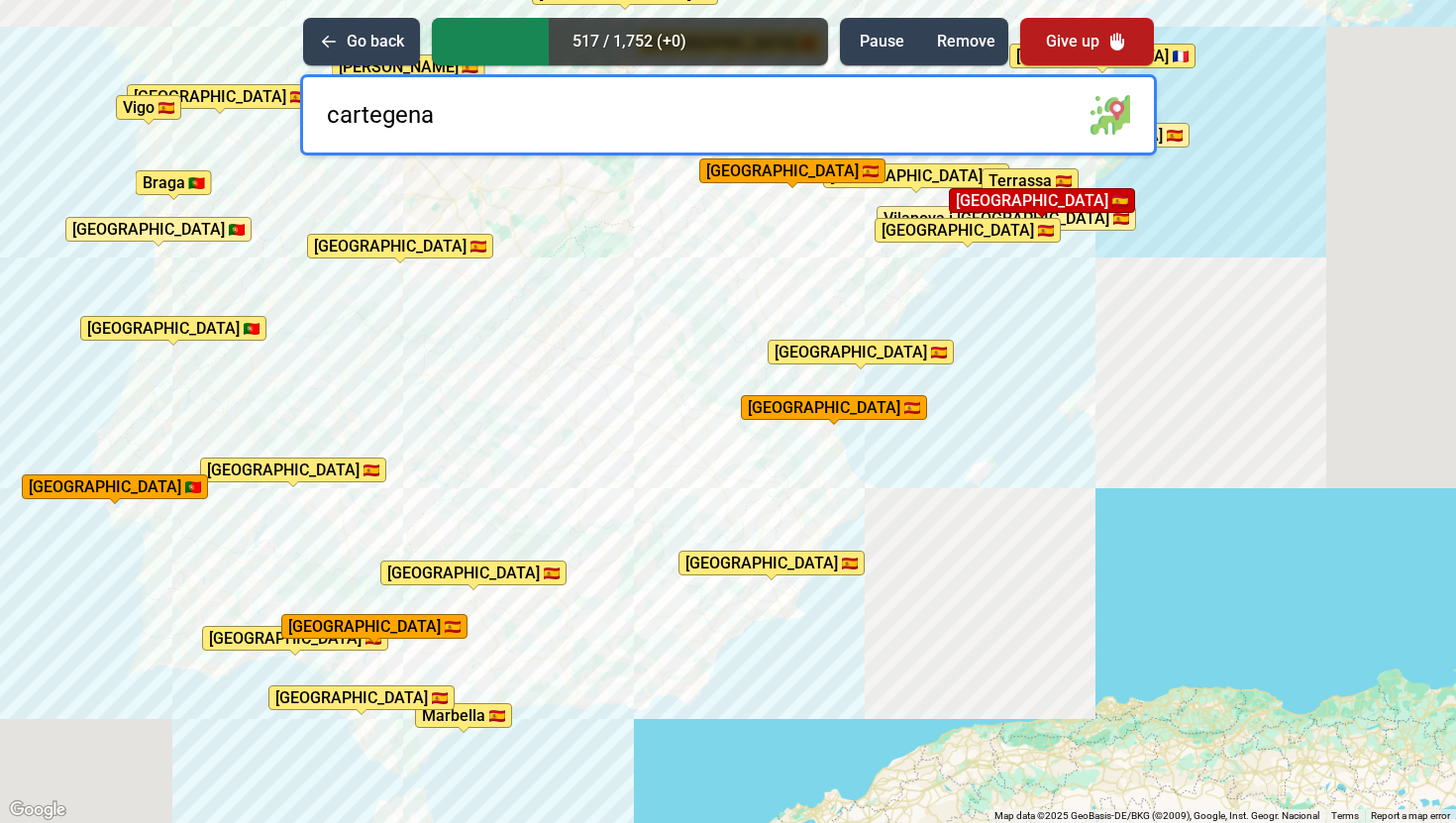 click on "cartegena" at bounding box center (728, 115) 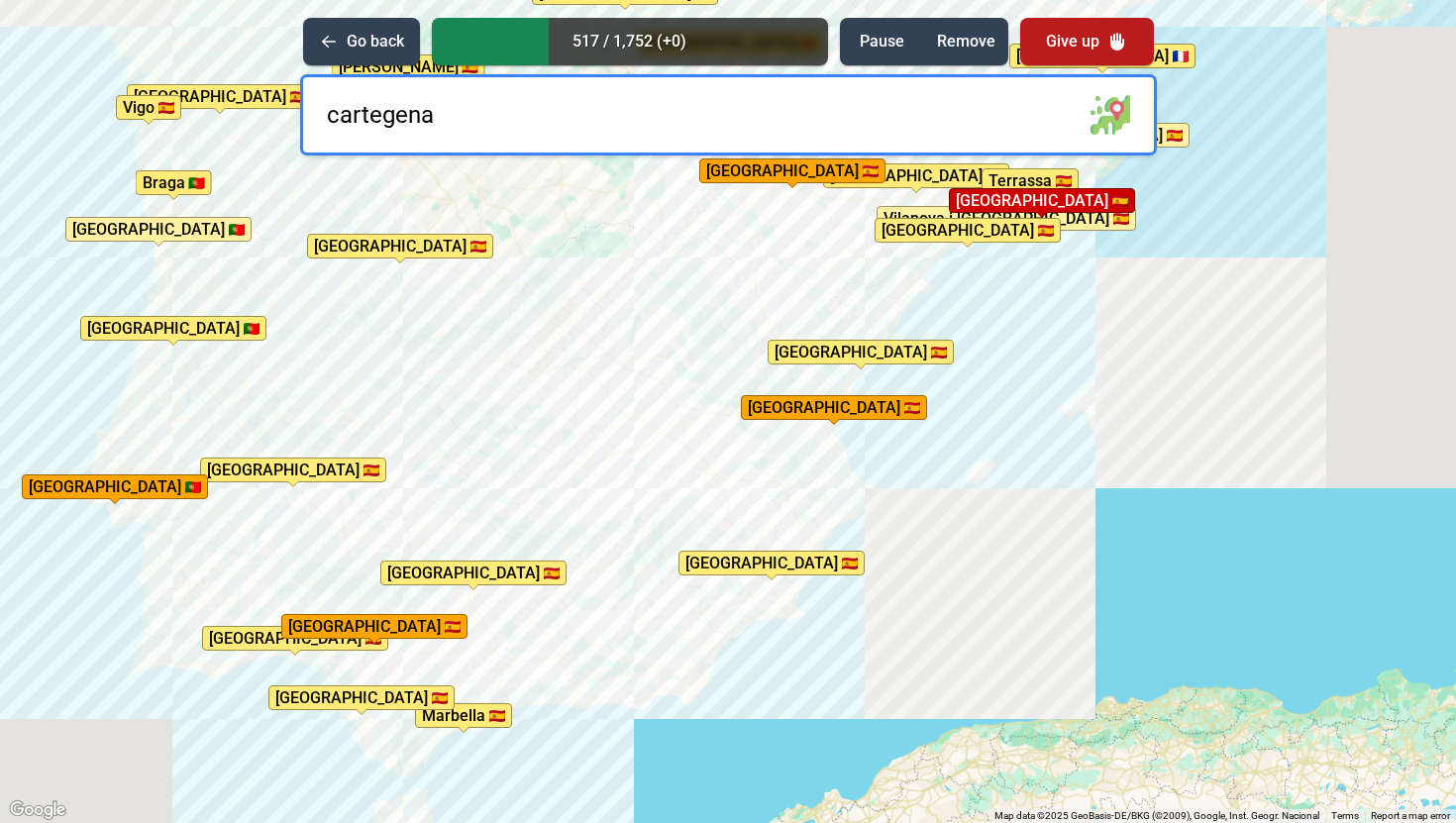 click on "cartegena" at bounding box center (728, 115) 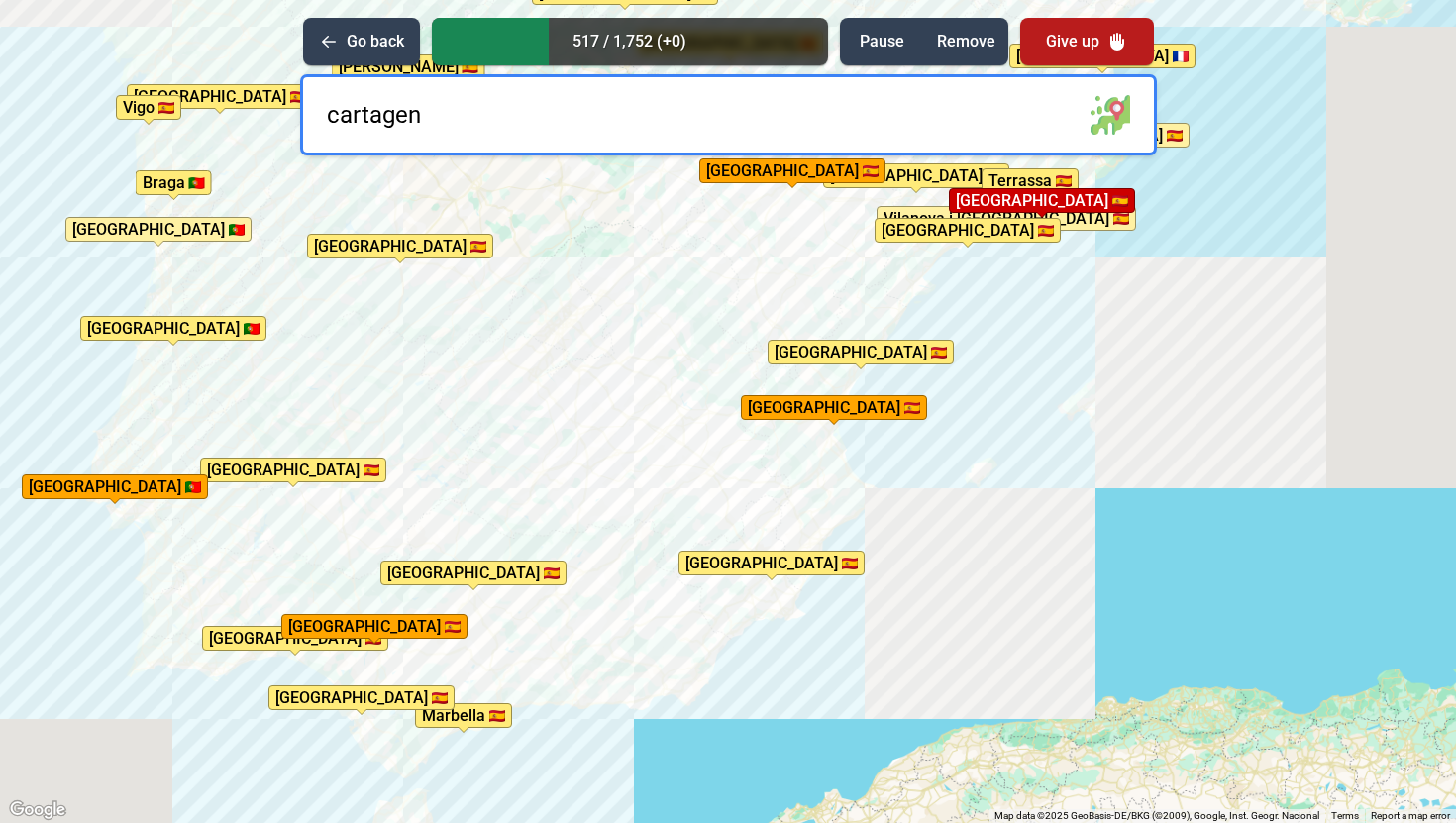 type on "[GEOGRAPHIC_DATA]" 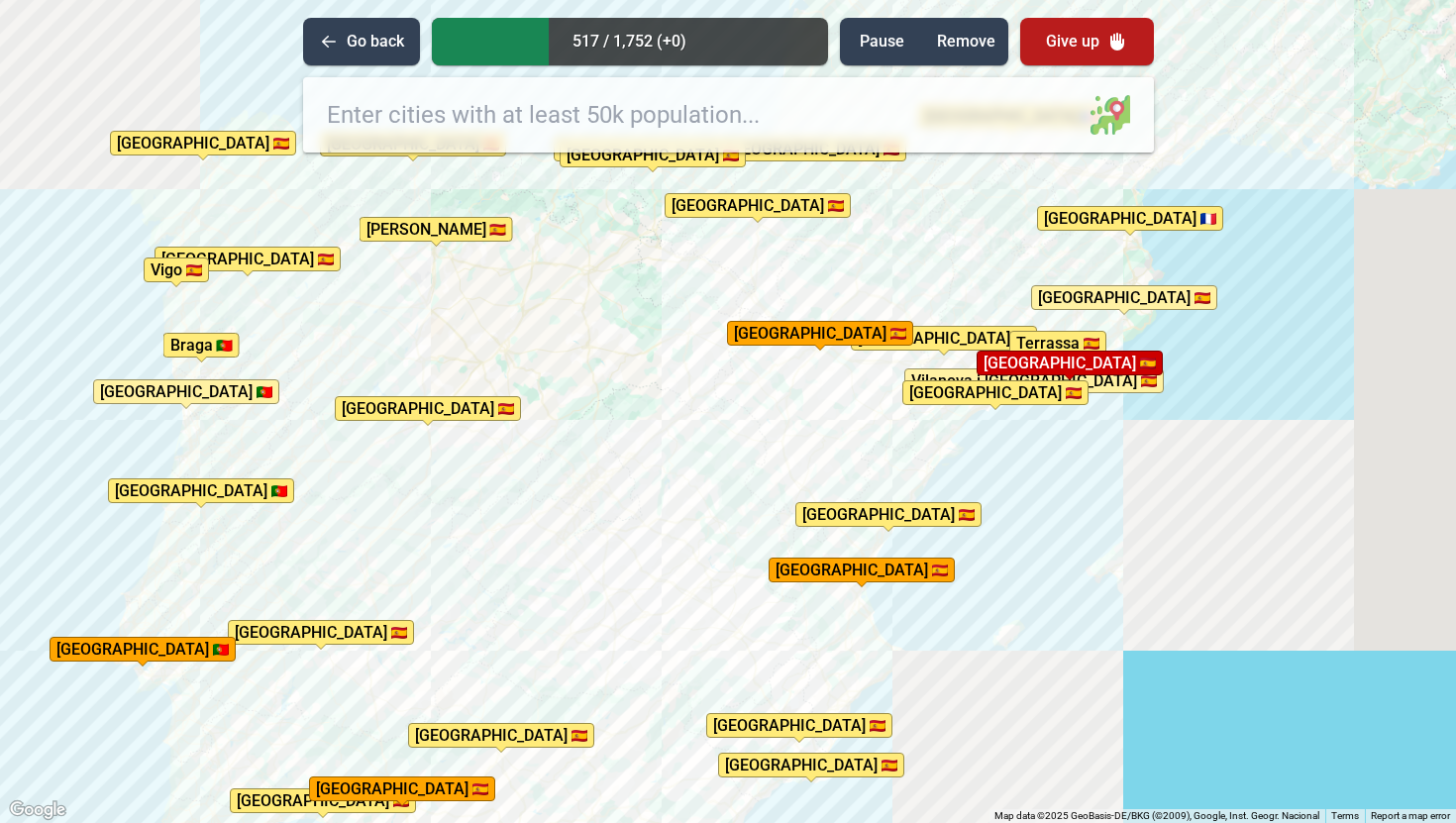 drag, startPoint x: 612, startPoint y: 355, endPoint x: 640, endPoint y: 520, distance: 167.3589 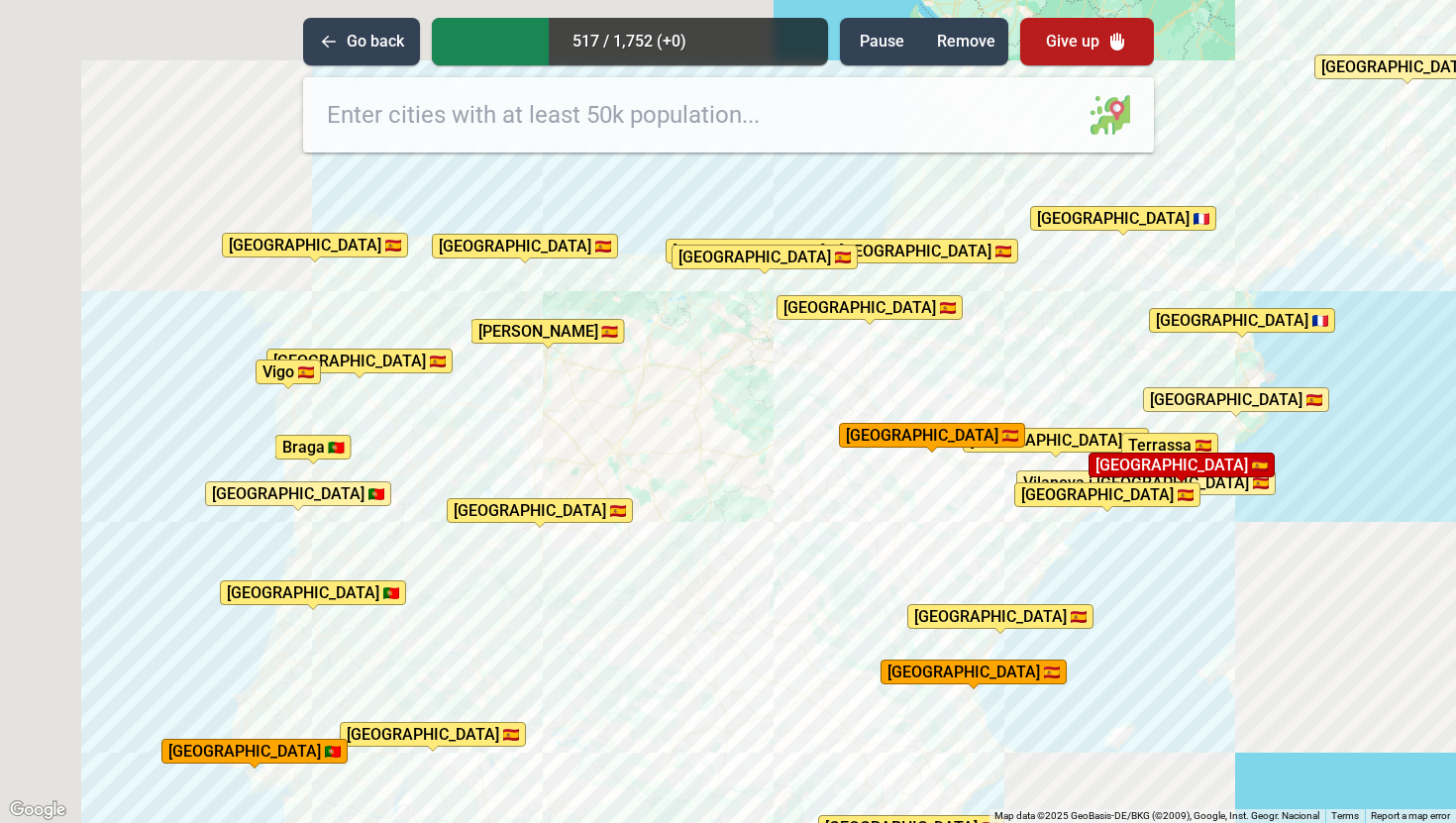 drag, startPoint x: 614, startPoint y: 434, endPoint x: 726, endPoint y: 538, distance: 152.83979 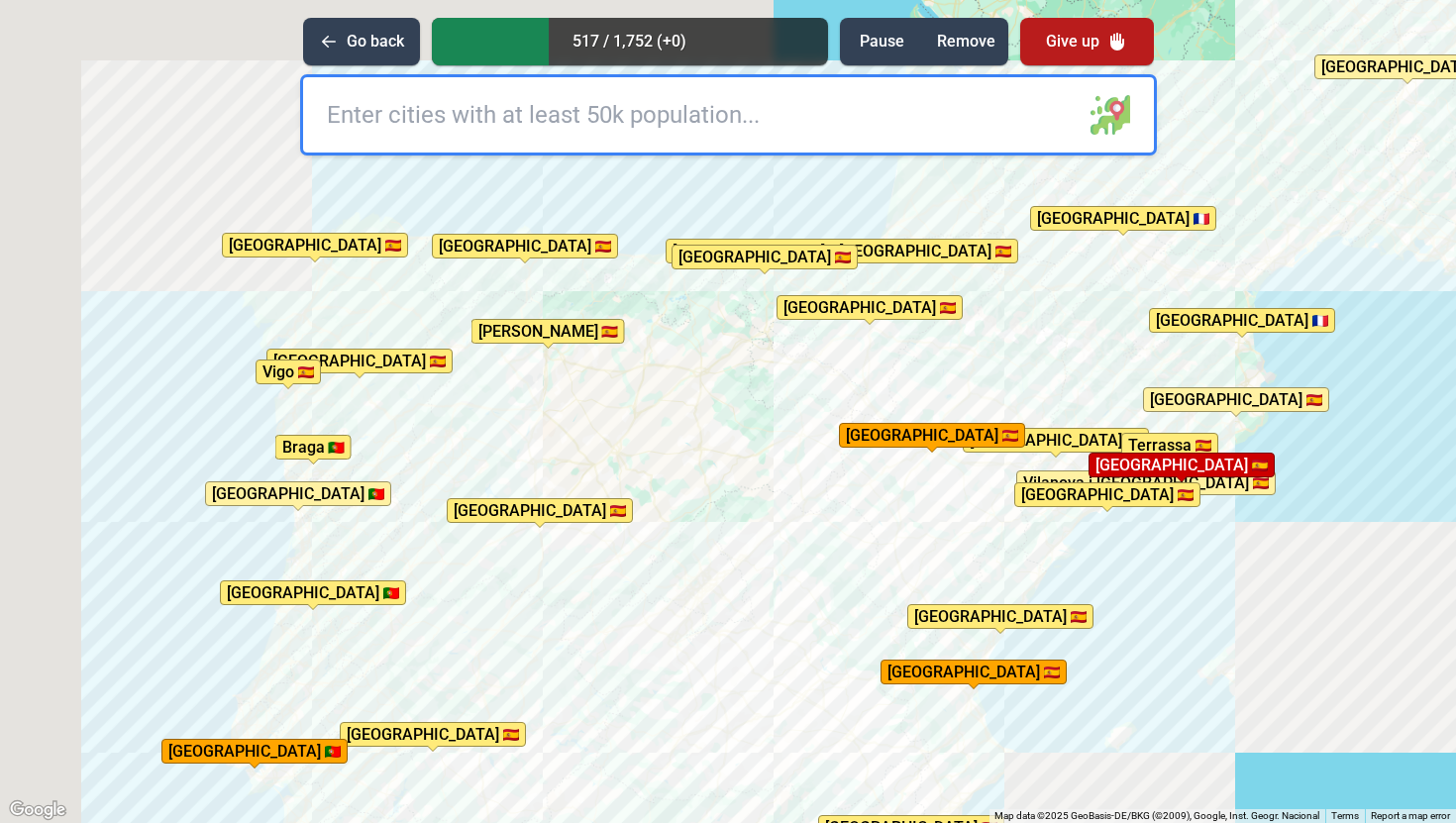 click on "To activate drag with keyboard, press Alt + Enter. Once in keyboard drag state, use the arrow keys to move the marker. To complete the drag, press the Enter key. To cancel, press Escape. A Coruña [GEOGRAPHIC_DATA] / [GEOGRAPHIC_DATA] [GEOGRAPHIC_DATA] [GEOGRAPHIC_DATA] [GEOGRAPHIC_DATA] [GEOGRAPHIC_DATA][PERSON_NAME][GEOGRAPHIC_DATA] [PERSON_NAME] [GEOGRAPHIC_DATA] i [GEOGRAPHIC_DATA] [GEOGRAPHIC_DATA] [GEOGRAPHIC_DATA] [GEOGRAPHIC_DATA] [GEOGRAPHIC_DATA] [GEOGRAPHIC_DATA] [GEOGRAPHIC_DATA] [GEOGRAPHIC_DATA] [GEOGRAPHIC_DATA] [GEOGRAPHIC_DATA] [GEOGRAPHIC_DATA] [GEOGRAPHIC_DATA] [GEOGRAPHIC_DATA] [GEOGRAPHIC_DATA] [GEOGRAPHIC_DATA] [GEOGRAPHIC_DATA] [GEOGRAPHIC_DATA] [GEOGRAPHIC_DATA] [GEOGRAPHIC_DATA] [GEOGRAPHIC_DATA] [GEOGRAPHIC_DATA] [GEOGRAPHIC_DATA] [GEOGRAPHIC_DATA] [GEOGRAPHIC_DATA] [GEOGRAPHIC_DATA] [GEOGRAPHIC_DATA] [GEOGRAPHIC_DATA] [GEOGRAPHIC_DATA] [GEOGRAPHIC_DATA] [GEOGRAPHIC_DATA] [GEOGRAPHIC_DATA] [GEOGRAPHIC_DATA] [GEOGRAPHIC_DATA] [GEOGRAPHIC_DATA] [GEOGRAPHIC_DATA] [GEOGRAPHIC_DATA] [GEOGRAPHIC_DATA] [GEOGRAPHIC_DATA] [GEOGRAPHIC_DATA] [GEOGRAPHIC_DATA] [GEOGRAPHIC_DATA] [GEOGRAPHIC_DATA] [GEOGRAPHIC_DATA] [GEOGRAPHIC_DATA] [GEOGRAPHIC_DATA] [GEOGRAPHIC_DATA] [GEOGRAPHIC_DATA] [GEOGRAPHIC_DATA] [GEOGRAPHIC_DATA] [GEOGRAPHIC_DATA] [GEOGRAPHIC_DATA] [GEOGRAPHIC_DATA] [GEOGRAPHIC_DATA] [GEOGRAPHIC_DATA] [GEOGRAPHIC_DATA] [GEOGRAPHIC_DATA] [GEOGRAPHIC_DATA][PERSON_NAME][GEOGRAPHIC_DATA] [GEOGRAPHIC_DATA] [GEOGRAPHIC_DATA] [GEOGRAPHIC_DATA][PERSON_NAME][GEOGRAPHIC_DATA] [GEOGRAPHIC_DATA]" at bounding box center (728, 411) 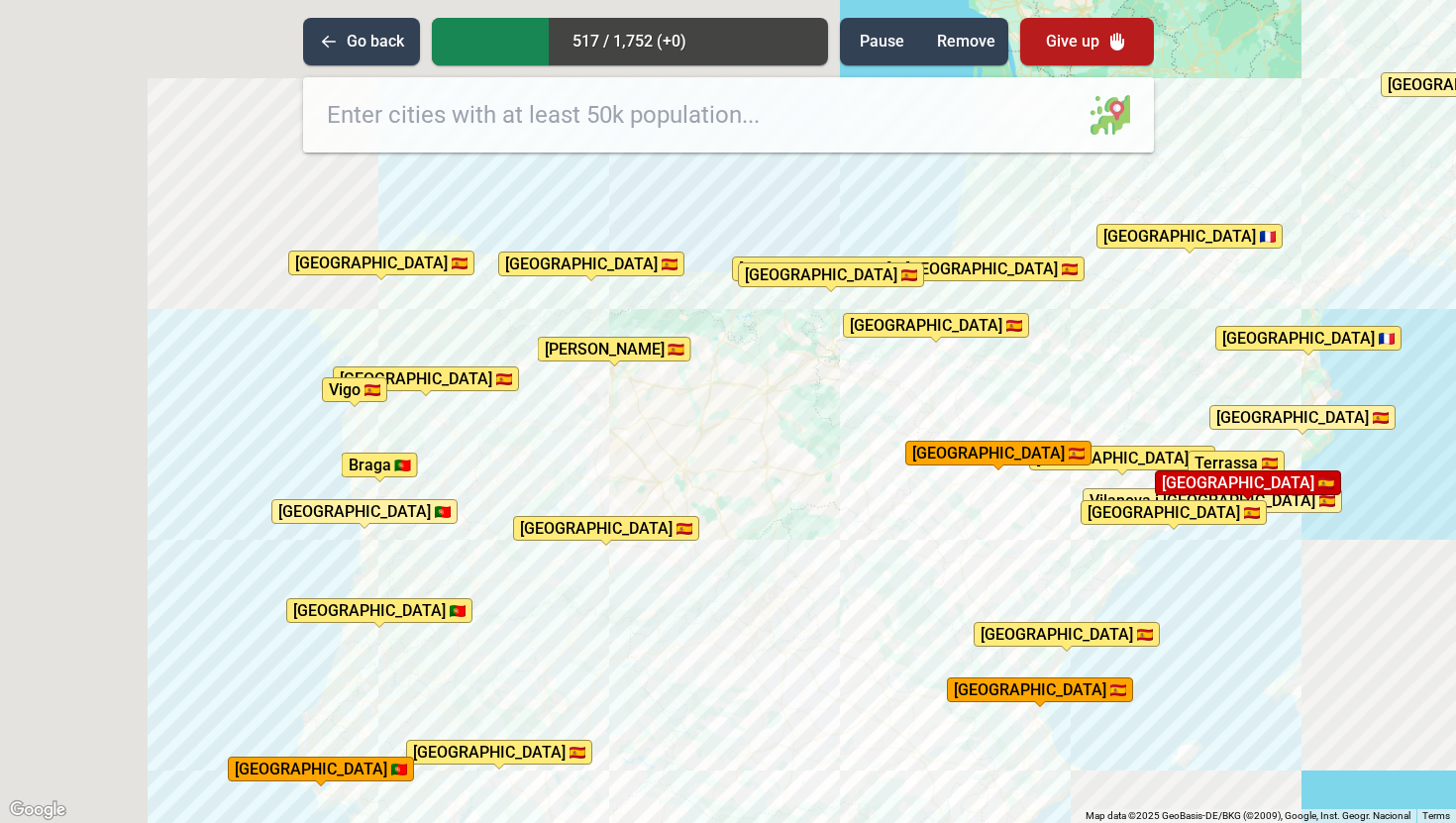 drag, startPoint x: 657, startPoint y: 454, endPoint x: 724, endPoint y: 470, distance: 68.884 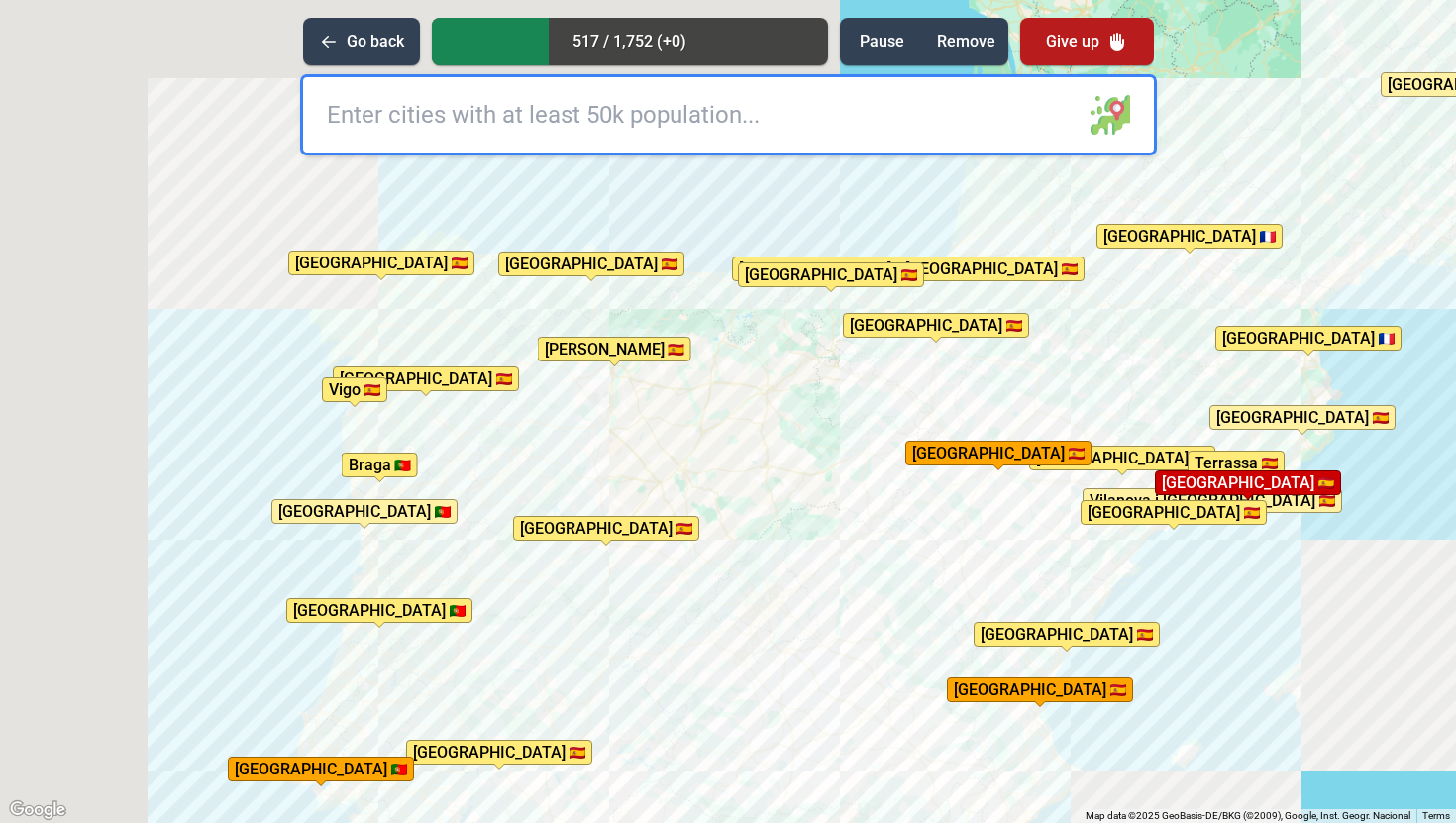 click at bounding box center (728, 115) 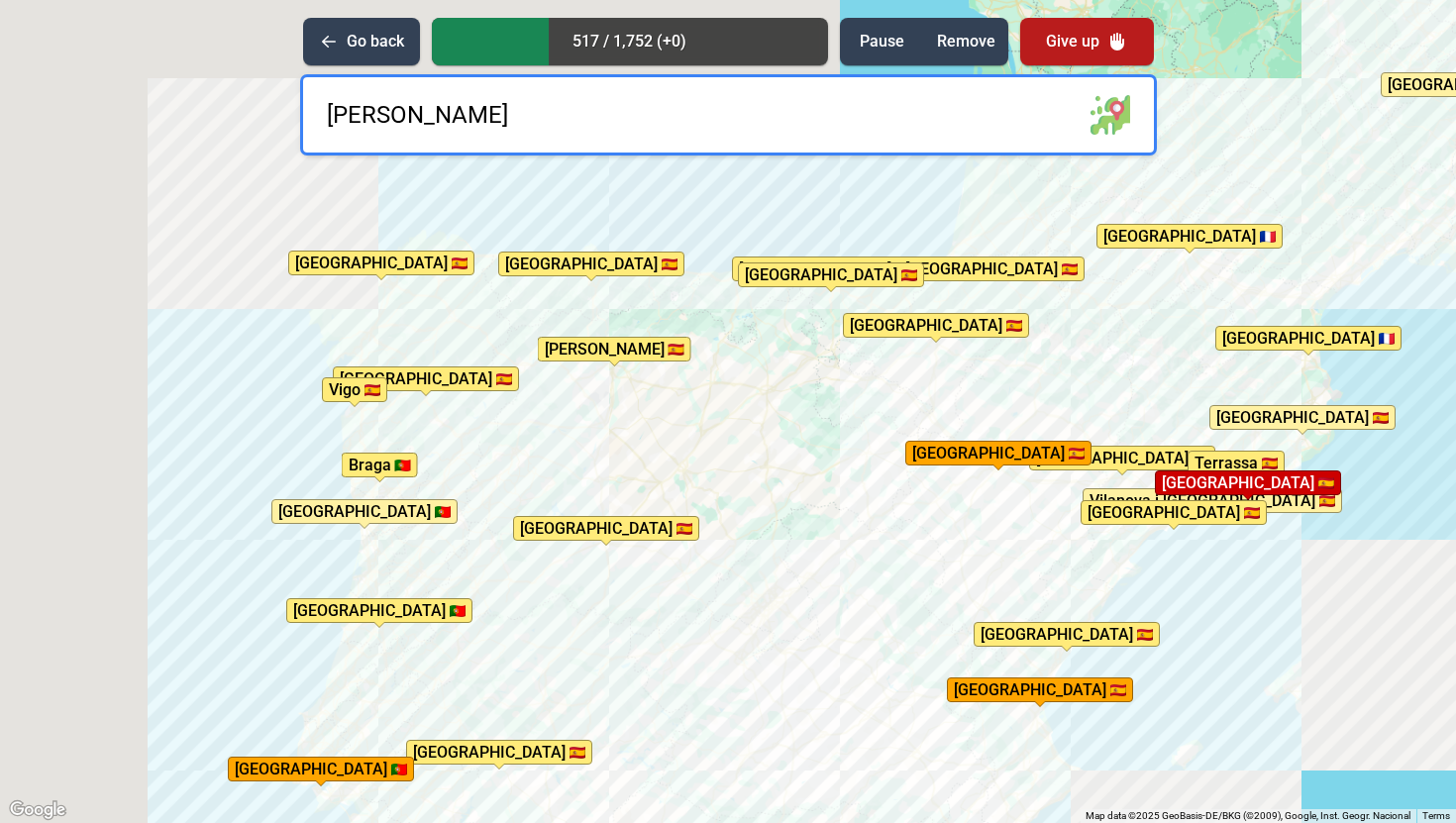 type on "gijon" 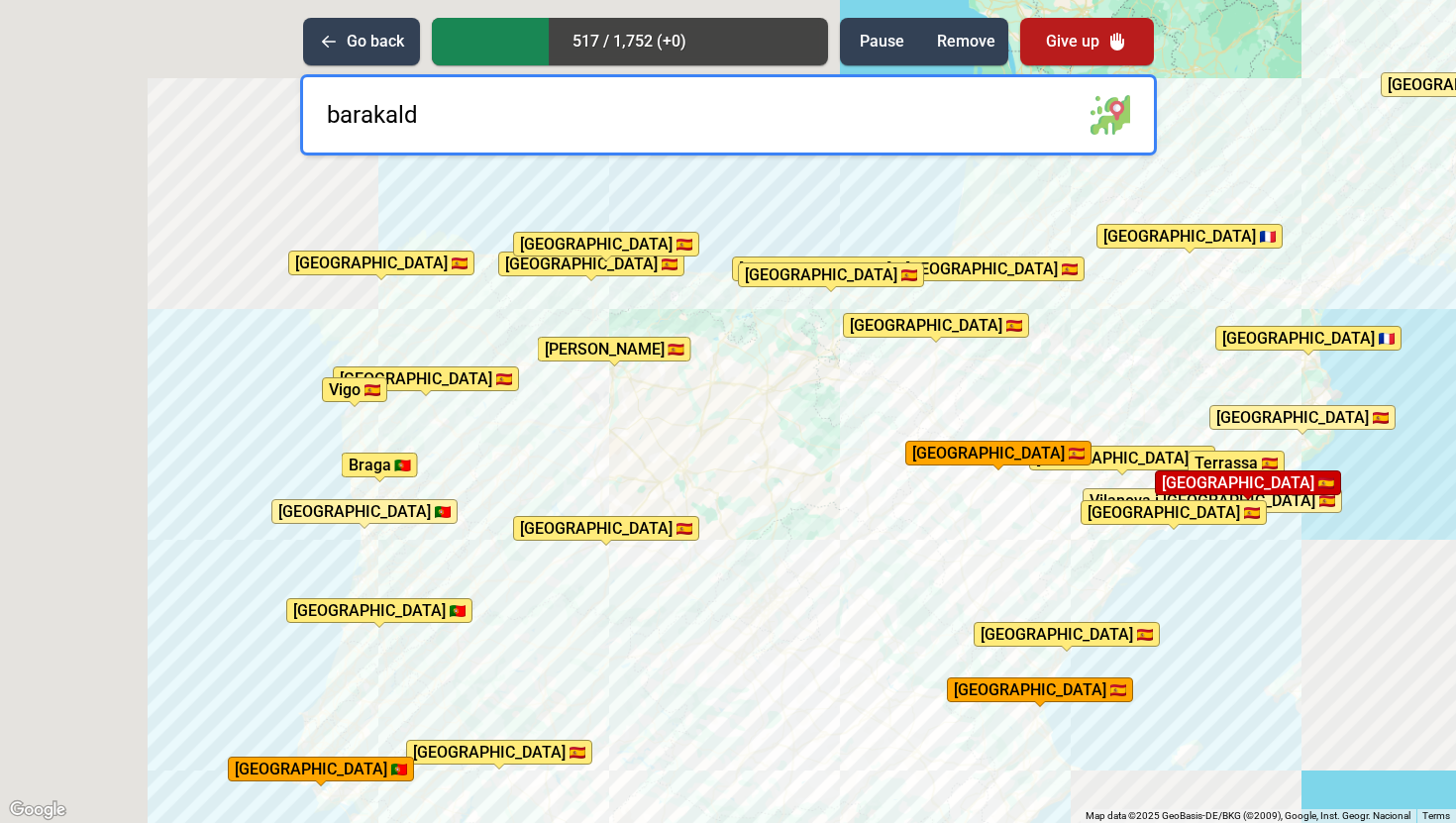 type on "barakaldo" 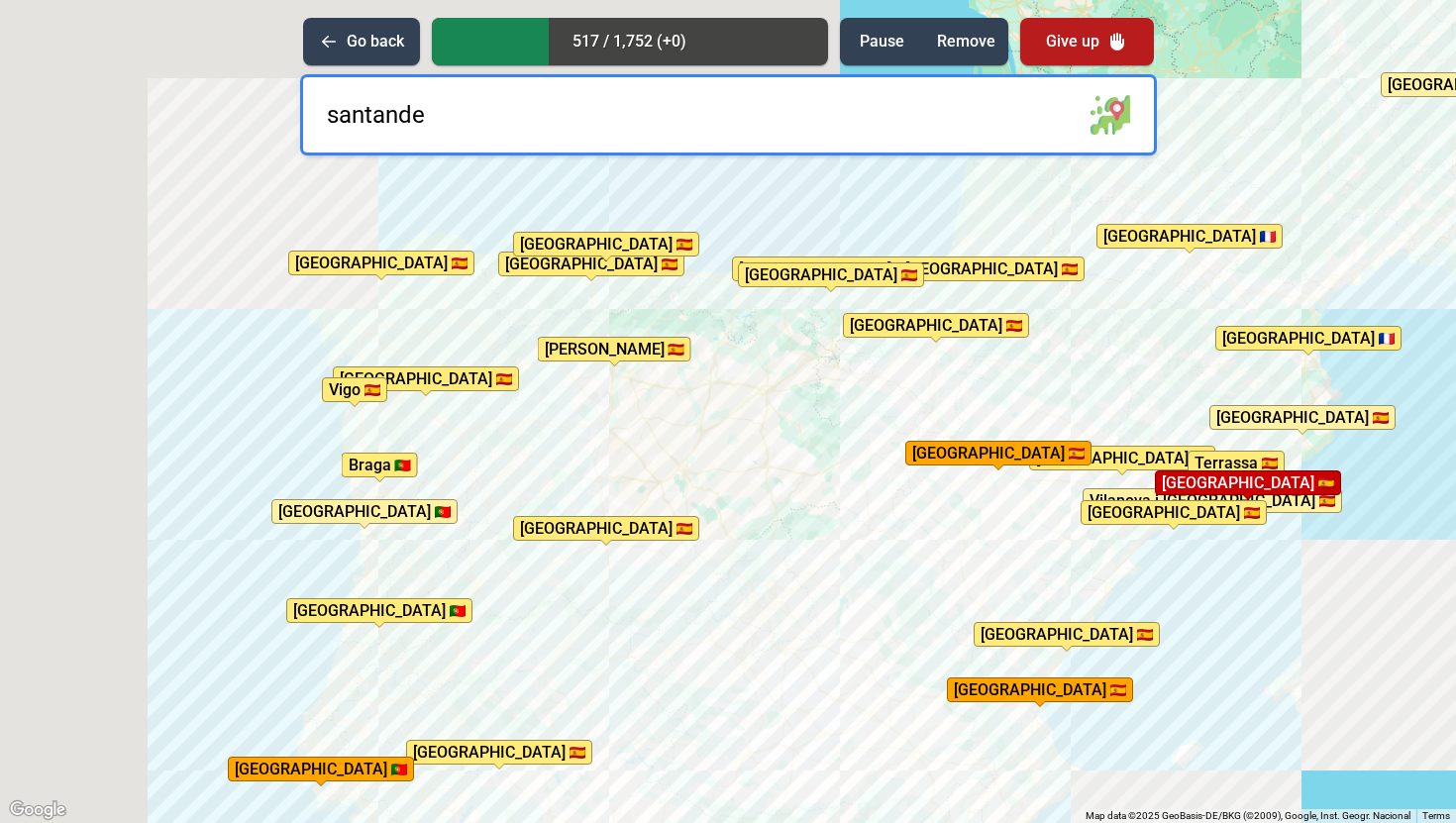 type on "[GEOGRAPHIC_DATA]" 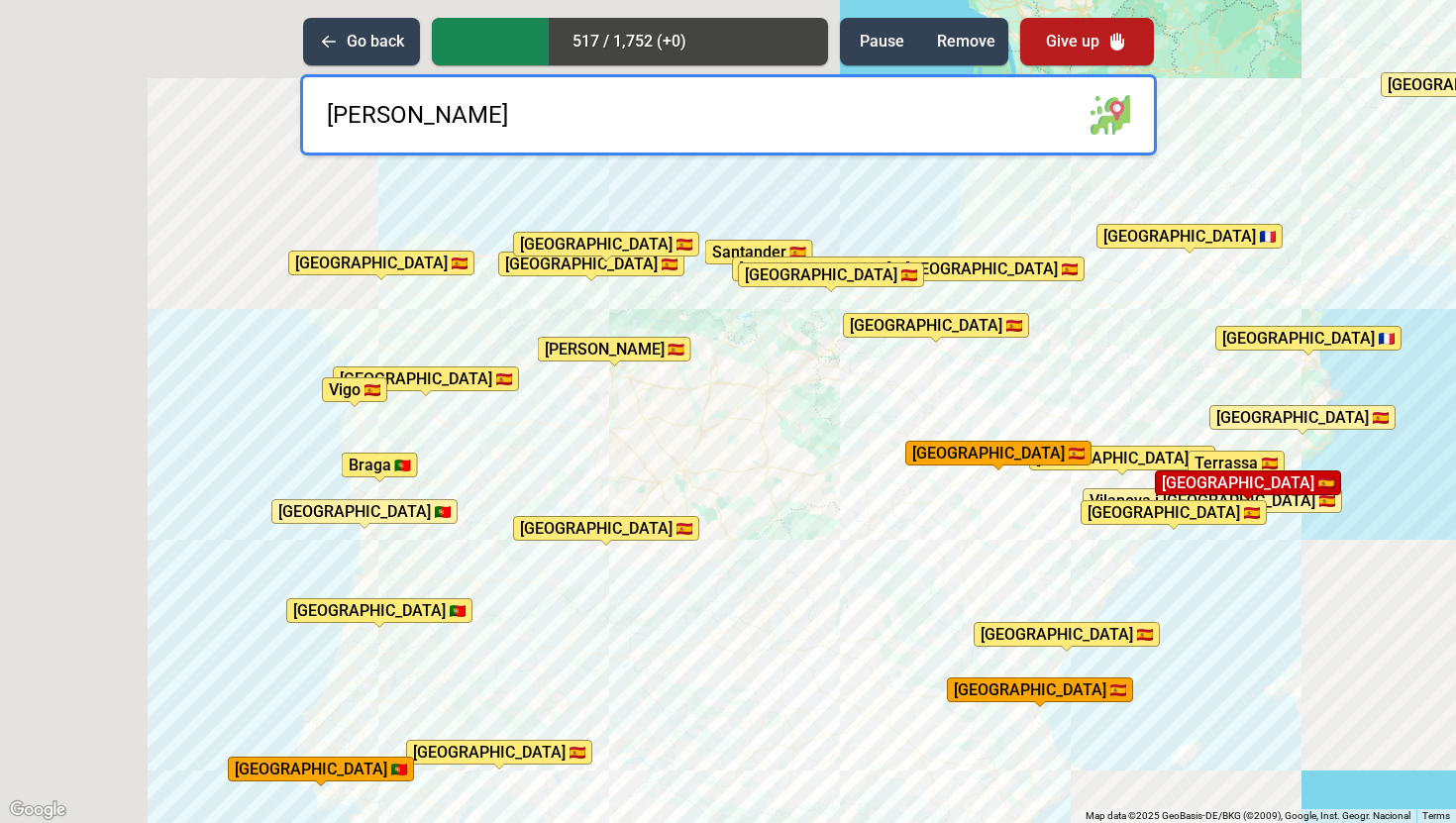 type on "[PERSON_NAME]" 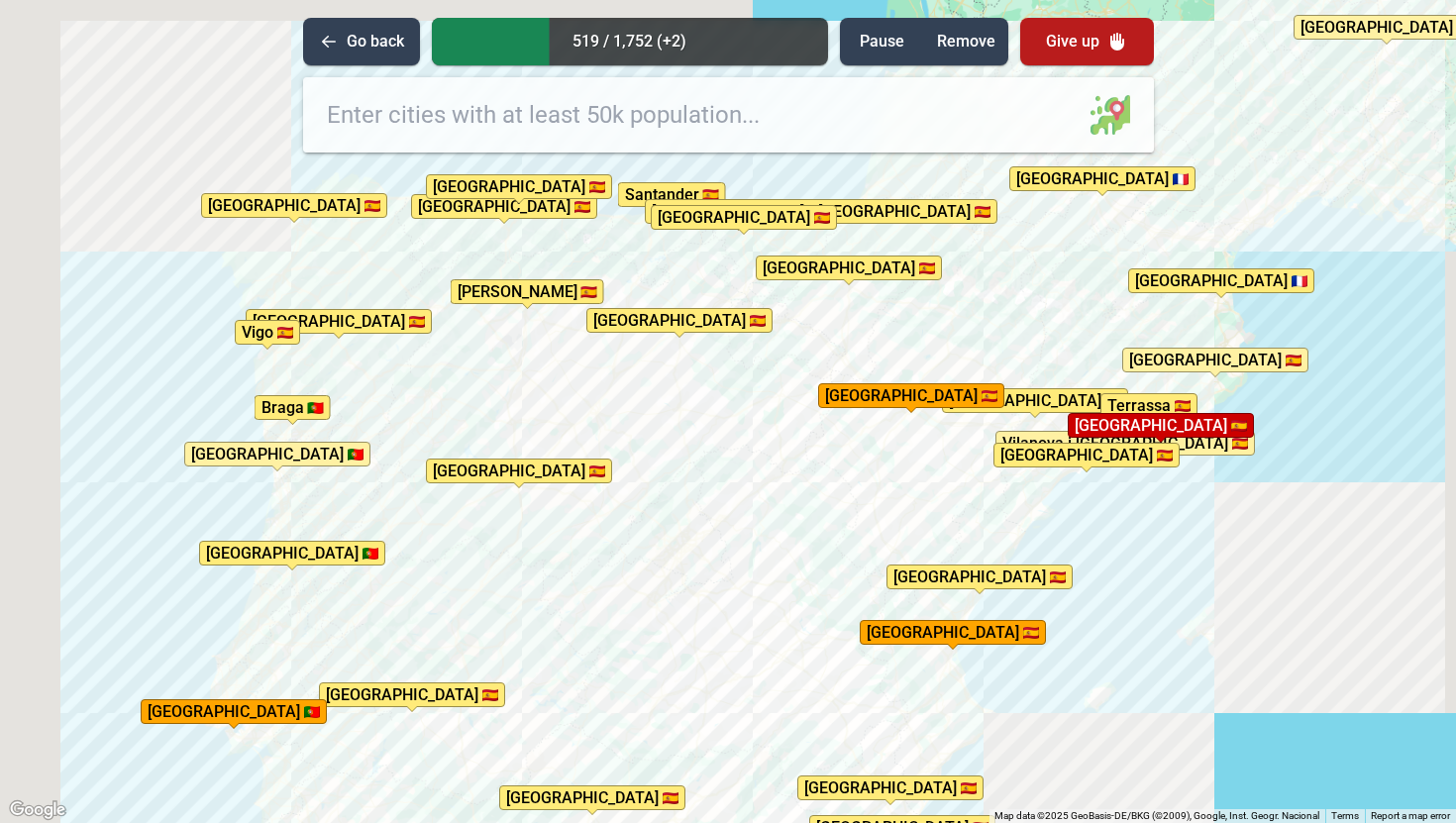 drag, startPoint x: 860, startPoint y: 518, endPoint x: 761, endPoint y: 455, distance: 117.34564 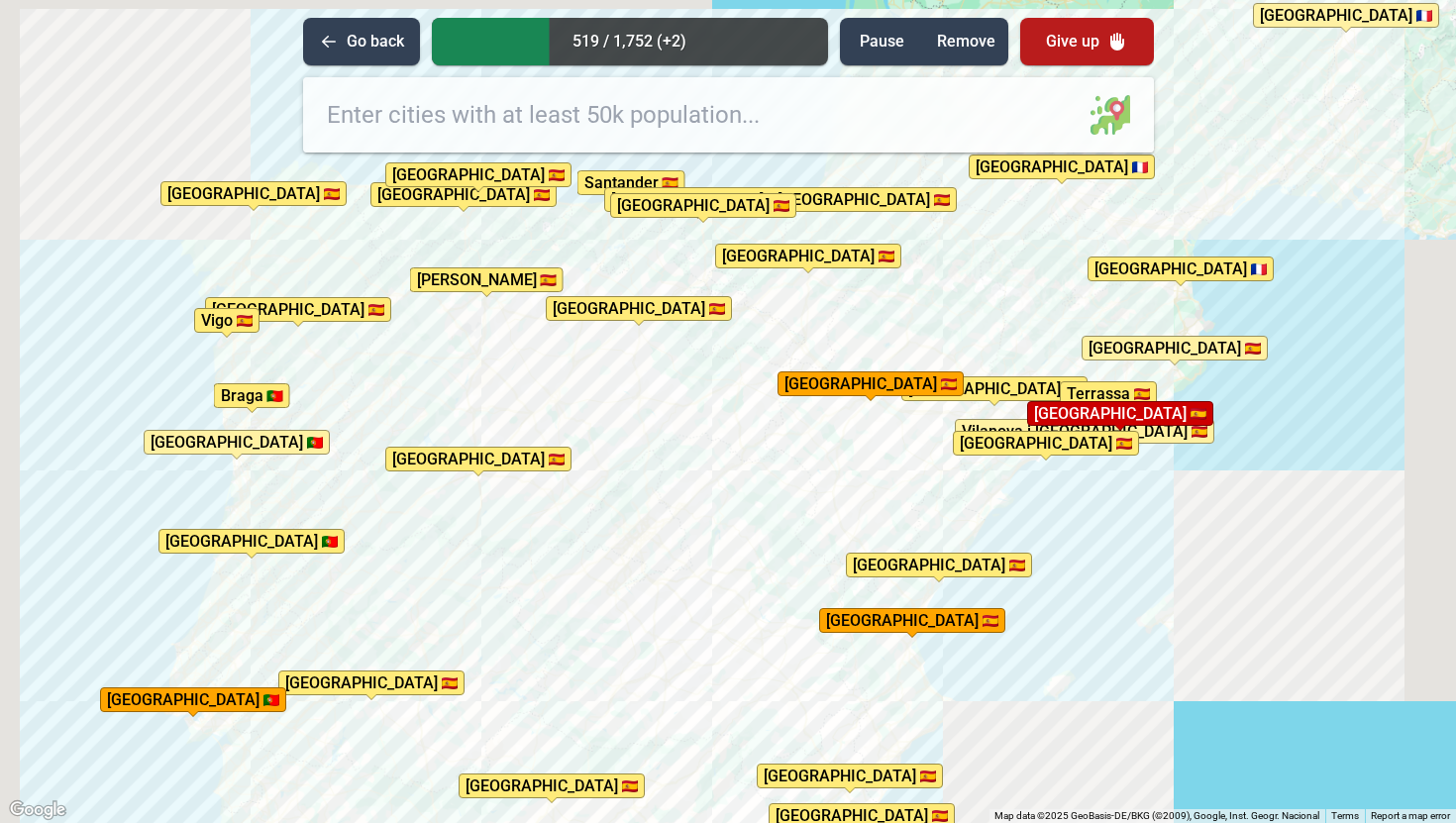drag, startPoint x: 746, startPoint y: 441, endPoint x: 721, endPoint y: 434, distance: 25.96151 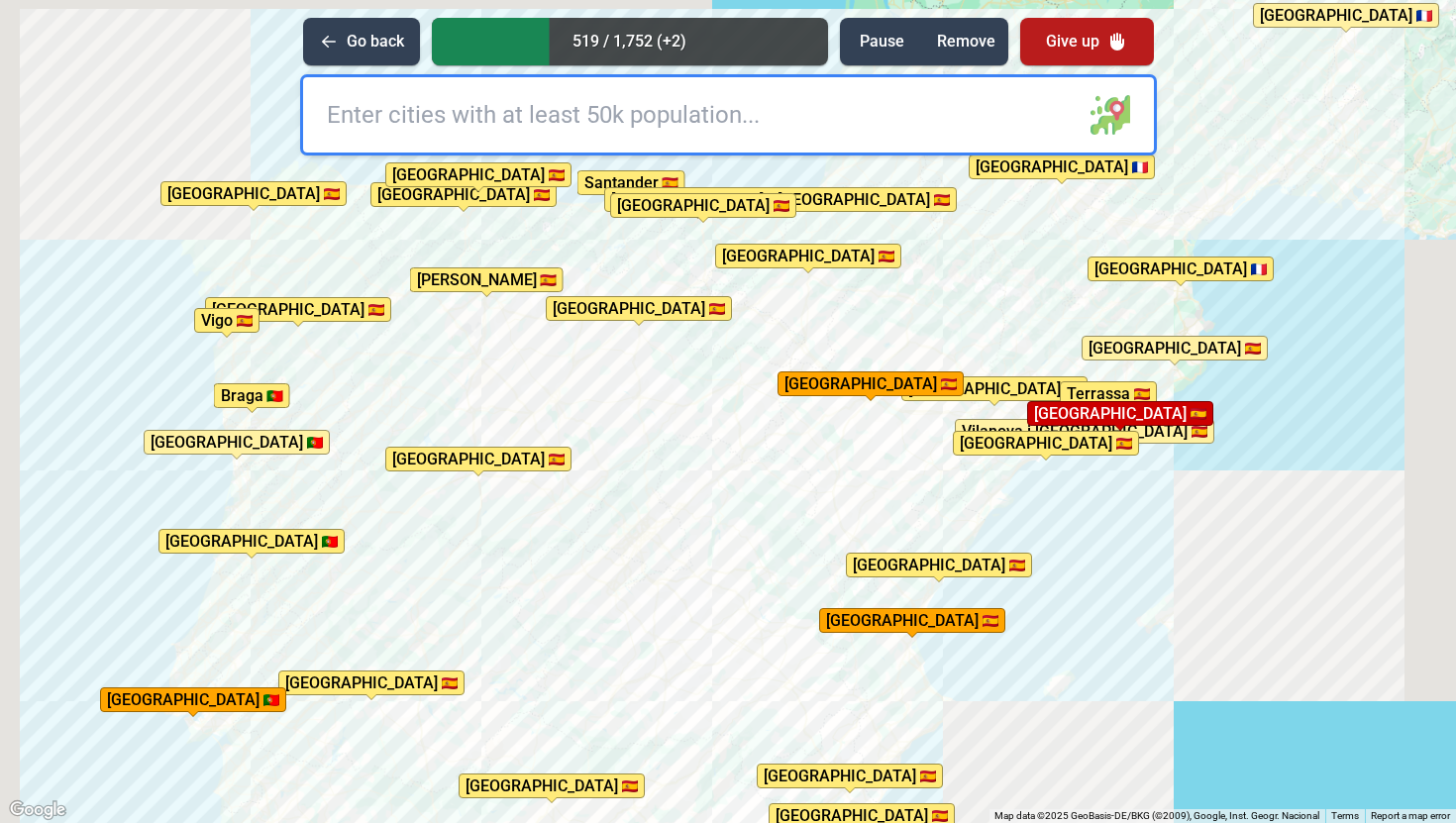 click on "To activate drag with keyboard, press Alt + Enter. Once in keyboard drag state, use the arrow keys to move the marker. To complete the drag, press the Enter key. To cancel, press Escape. [GEOGRAPHIC_DATA] [GEOGRAPHIC_DATA] / [GEOGRAPHIC_DATA] [GEOGRAPHIC_DATA] [GEOGRAPHIC_DATA] [GEOGRAPHIC_DATA] [GEOGRAPHIC_DATA][PERSON_NAME][GEOGRAPHIC_DATA] [PERSON_NAME] [GEOGRAPHIC_DATA] i [GEOGRAPHIC_DATA] [GEOGRAPHIC_DATA] [GEOGRAPHIC_DATA] [GEOGRAPHIC_DATA] [GEOGRAPHIC_DATA] [GEOGRAPHIC_DATA] [GEOGRAPHIC_DATA] [GEOGRAPHIC_DATA] [GEOGRAPHIC_DATA] [GEOGRAPHIC_DATA] [GEOGRAPHIC_DATA] [GEOGRAPHIC_DATA] [GEOGRAPHIC_DATA] [GEOGRAPHIC_DATA] [GEOGRAPHIC_DATA] [GEOGRAPHIC_DATA] [GEOGRAPHIC_DATA] [GEOGRAPHIC_DATA] [GEOGRAPHIC_DATA] [GEOGRAPHIC_DATA] [GEOGRAPHIC_DATA] [GEOGRAPHIC_DATA] [GEOGRAPHIC_DATA] [GEOGRAPHIC_DATA] [GEOGRAPHIC_DATA] [GEOGRAPHIC_DATA] [GEOGRAPHIC_DATA] [GEOGRAPHIC_DATA] [GEOGRAPHIC_DATA] [GEOGRAPHIC_DATA] [GEOGRAPHIC_DATA] [GEOGRAPHIC_DATA] [GEOGRAPHIC_DATA] [GEOGRAPHIC_DATA] [GEOGRAPHIC_DATA] [GEOGRAPHIC_DATA] [GEOGRAPHIC_DATA] [GEOGRAPHIC_DATA] [GEOGRAPHIC_DATA] [GEOGRAPHIC_DATA] [GEOGRAPHIC_DATA] [GEOGRAPHIC_DATA] [GEOGRAPHIC_DATA] [GEOGRAPHIC_DATA] [GEOGRAPHIC_DATA] [GEOGRAPHIC_DATA] [GEOGRAPHIC_DATA] [GEOGRAPHIC_DATA] [GEOGRAPHIC_DATA] [GEOGRAPHIC_DATA] [GEOGRAPHIC_DATA] [GEOGRAPHIC_DATA] [GEOGRAPHIC_DATA] [GEOGRAPHIC_DATA] [GEOGRAPHIC_DATA] [GEOGRAPHIC_DATA] [GEOGRAPHIC_DATA][PERSON_NAME][GEOGRAPHIC_DATA] [GEOGRAPHIC_DATA] [GEOGRAPHIC_DATA] [GEOGRAPHIC_DATA][PERSON_NAME][GEOGRAPHIC_DATA] [GEOGRAPHIC_DATA] [GEOGRAPHIC_DATA] [GEOGRAPHIC_DATA] [GEOGRAPHIC_DATA] [GEOGRAPHIC_DATA]" at bounding box center [728, 411] 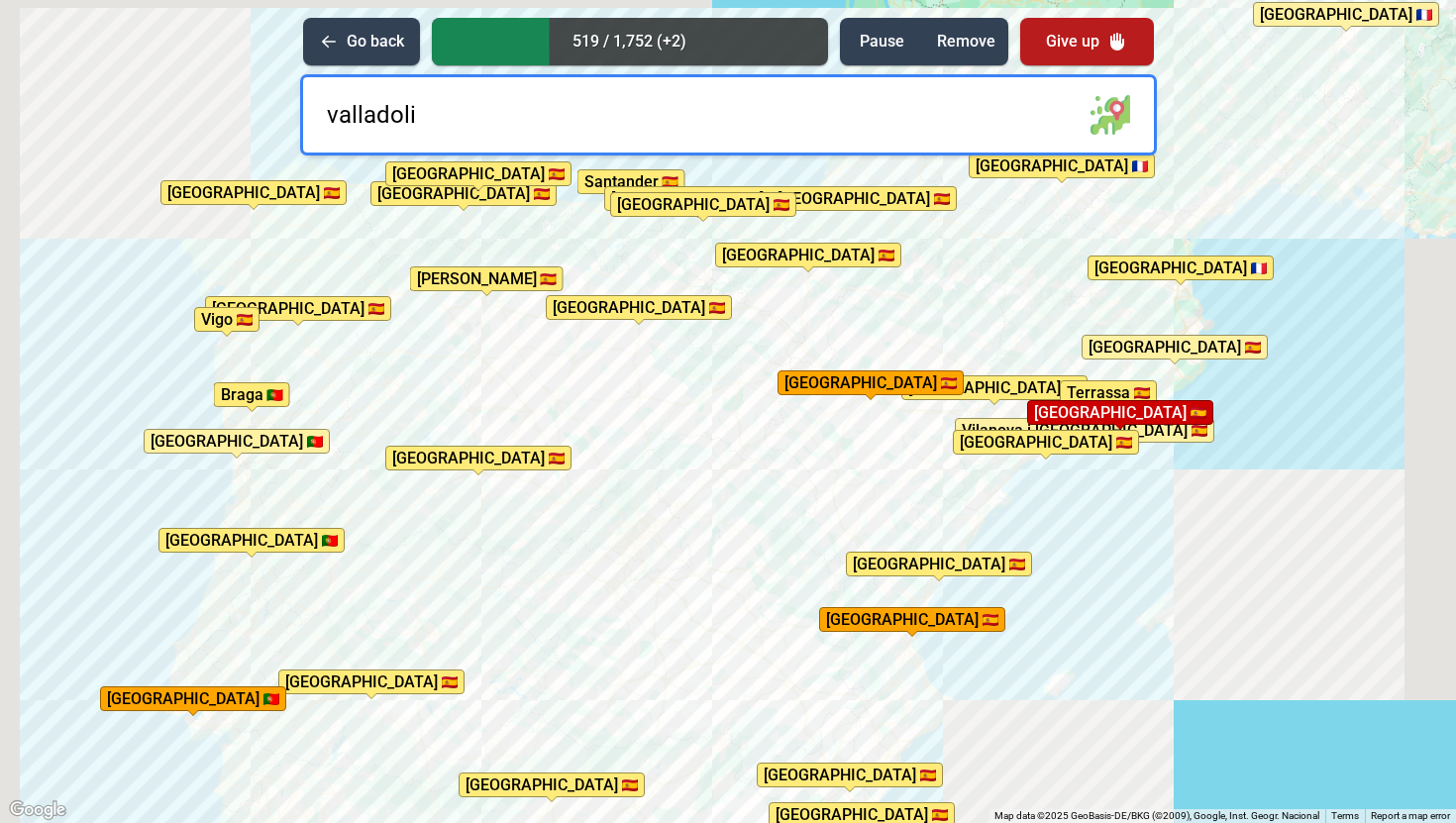 type on "[GEOGRAPHIC_DATA]" 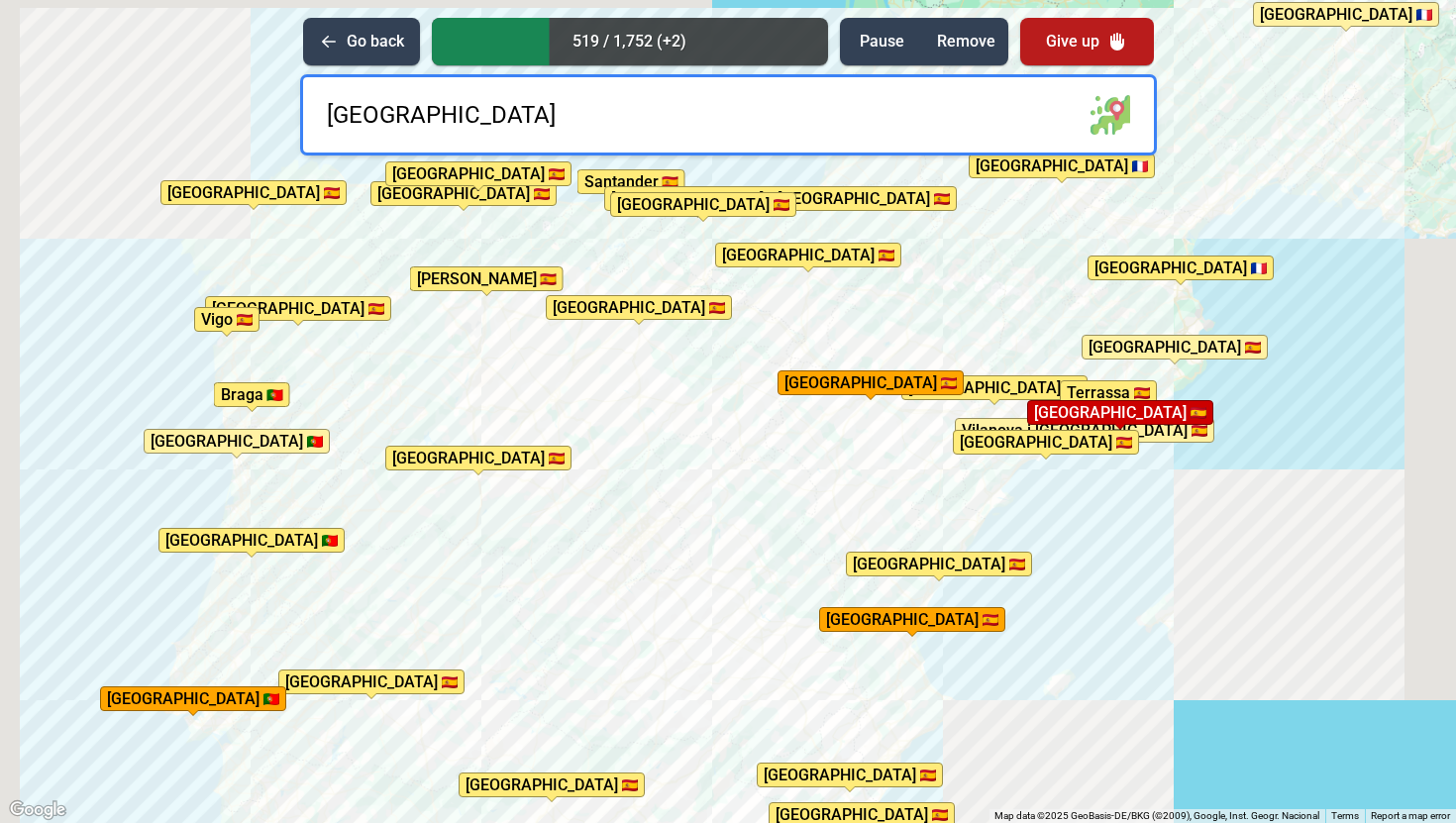 type 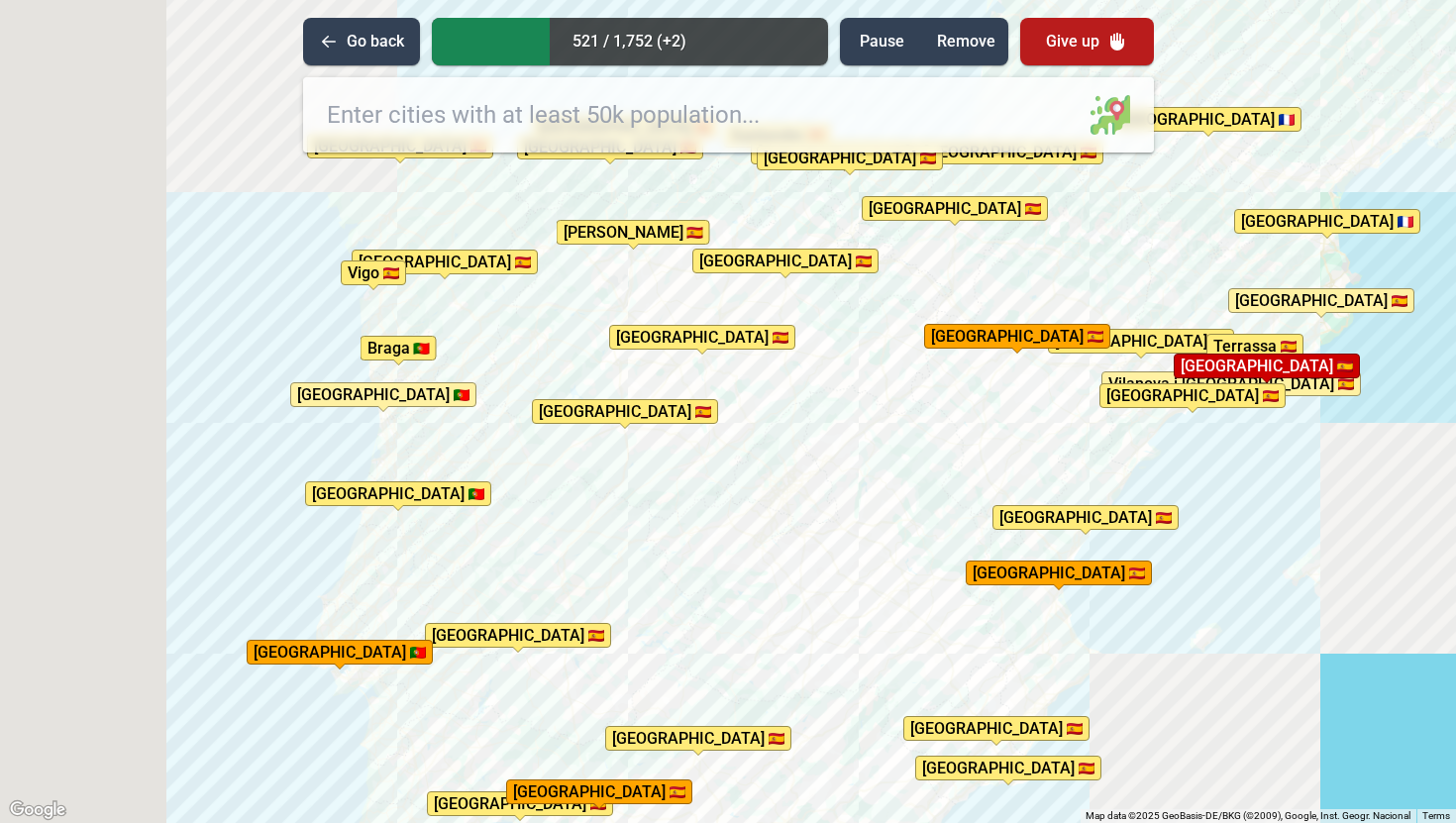 drag, startPoint x: 675, startPoint y: 507, endPoint x: 851, endPoint y: 447, distance: 185.94623 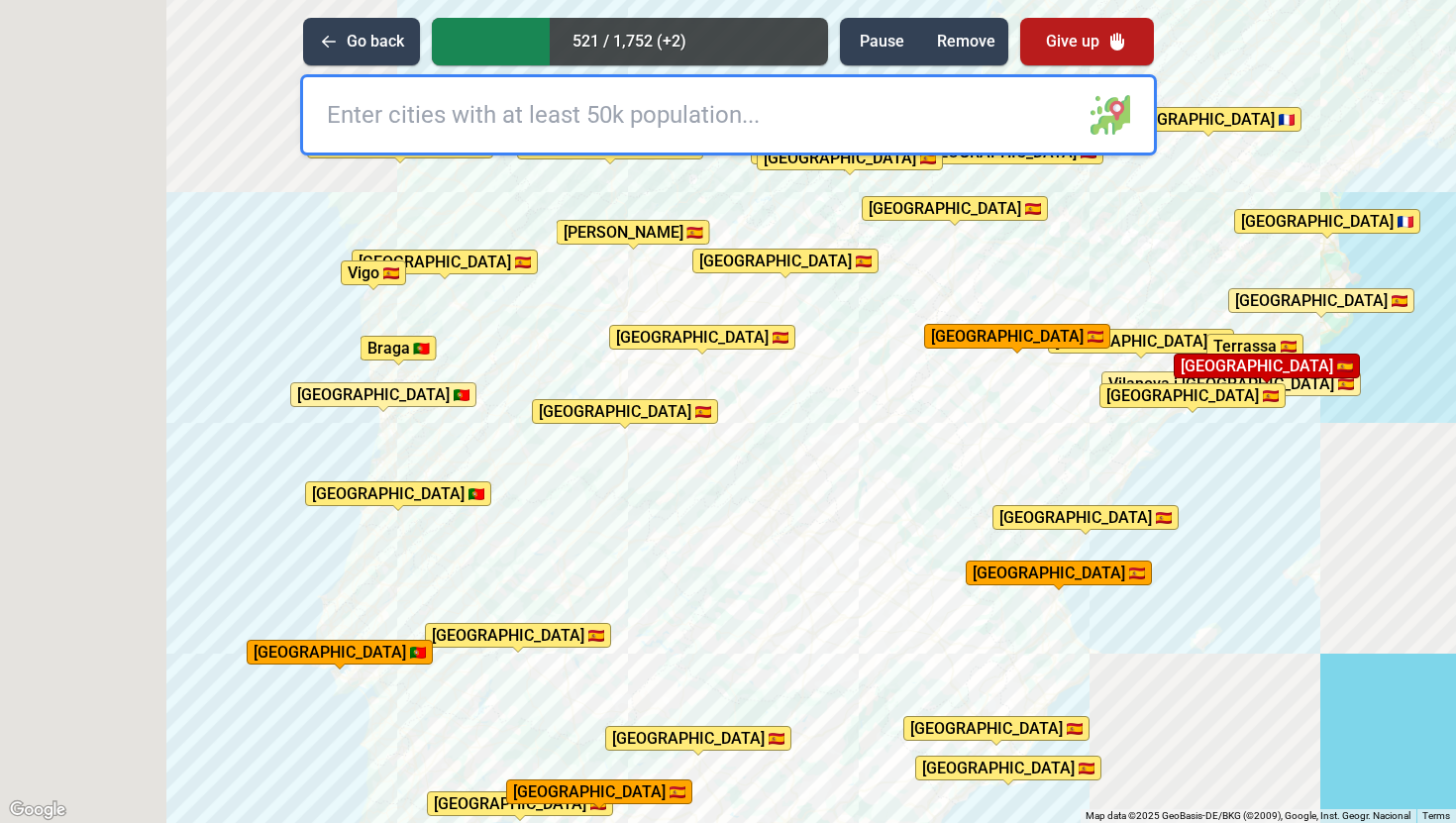 click on "To activate drag with keyboard, press Alt + Enter. Once in keyboard drag state, use the arrow keys to move the marker. To complete the drag, press the Enter key. To cancel, press Escape. [GEOGRAPHIC_DATA] [GEOGRAPHIC_DATA] / [GEOGRAPHIC_DATA] [GEOGRAPHIC_DATA] [GEOGRAPHIC_DATA] [GEOGRAPHIC_DATA] [GEOGRAPHIC_DATA][PERSON_NAME][GEOGRAPHIC_DATA] [PERSON_NAME] [GEOGRAPHIC_DATA] [GEOGRAPHIC_DATA] [GEOGRAPHIC_DATA] [GEOGRAPHIC_DATA] [GEOGRAPHIC_DATA] [GEOGRAPHIC_DATA] [GEOGRAPHIC_DATA] [GEOGRAPHIC_DATA] [GEOGRAPHIC_DATA] [GEOGRAPHIC_DATA] [GEOGRAPHIC_DATA] [GEOGRAPHIC_DATA] [GEOGRAPHIC_DATA] [GEOGRAPHIC_DATA] [GEOGRAPHIC_DATA] [GEOGRAPHIC_DATA] [GEOGRAPHIC_DATA] [GEOGRAPHIC_DATA] [GEOGRAPHIC_DATA] [GEOGRAPHIC_DATA] [GEOGRAPHIC_DATA] [GEOGRAPHIC_DATA] [GEOGRAPHIC_DATA] [GEOGRAPHIC_DATA] [GEOGRAPHIC_DATA] [GEOGRAPHIC_DATA] [GEOGRAPHIC_DATA] [GEOGRAPHIC_DATA] [GEOGRAPHIC_DATA] [GEOGRAPHIC_DATA] [GEOGRAPHIC_DATA] [GEOGRAPHIC_DATA] [GEOGRAPHIC_DATA] [GEOGRAPHIC_DATA] [GEOGRAPHIC_DATA] [GEOGRAPHIC_DATA] [GEOGRAPHIC_DATA] [GEOGRAPHIC_DATA] [GEOGRAPHIC_DATA] [GEOGRAPHIC_DATA] [GEOGRAPHIC_DATA] [GEOGRAPHIC_DATA] [GEOGRAPHIC_DATA] [GEOGRAPHIC_DATA] [GEOGRAPHIC_DATA] [GEOGRAPHIC_DATA] [GEOGRAPHIC_DATA] [GEOGRAPHIC_DATA] [GEOGRAPHIC_DATA] [GEOGRAPHIC_DATA] [GEOGRAPHIC_DATA] [GEOGRAPHIC_DATA] [GEOGRAPHIC_DATA] [GEOGRAPHIC_DATA] [GEOGRAPHIC_DATA] [GEOGRAPHIC_DATA] [GEOGRAPHIC_DATA] [GEOGRAPHIC_DATA] [GEOGRAPHIC_DATA][PERSON_NAME][GEOGRAPHIC_DATA] [GEOGRAPHIC_DATA] [GEOGRAPHIC_DATA] [GEOGRAPHIC_DATA][PERSON_NAME][GEOGRAPHIC_DATA] [GEOGRAPHIC_DATA] [GEOGRAPHIC_DATA] [GEOGRAPHIC_DATA] [GEOGRAPHIC_DATA] [GEOGRAPHIC_DATA] [GEOGRAPHIC_DATA]" at bounding box center [728, 411] 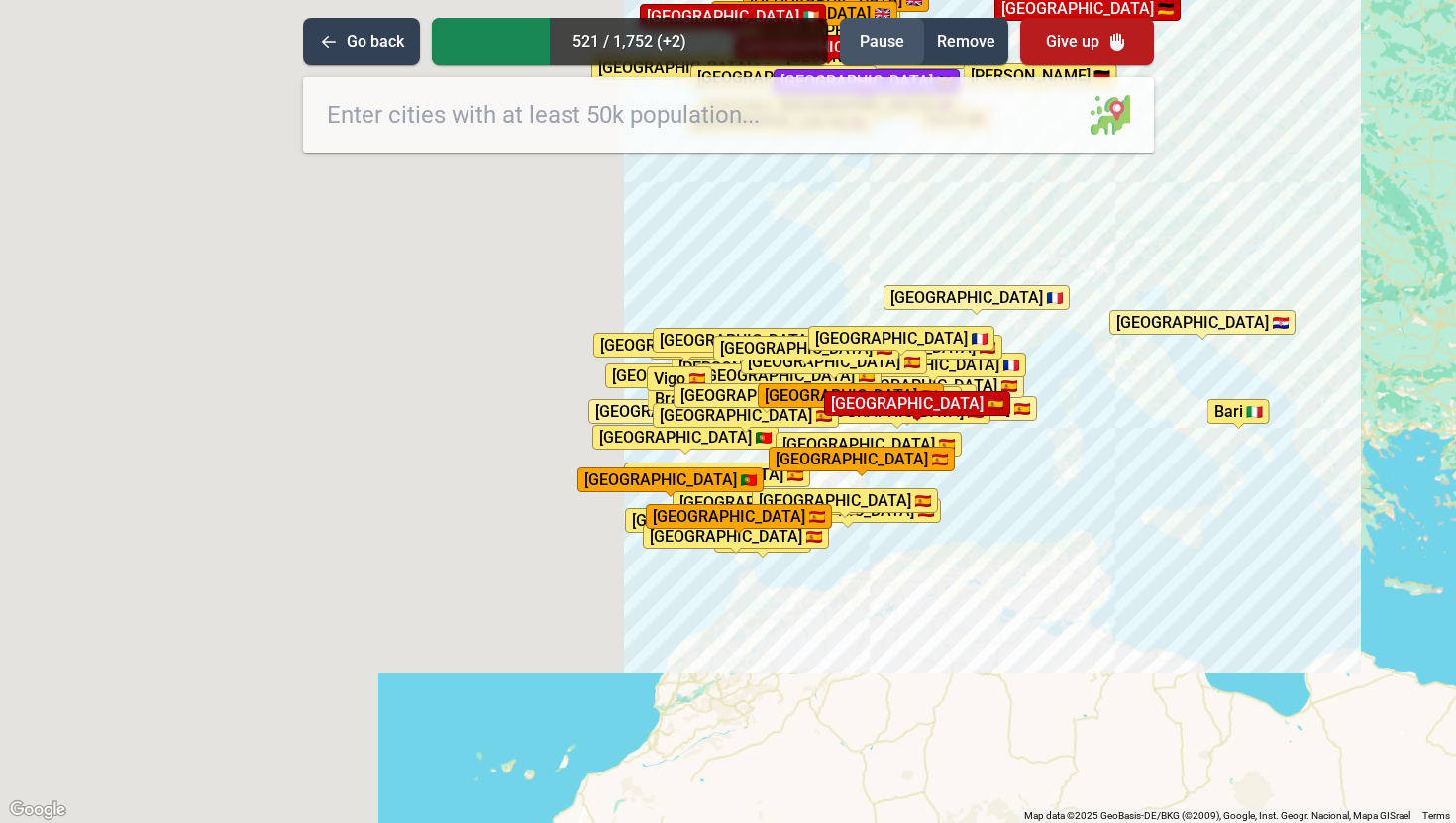 click on "Pause" at bounding box center (882, 42) 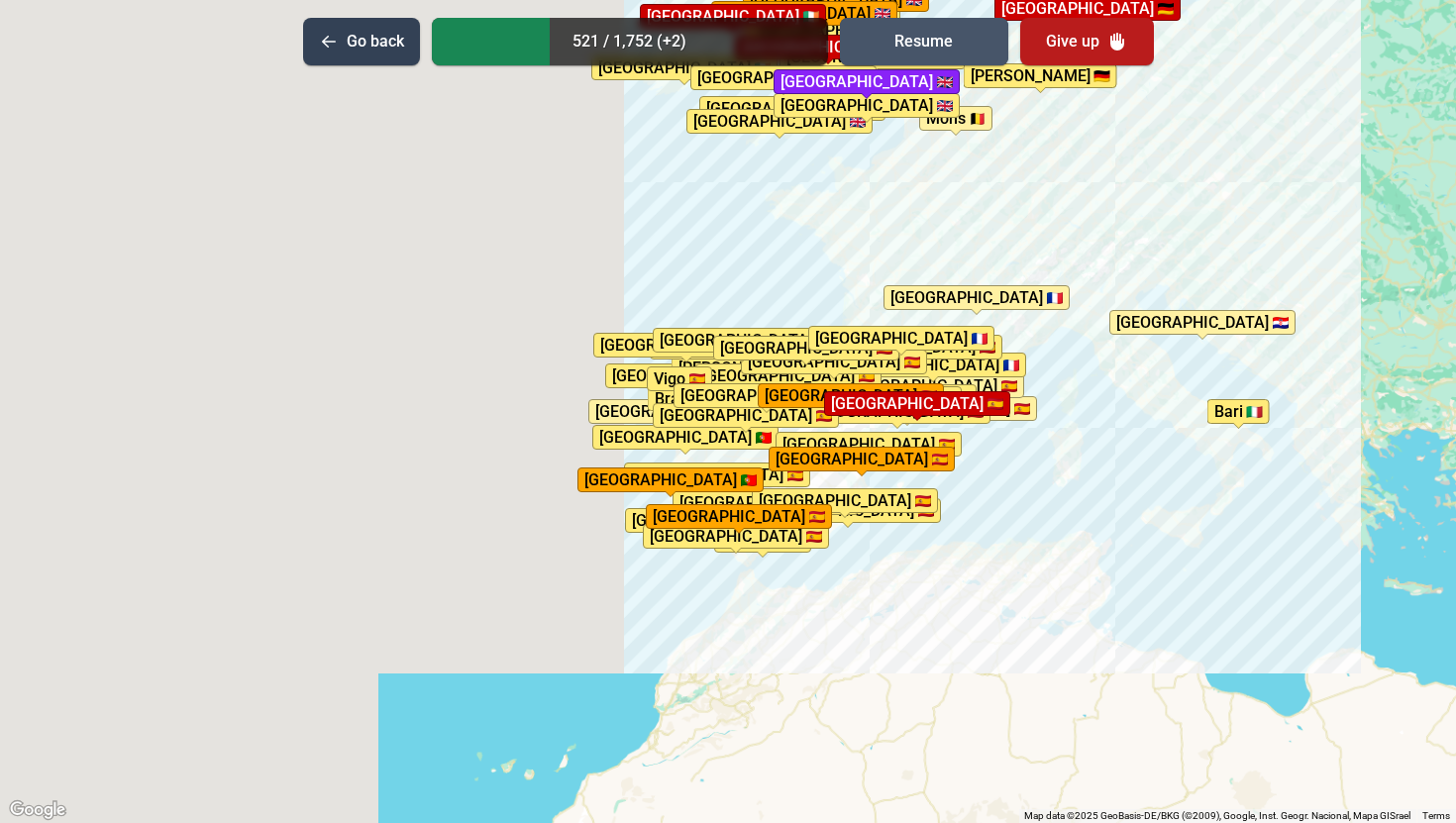 click on "Resume" 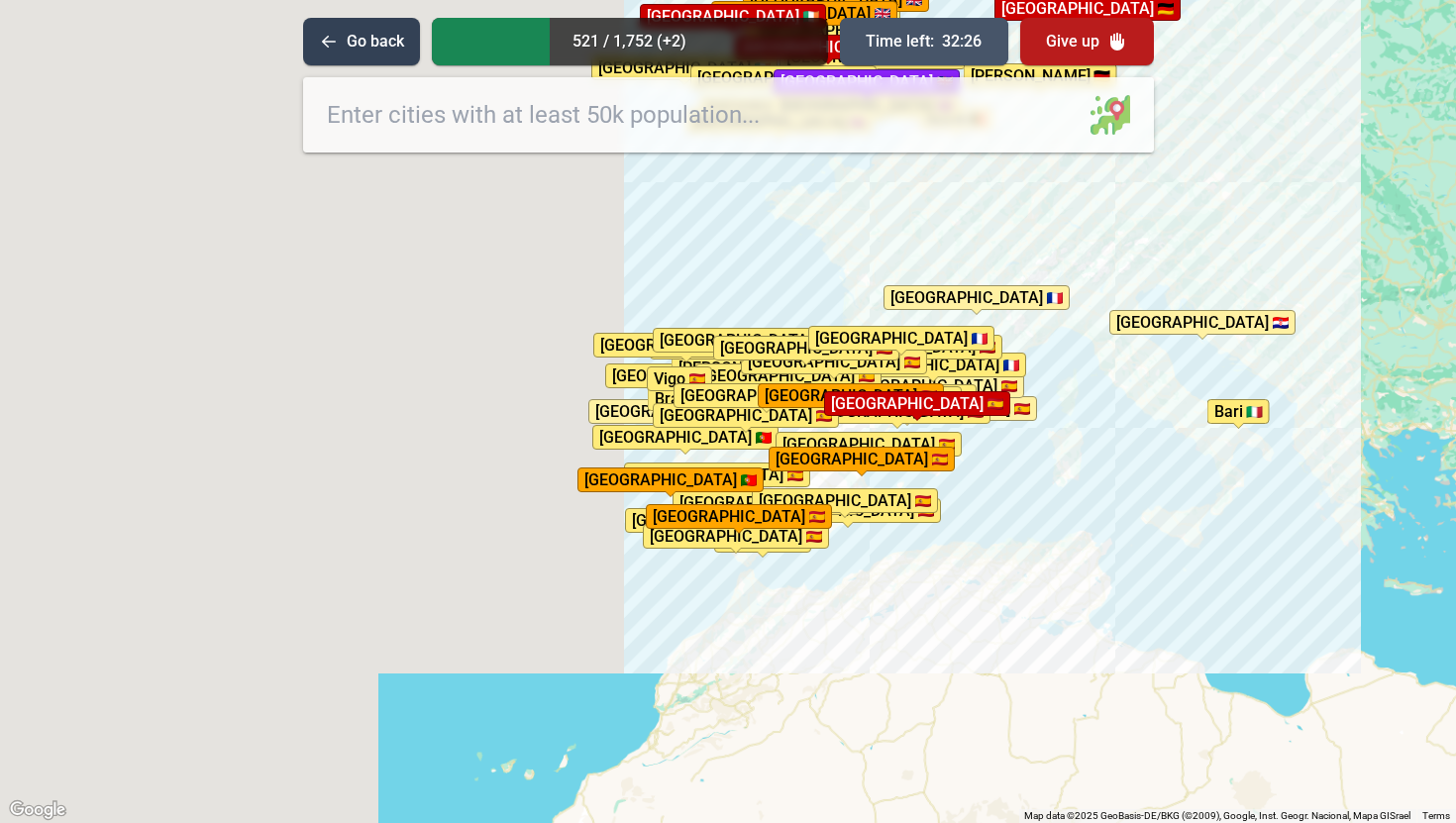 click on "32:26" at bounding box center (962, 42) 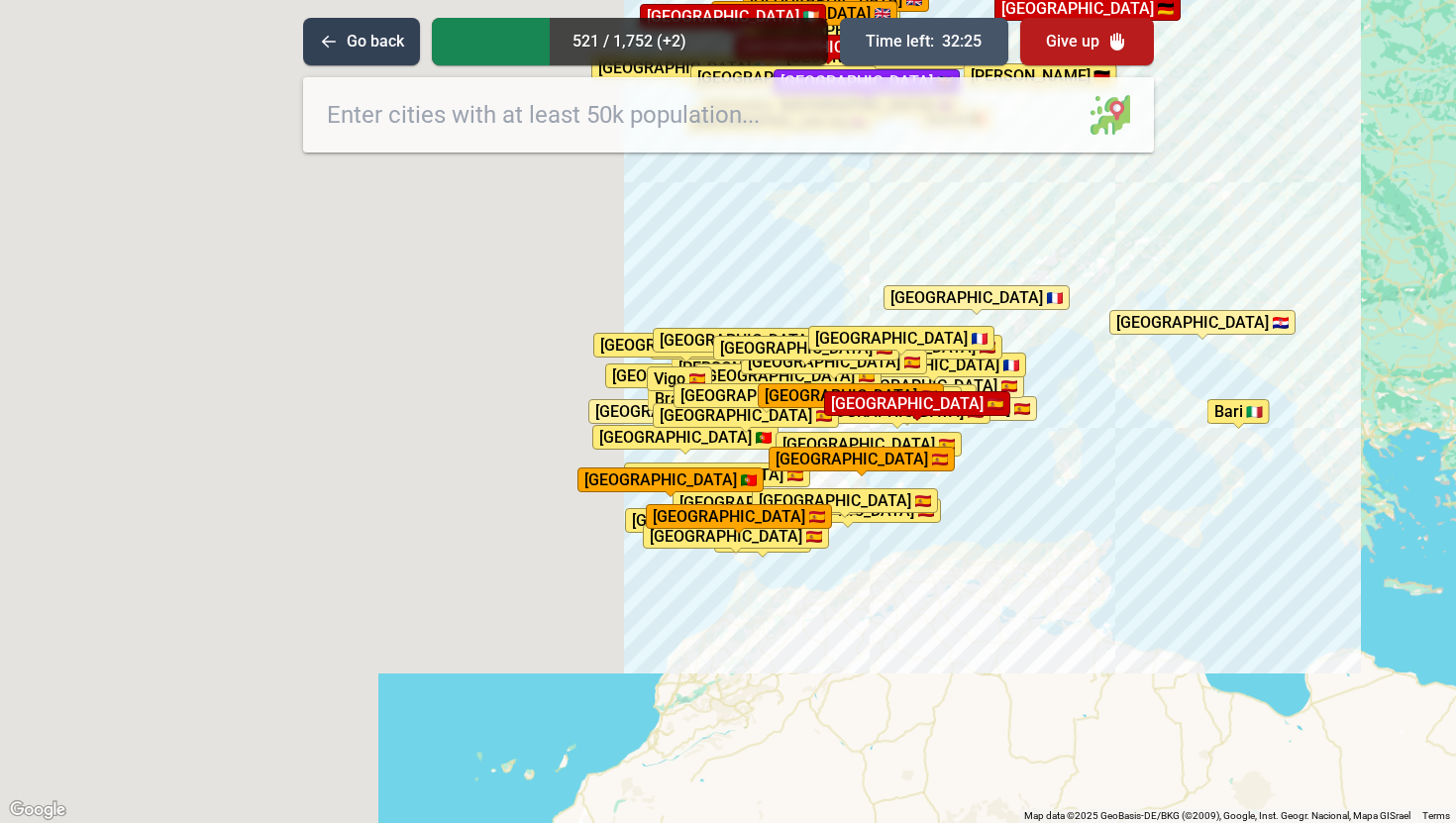 click on "Time left:" at bounding box center [899, 42] 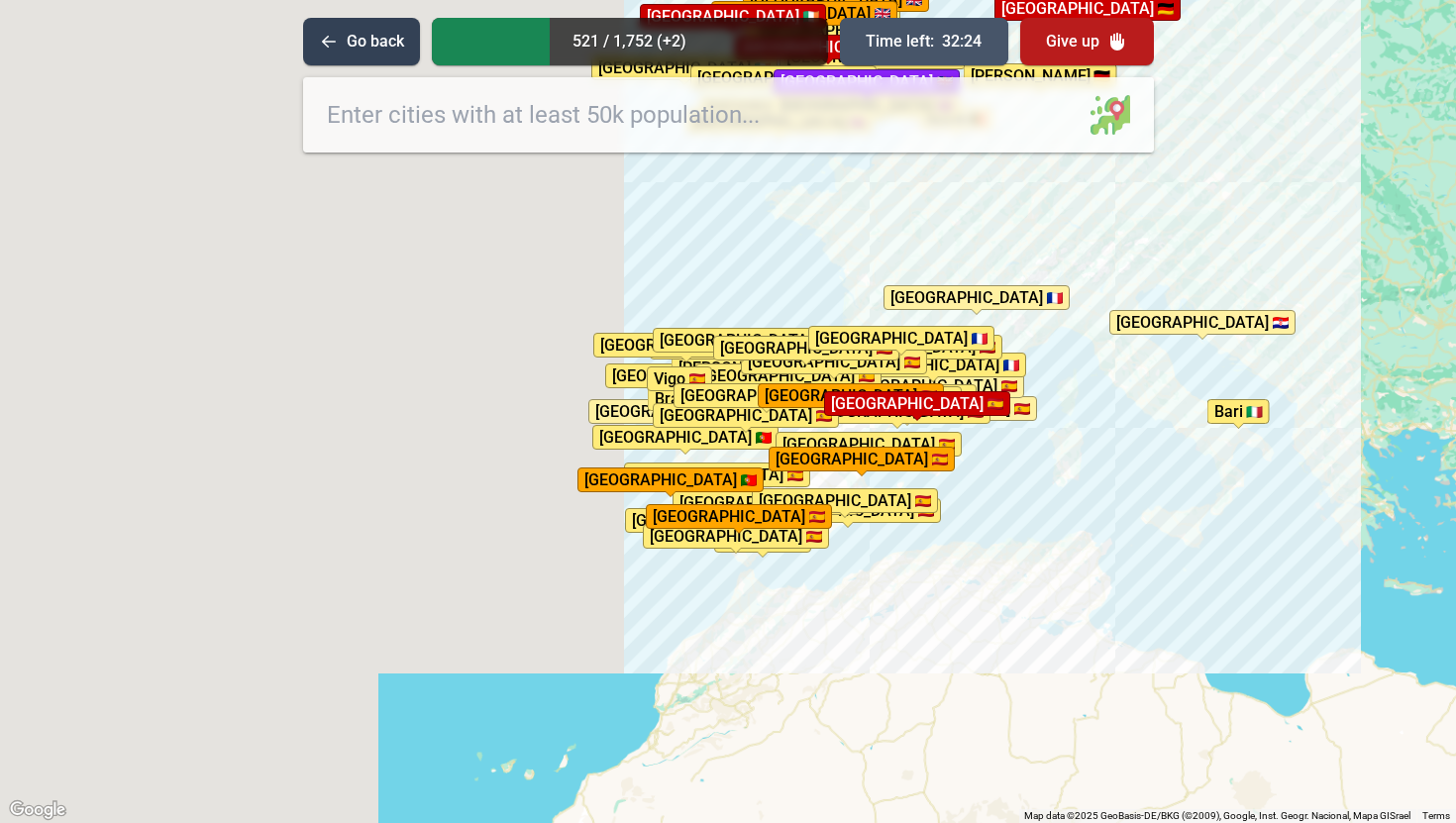 click on "Time left:" at bounding box center [899, 42] 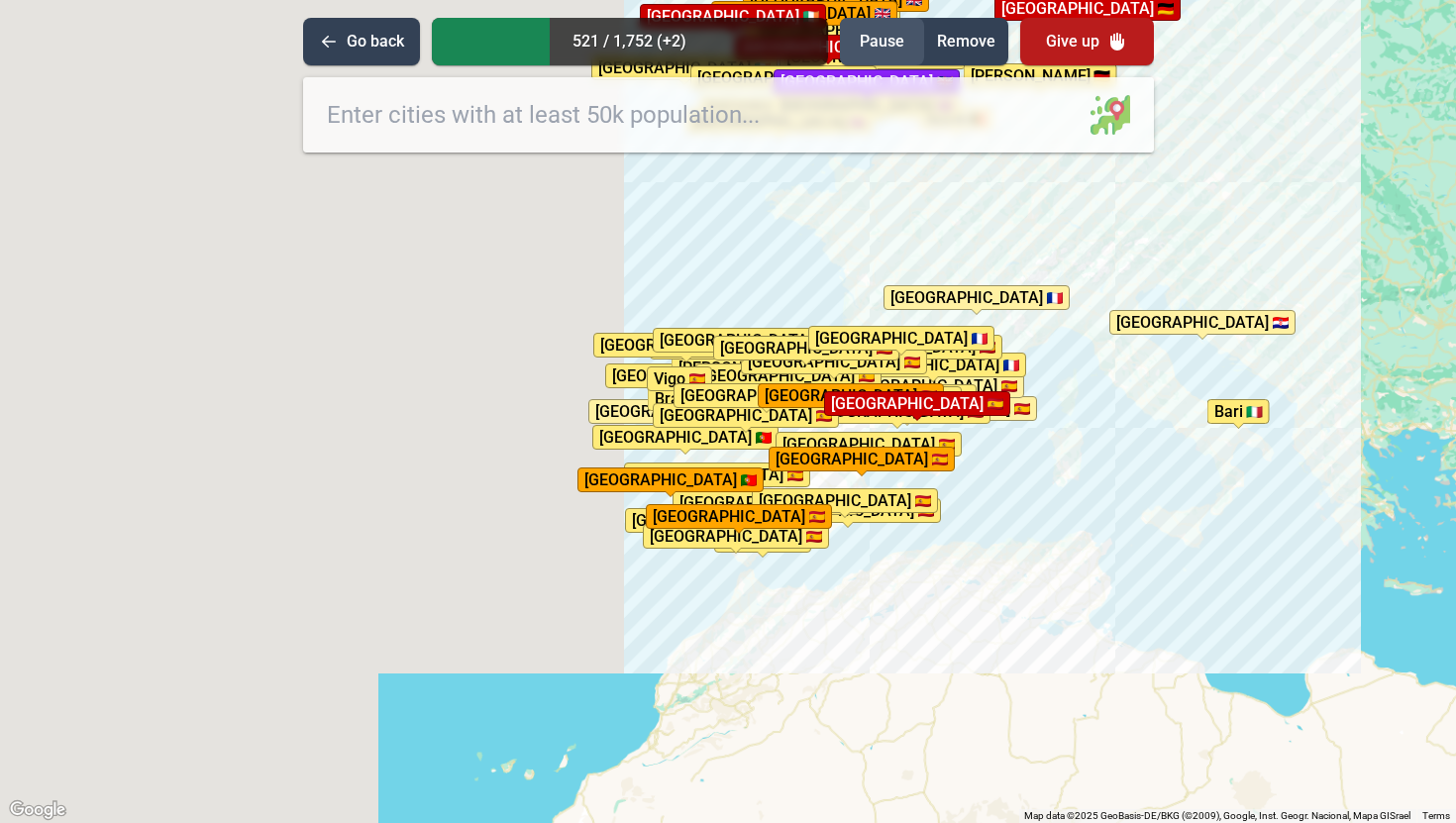 drag, startPoint x: 896, startPoint y: 31, endPoint x: 906, endPoint y: 30, distance: 10.049876 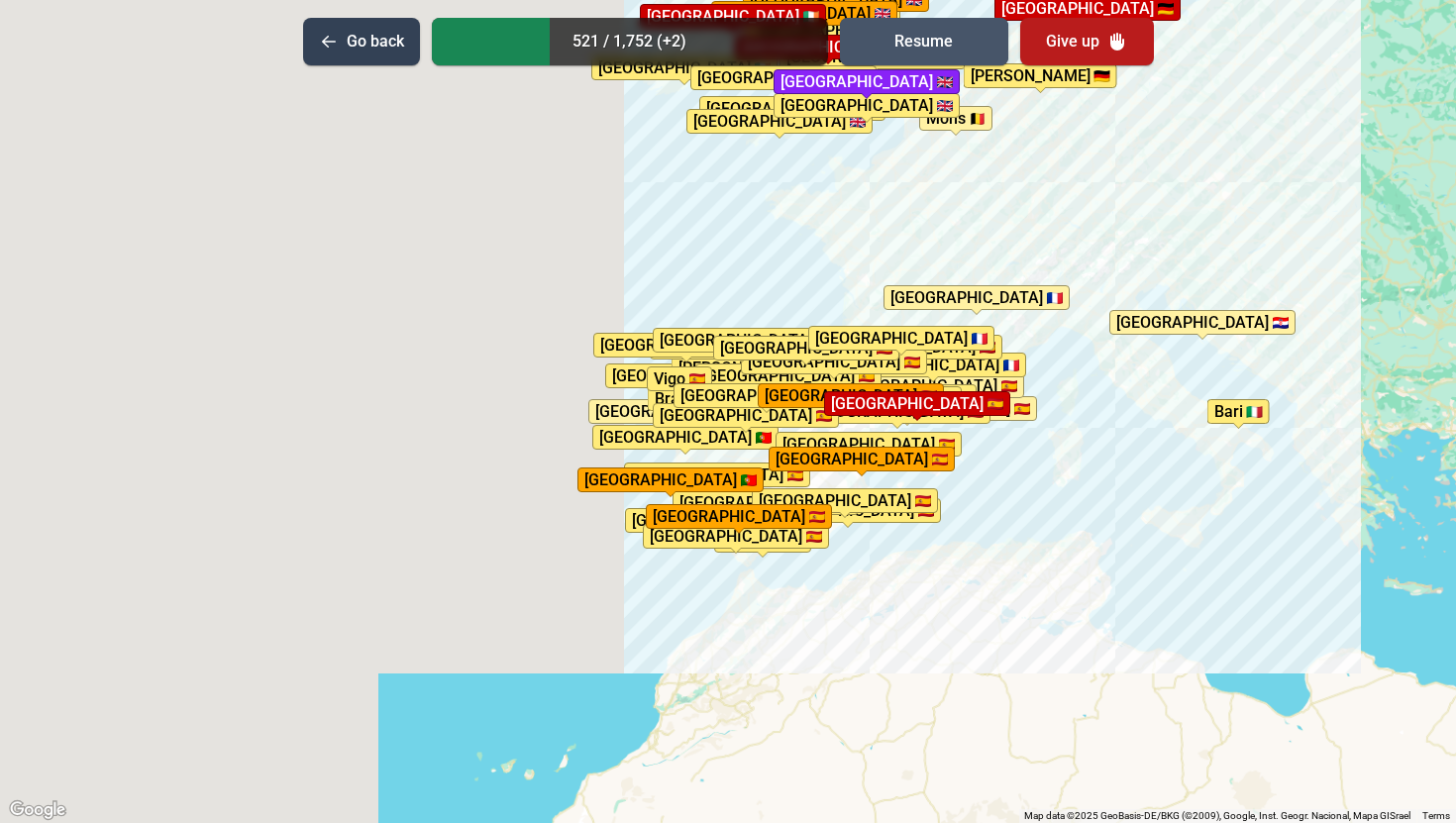 click on "Resume" 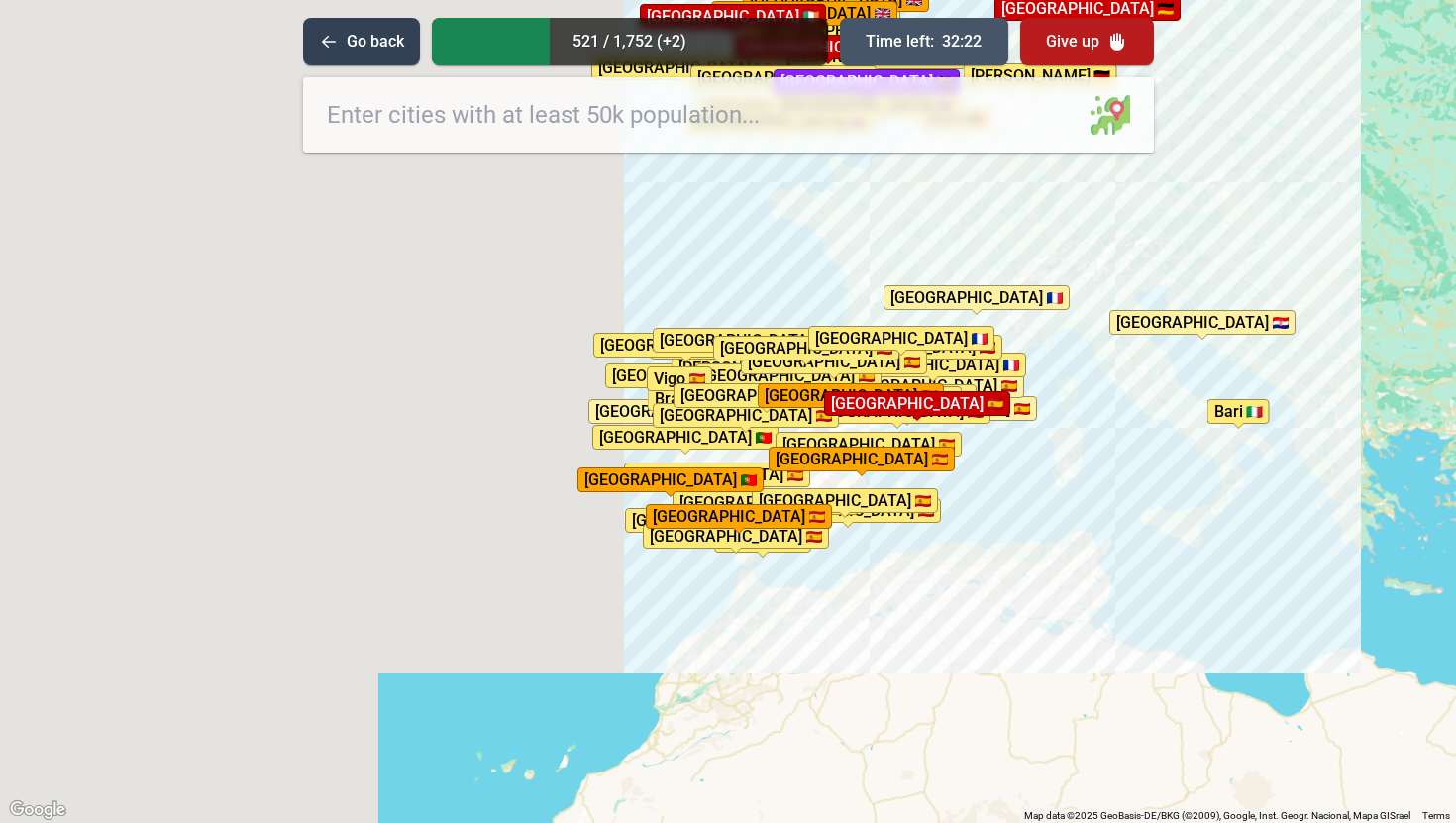 click on "32:22" at bounding box center (962, 42) 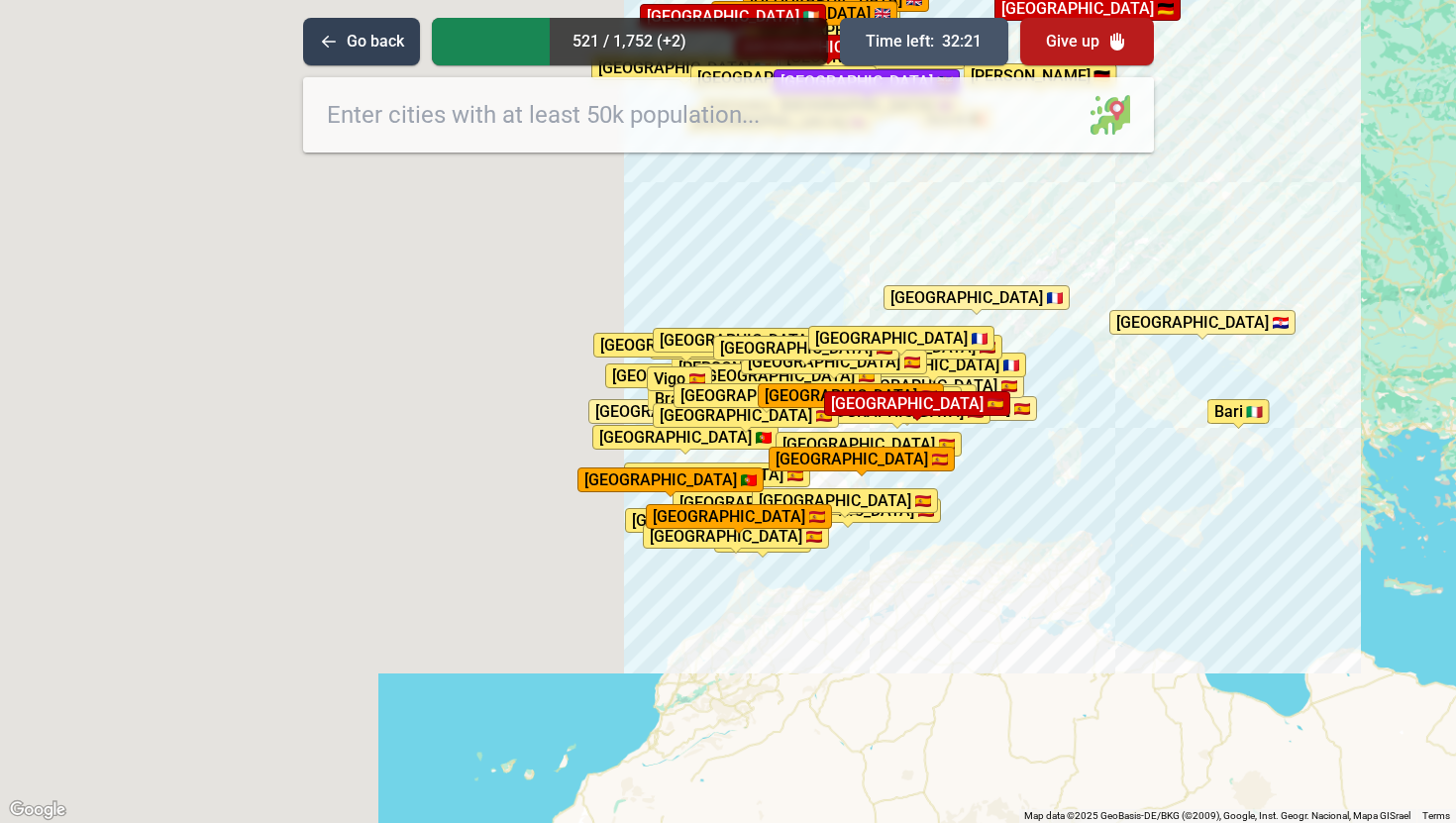 click on "Time left: 32:21" at bounding box center [924, 42] 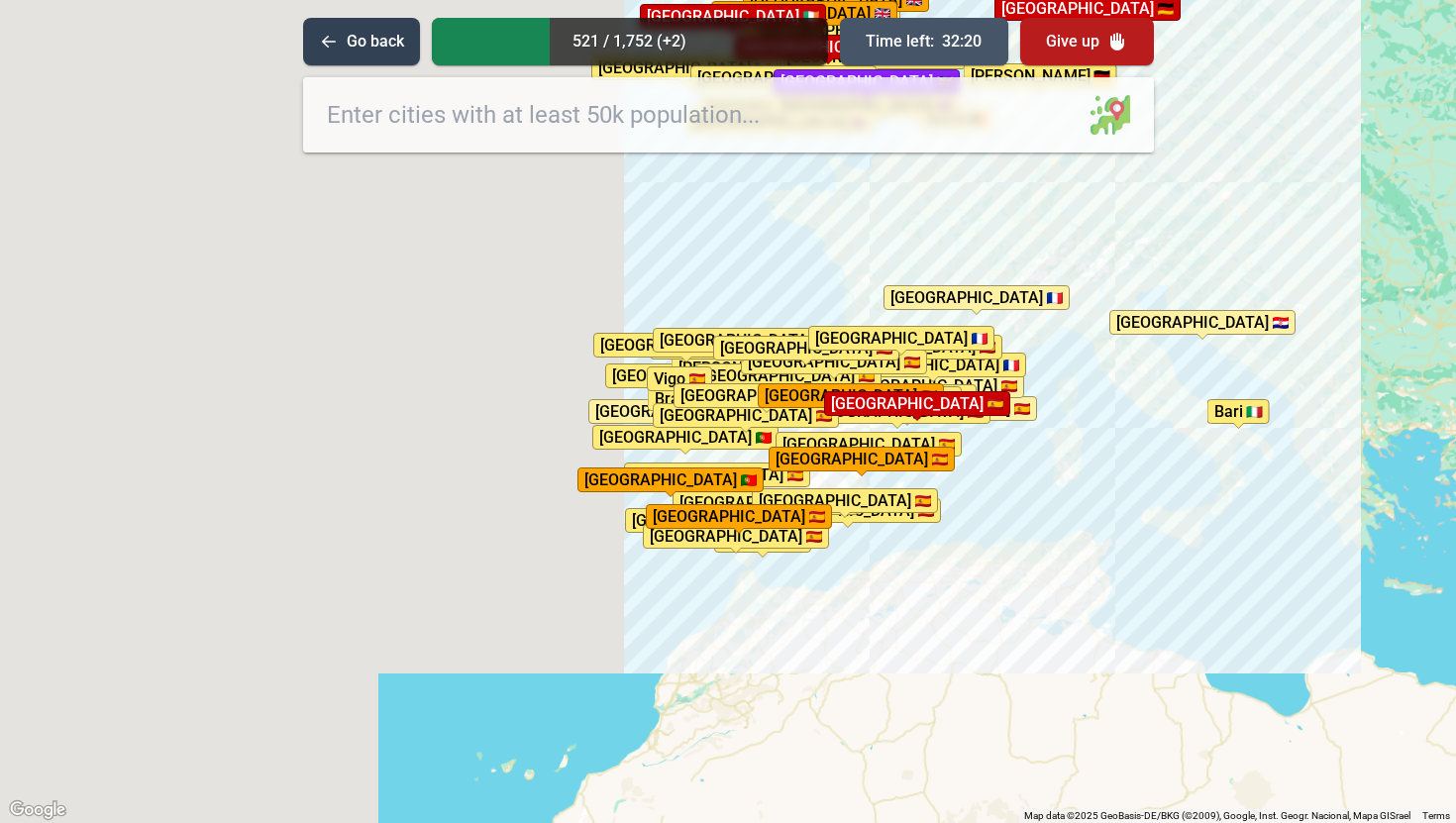 click on "Time left: 32:20" at bounding box center (924, 42) 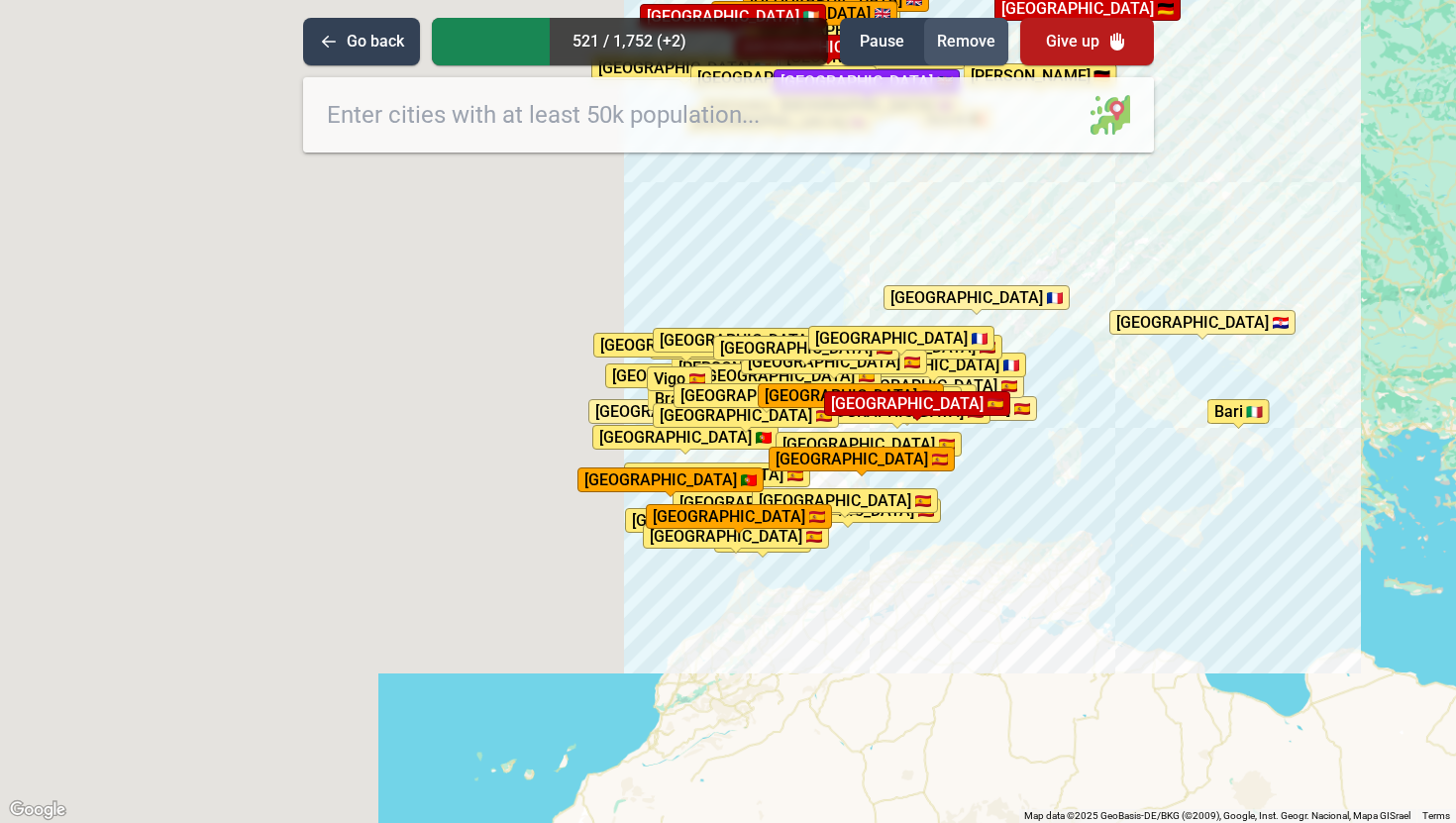 click on "Remove" at bounding box center (966, 42) 